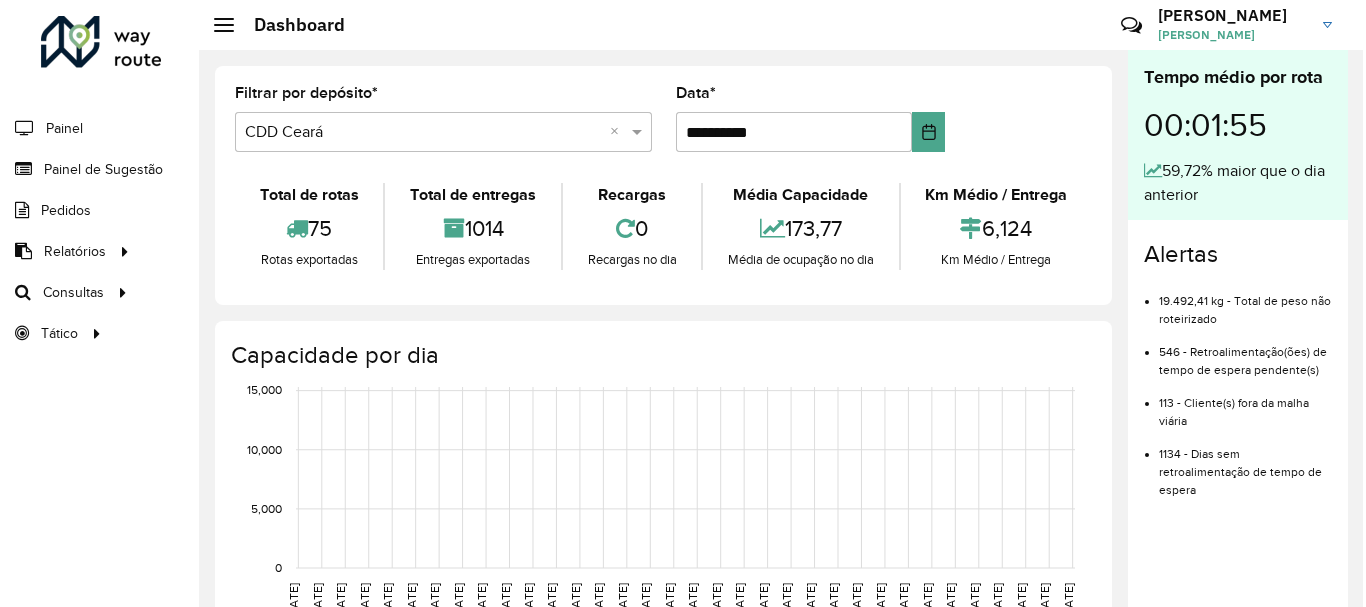 scroll, scrollTop: 0, scrollLeft: 0, axis: both 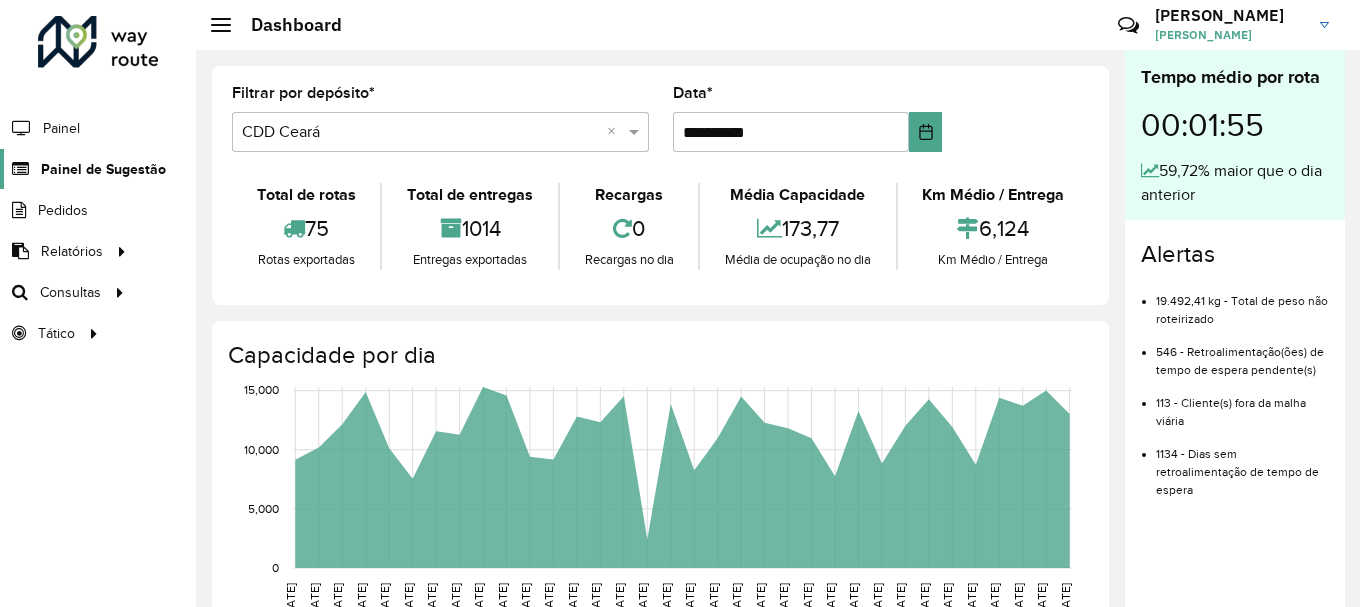 click on "Painel de Sugestão" 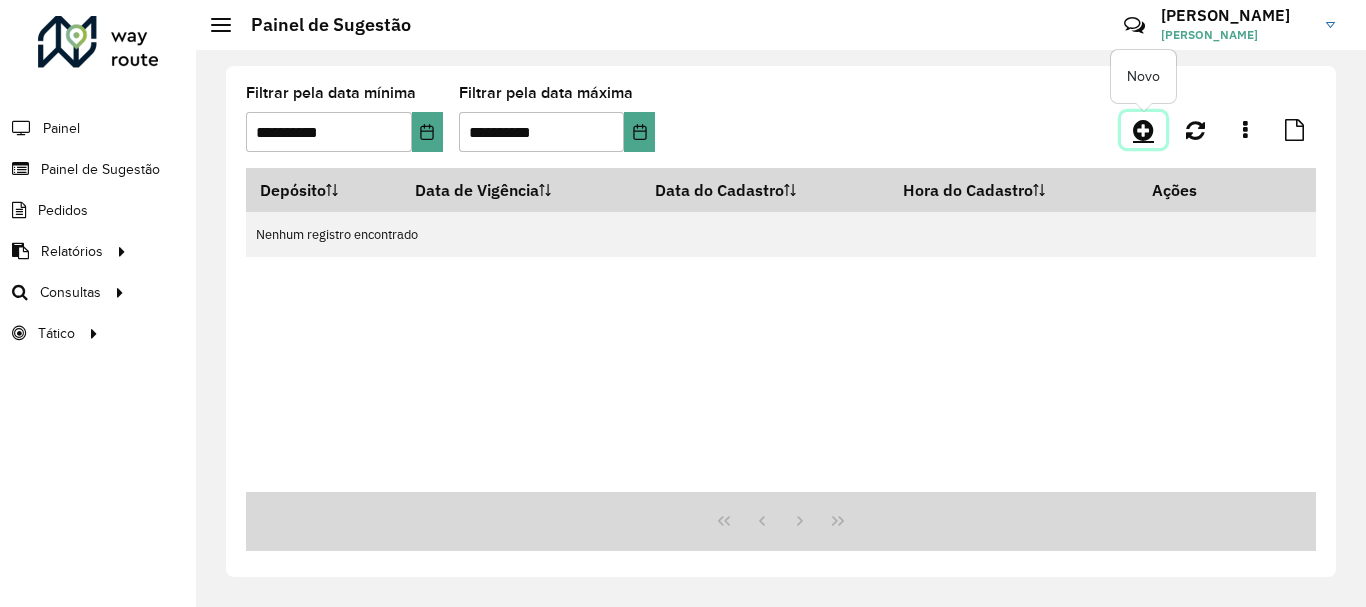 click 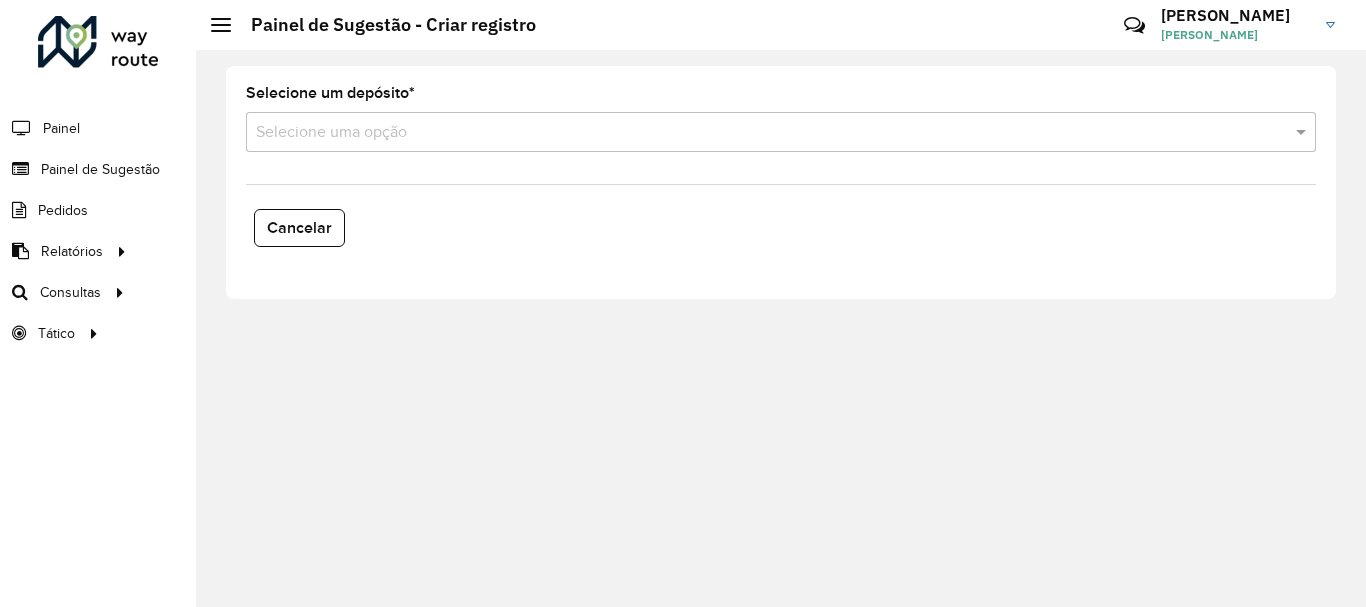 click at bounding box center (761, 133) 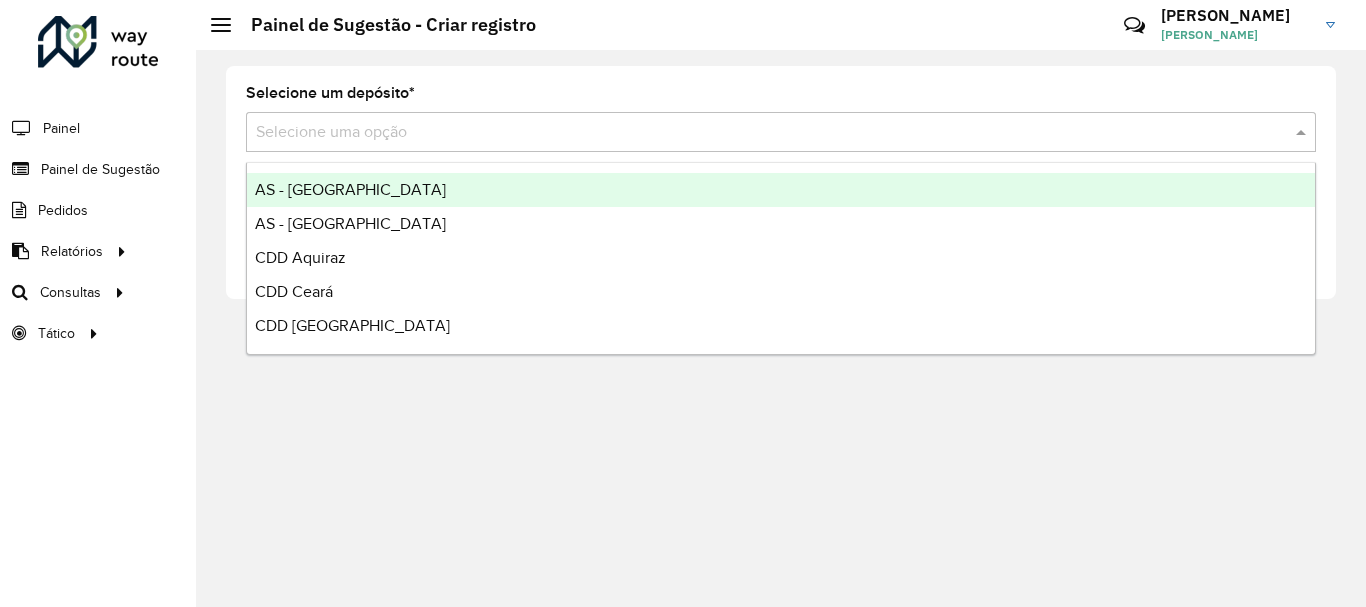 click on "AS - [GEOGRAPHIC_DATA]" at bounding box center [781, 190] 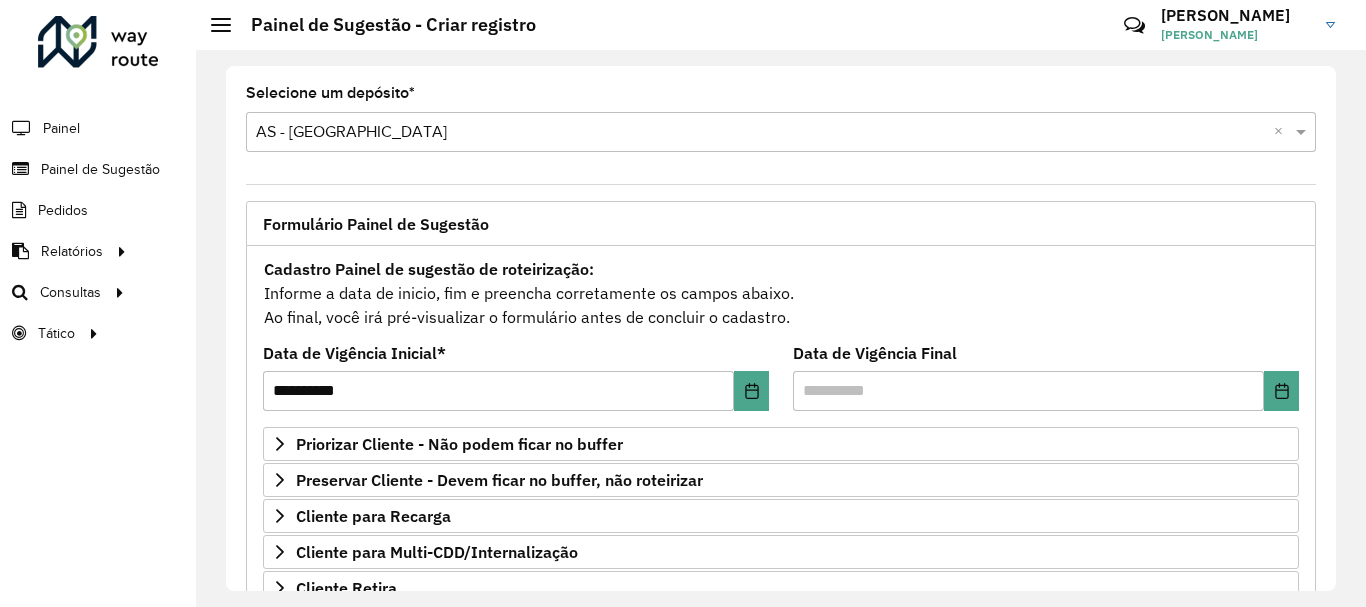 scroll, scrollTop: 200, scrollLeft: 0, axis: vertical 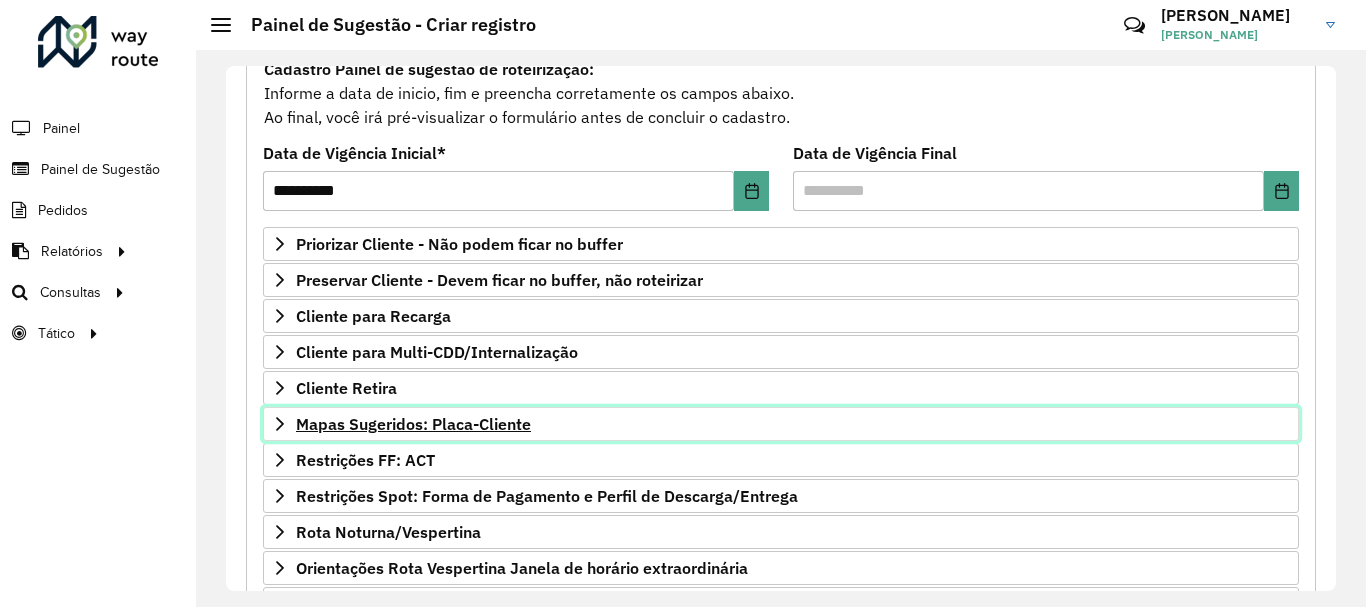 click on "Mapas Sugeridos: Placa-Cliente" at bounding box center [413, 424] 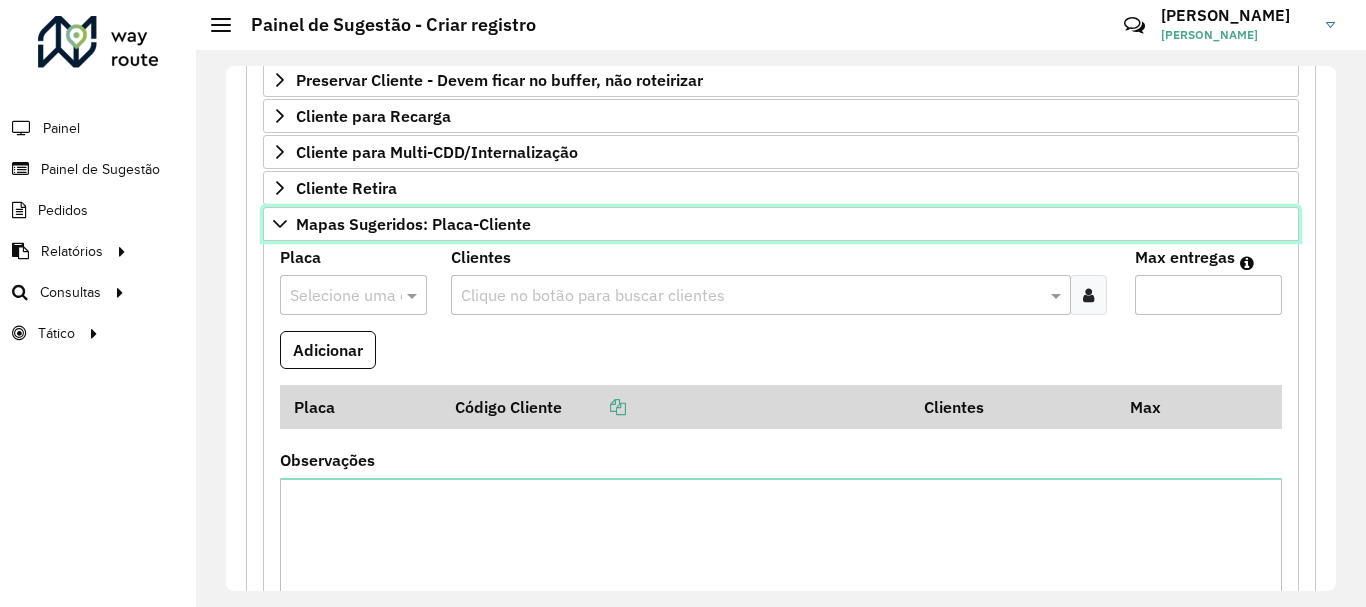 scroll, scrollTop: 500, scrollLeft: 0, axis: vertical 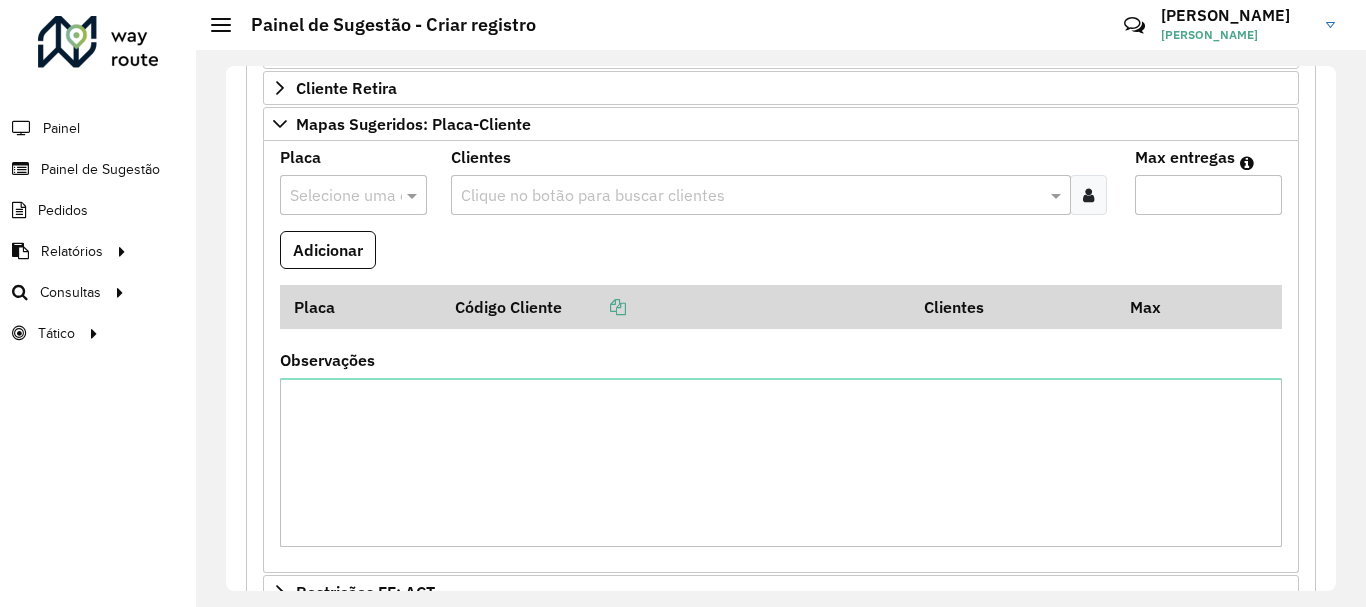 click at bounding box center (333, 196) 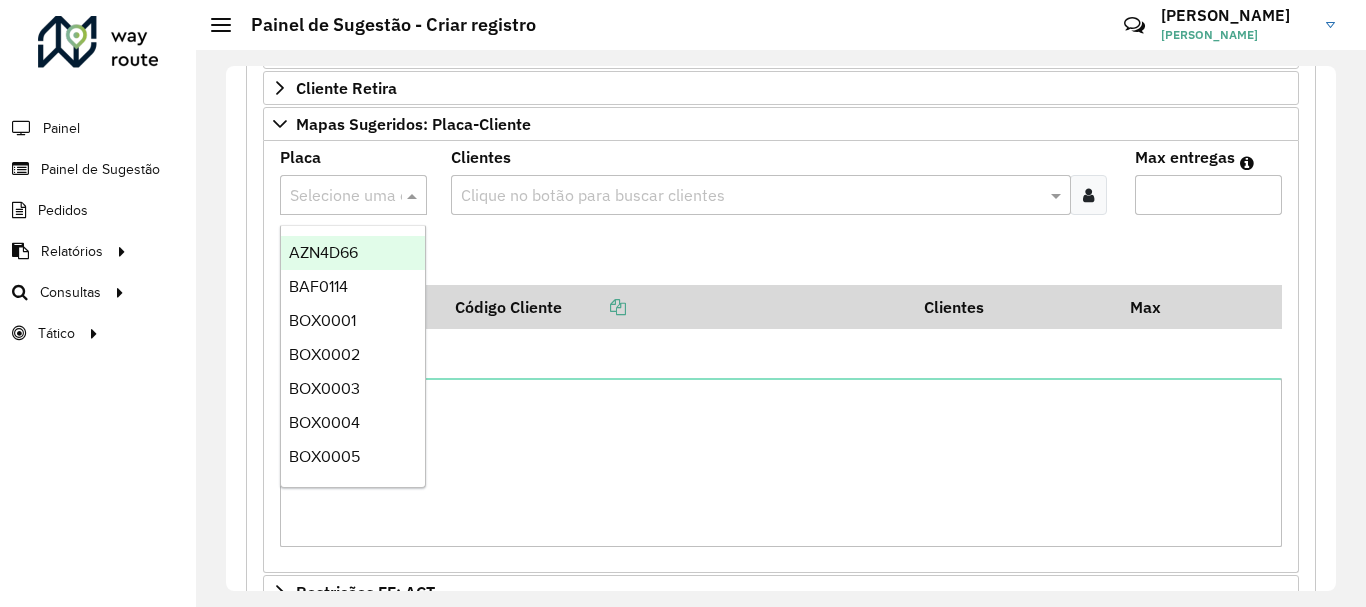 paste on "*******" 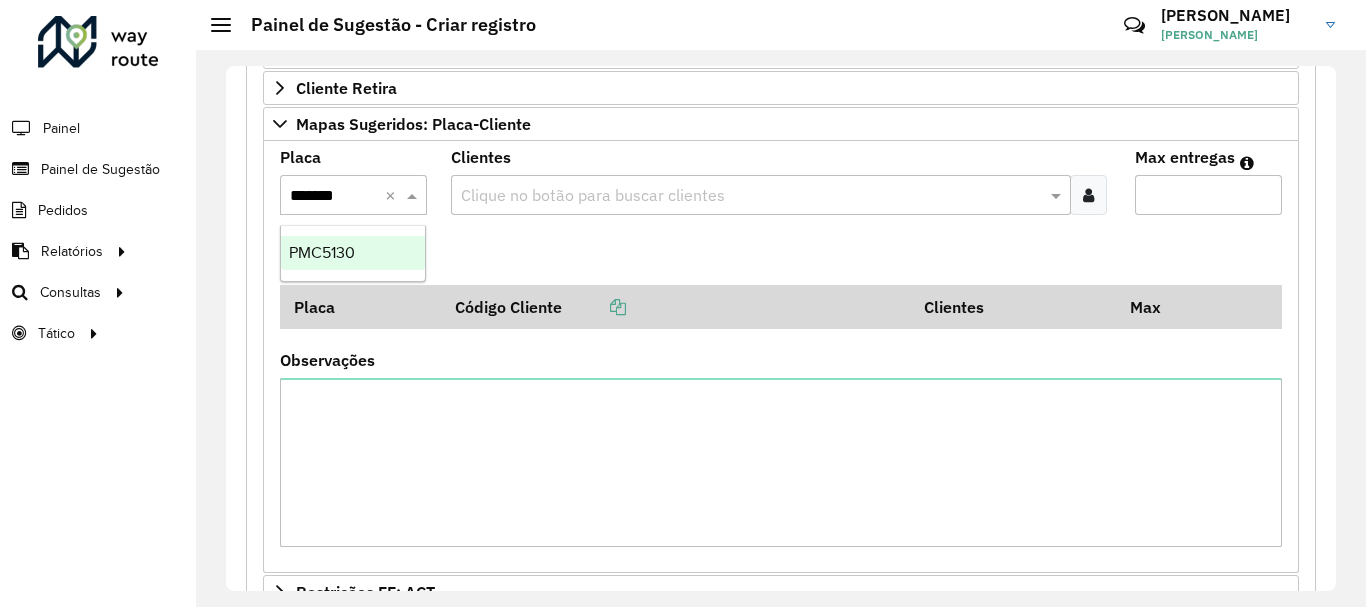 click on "PMC5130" at bounding box center [353, 253] 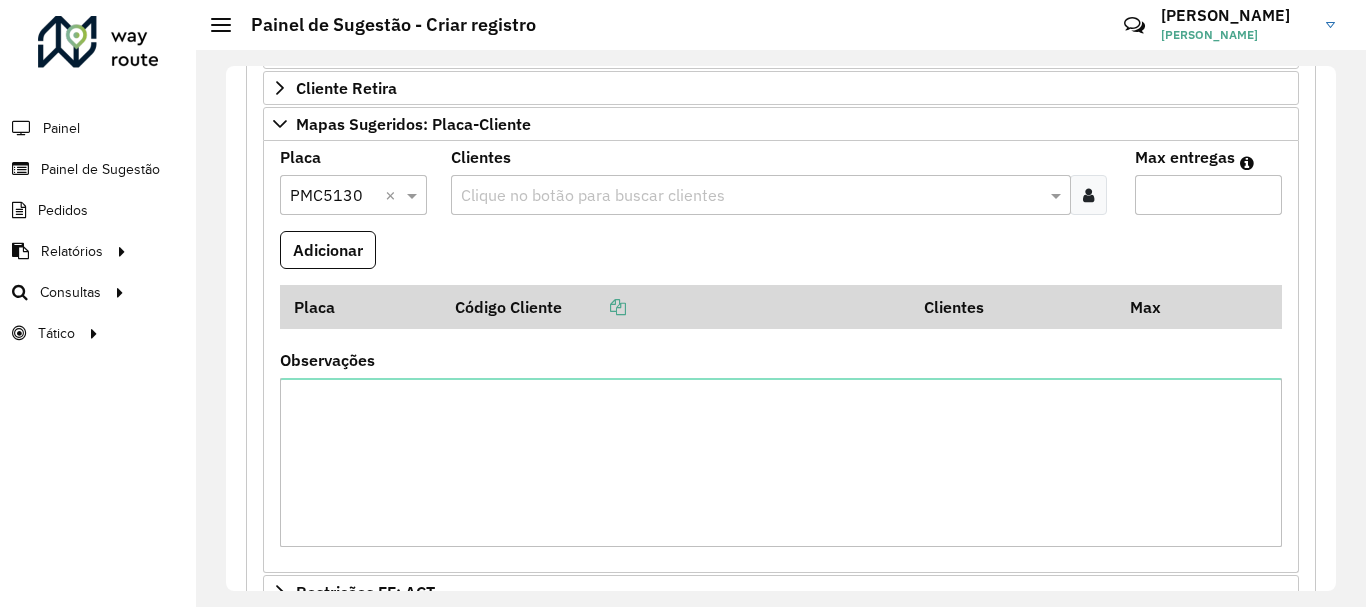 click at bounding box center [751, 196] 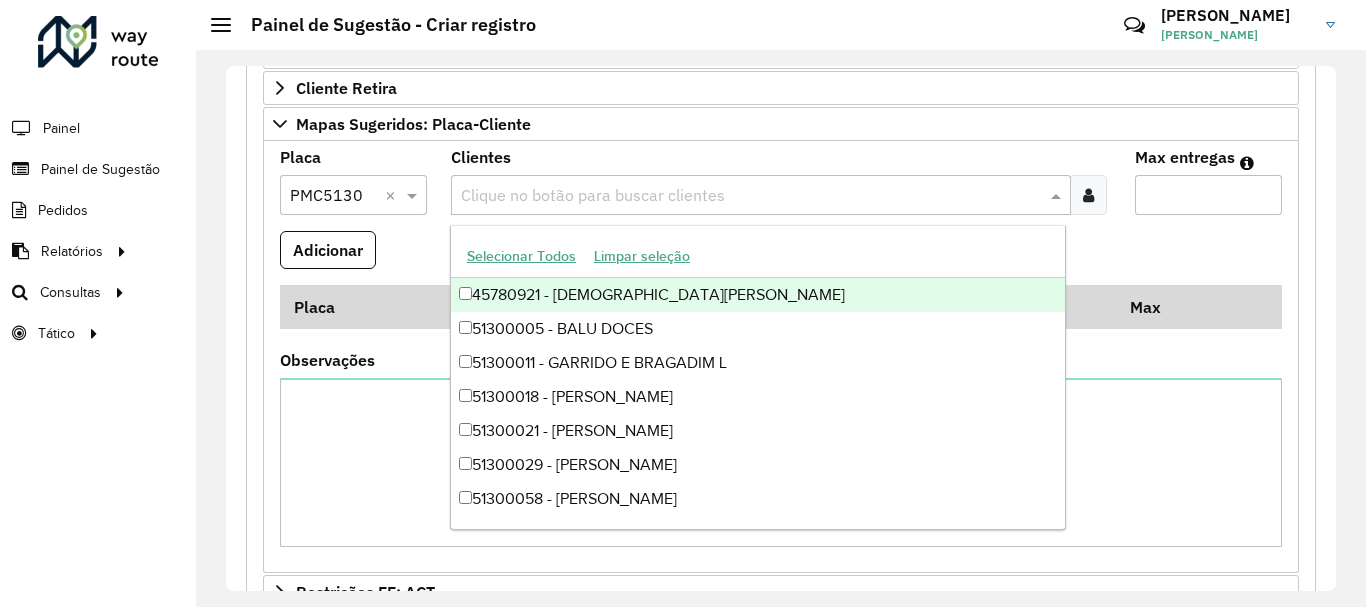 paste on "*****" 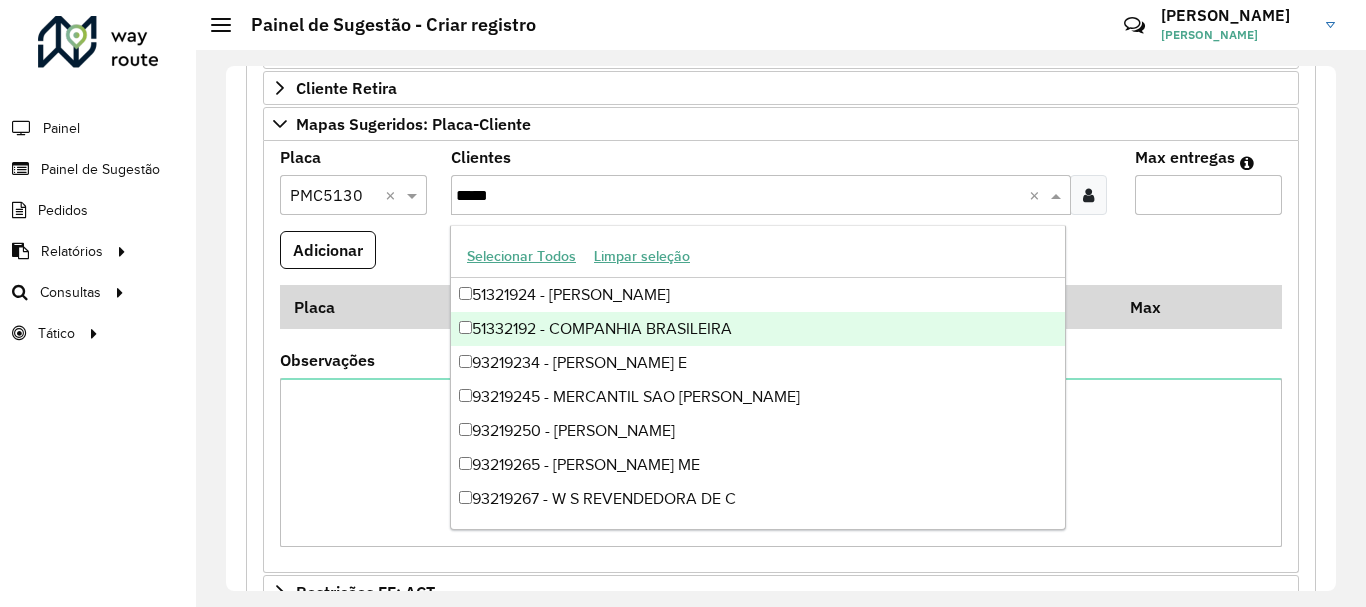 type on "*****" 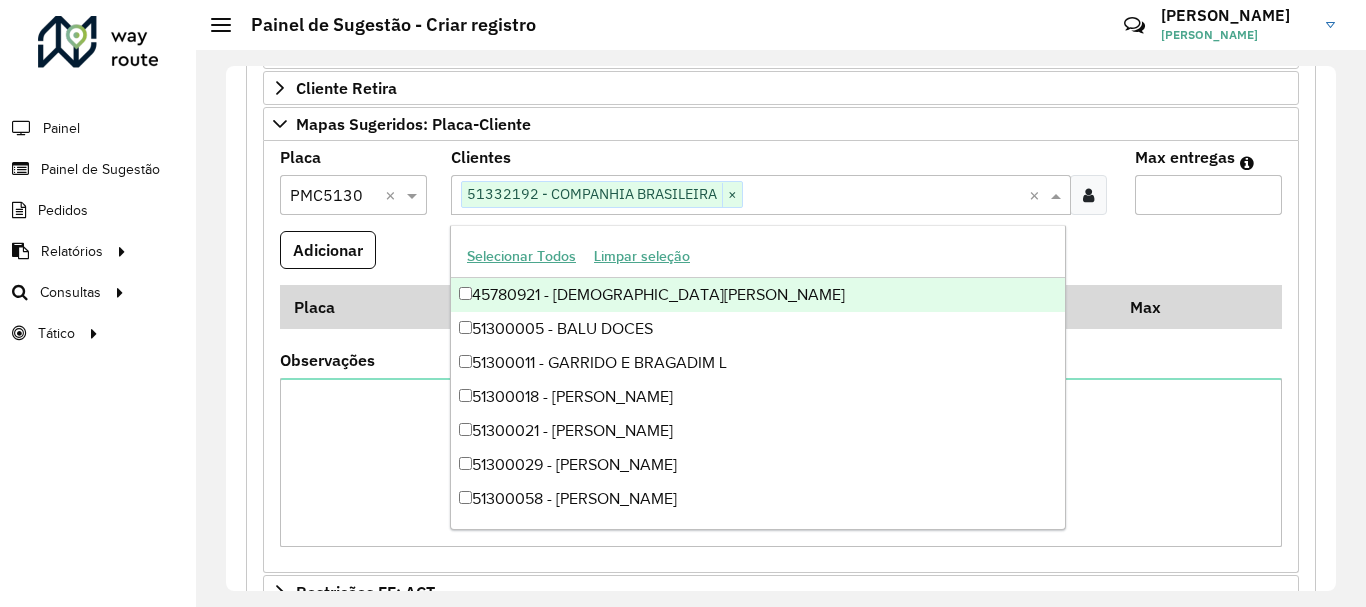 click on "Max entregas" at bounding box center (1208, 195) 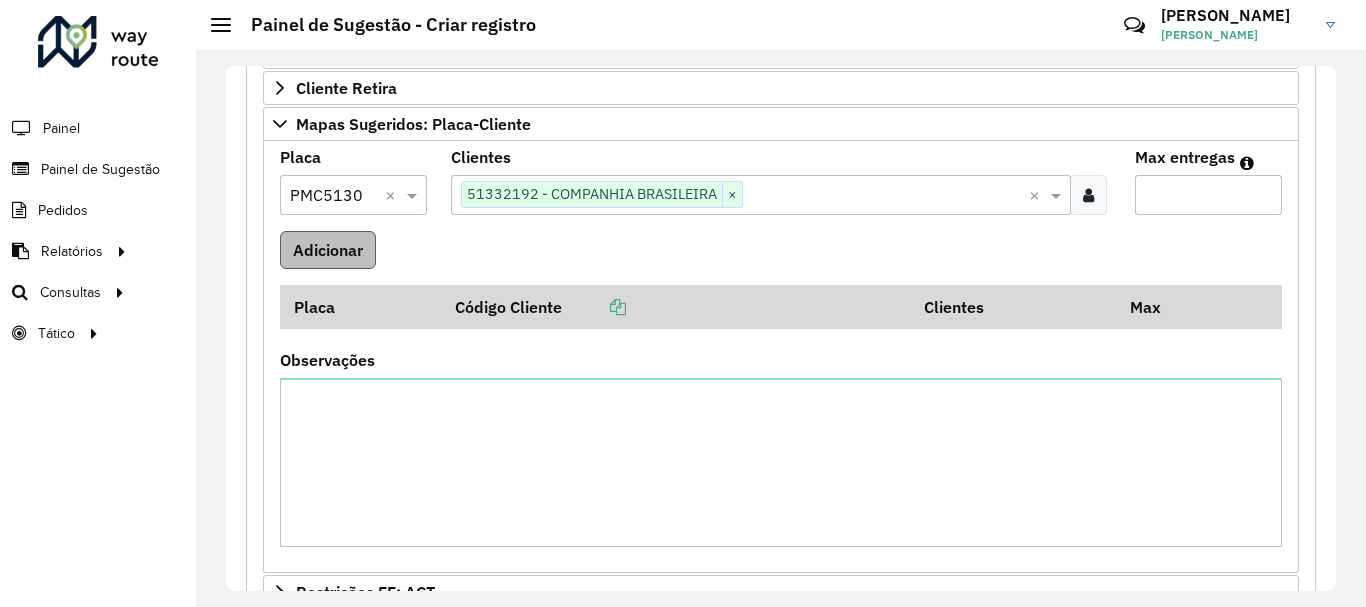 type on "*" 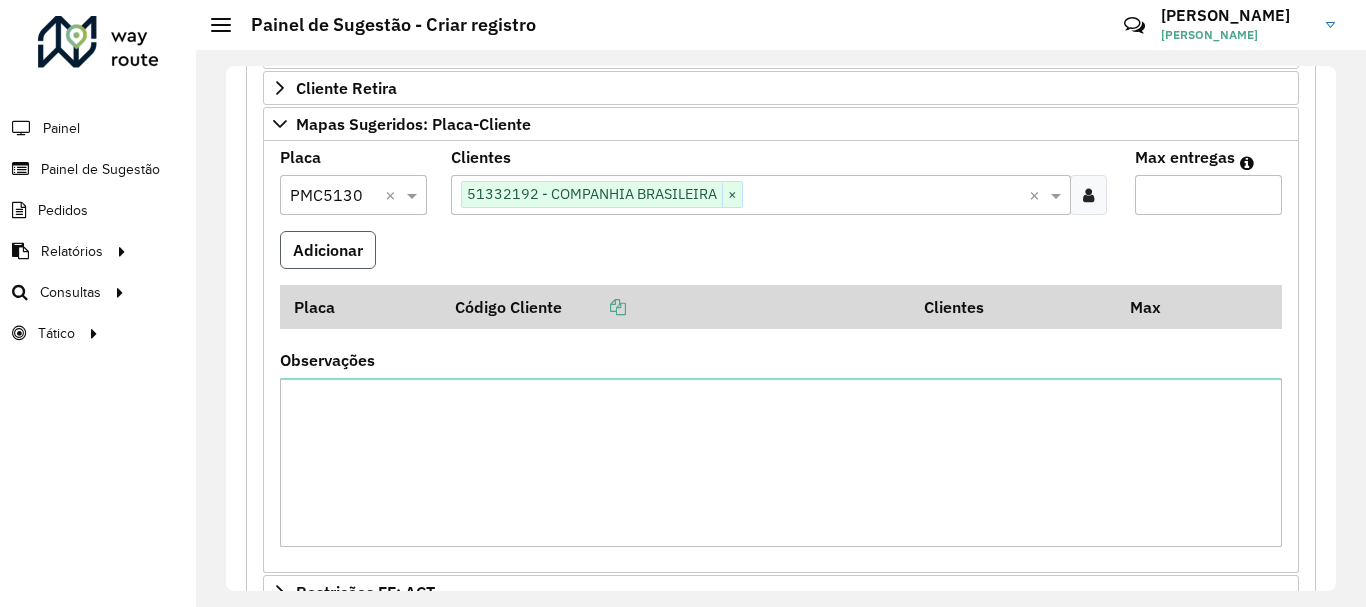 click on "Adicionar" at bounding box center [328, 250] 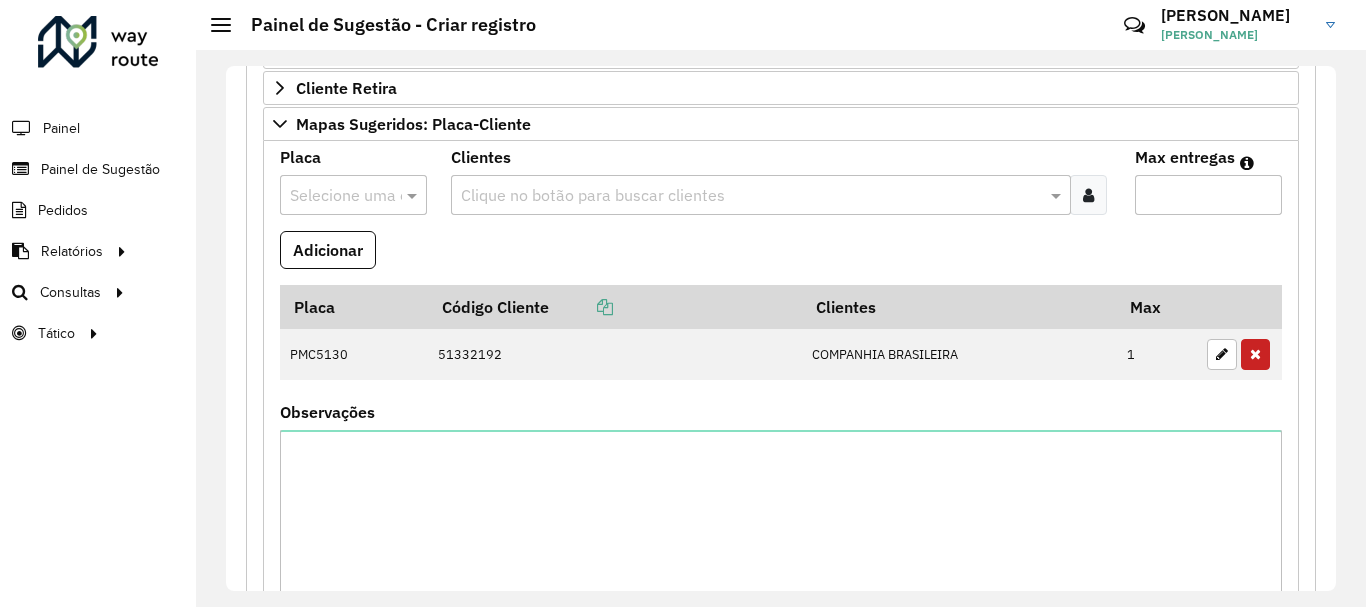 click at bounding box center [333, 196] 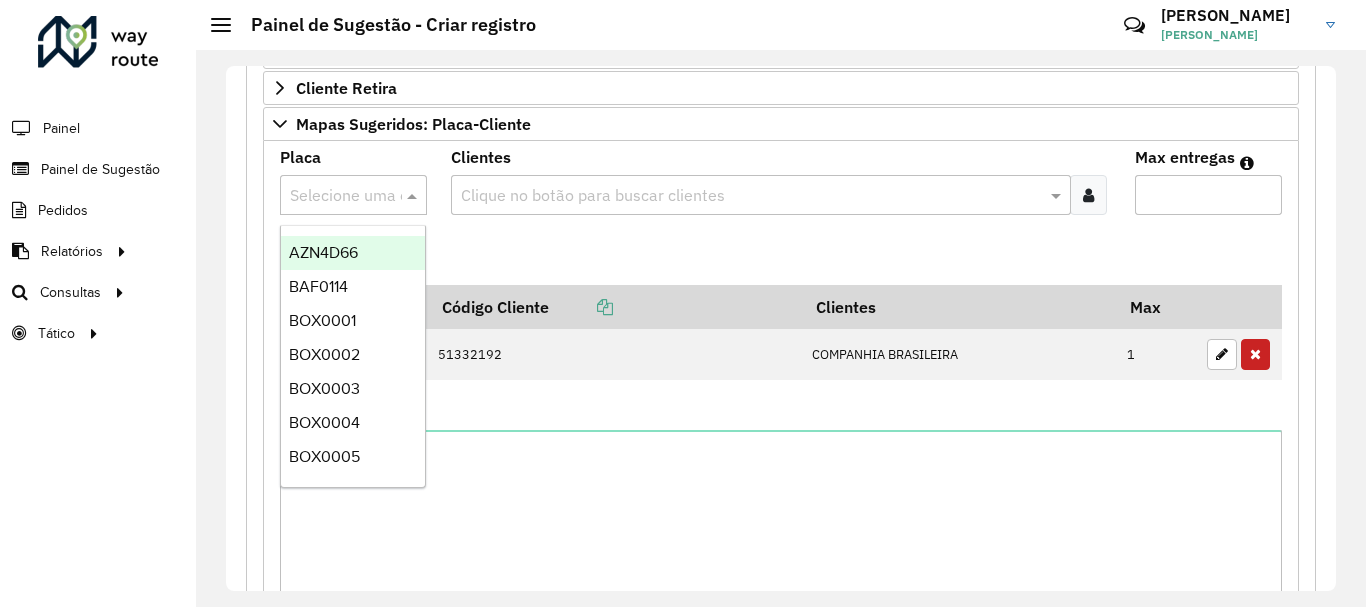 paste on "*******" 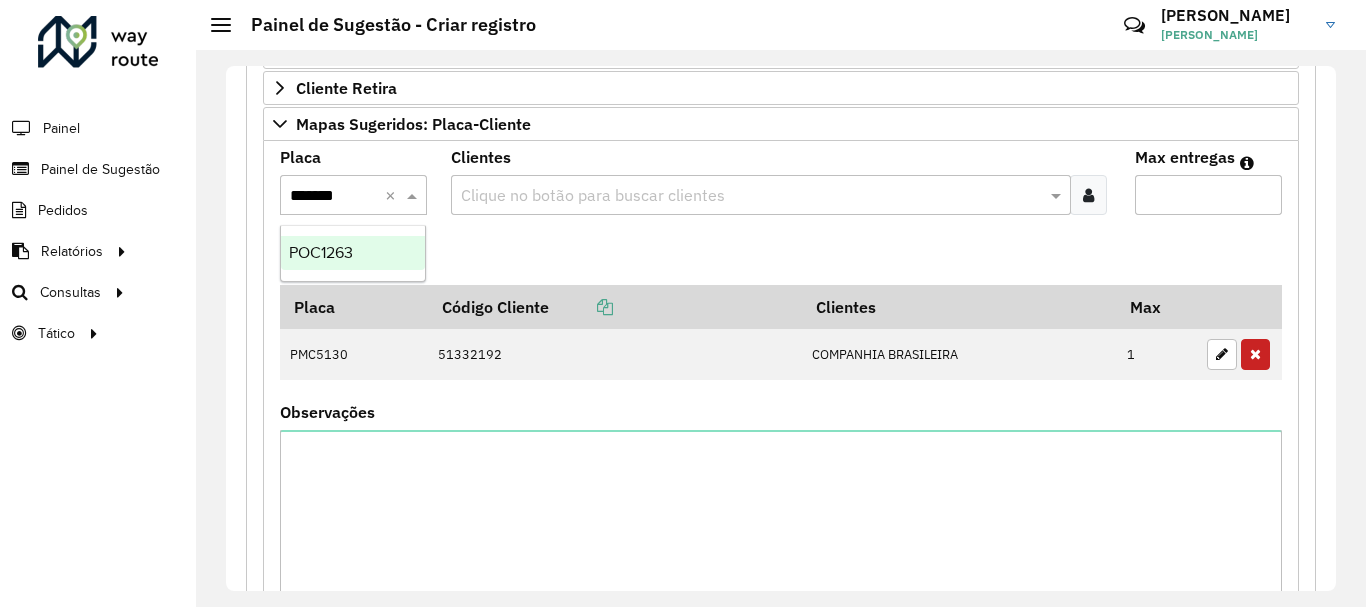 click on "POC1263" at bounding box center (321, 252) 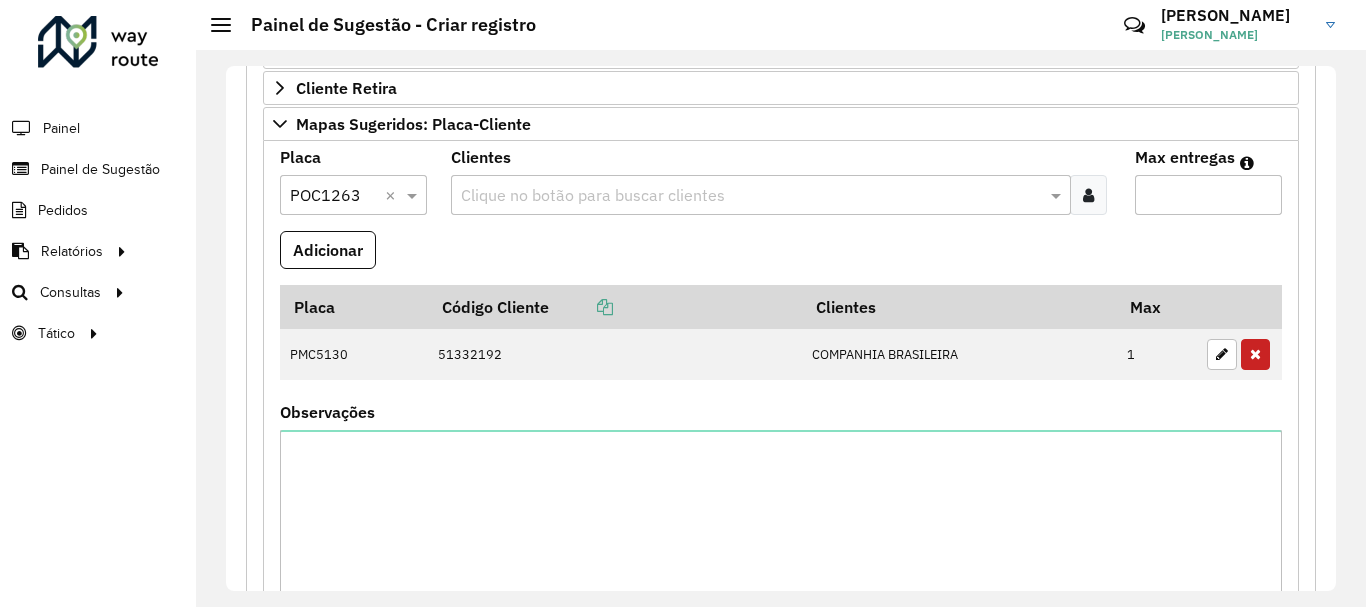 click at bounding box center [751, 196] 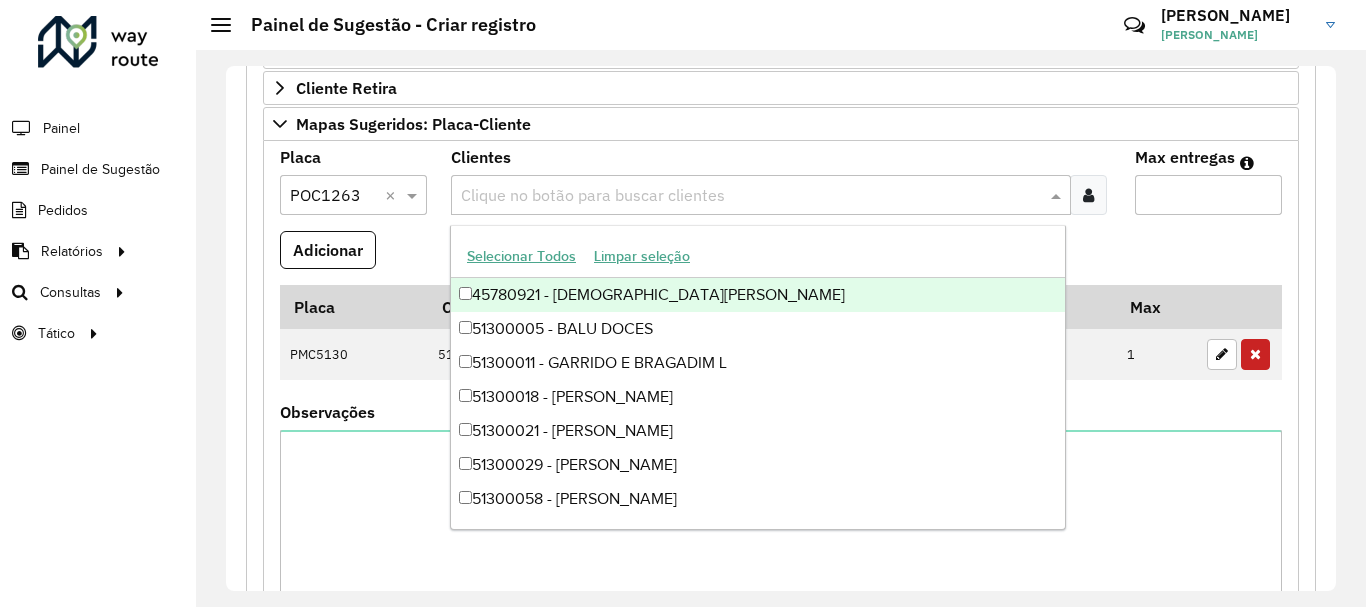 paste on "*****" 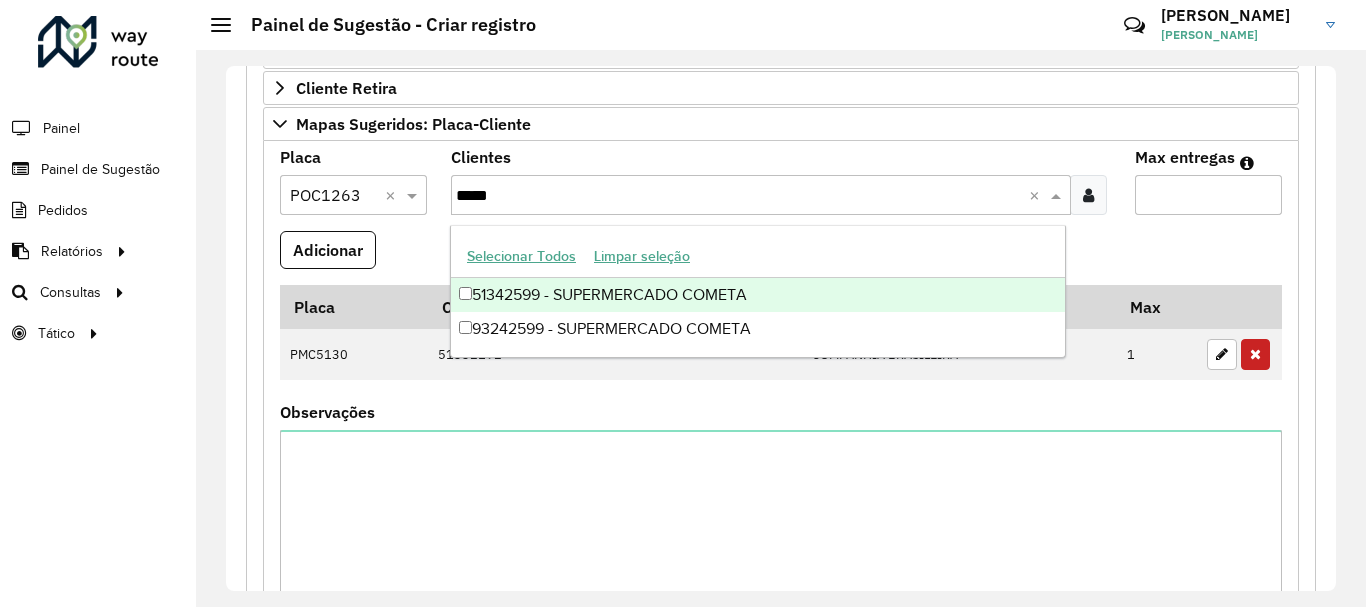 type on "*****" 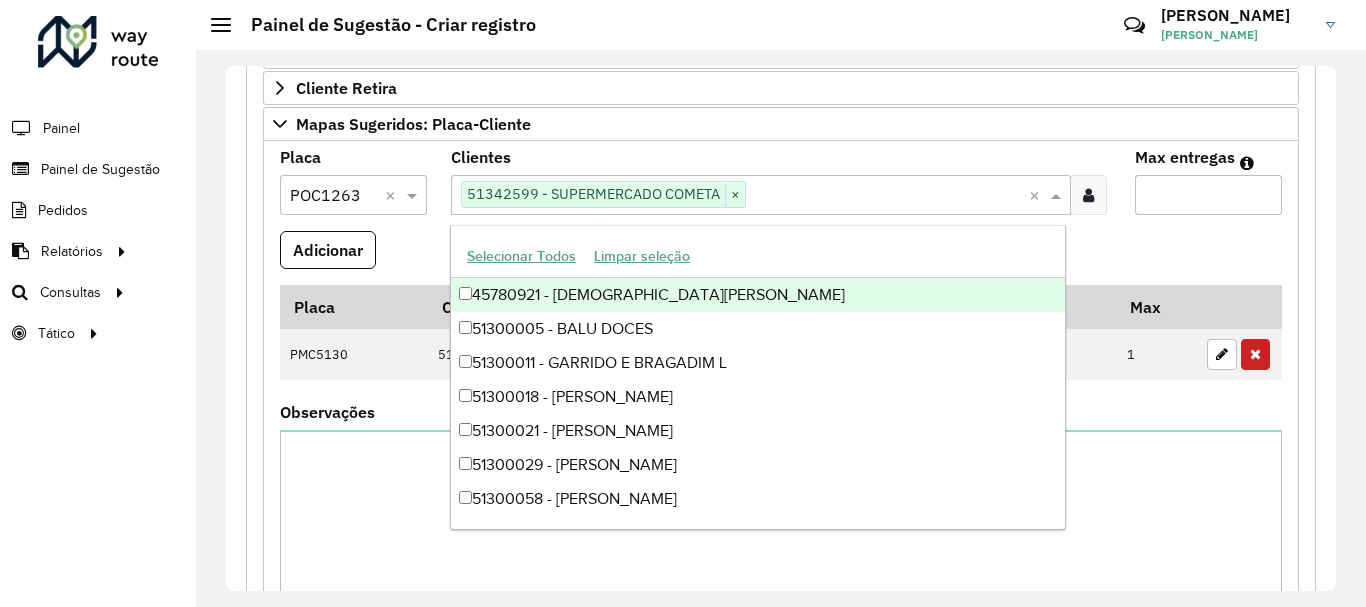 click on "Max entregas" at bounding box center [1208, 195] 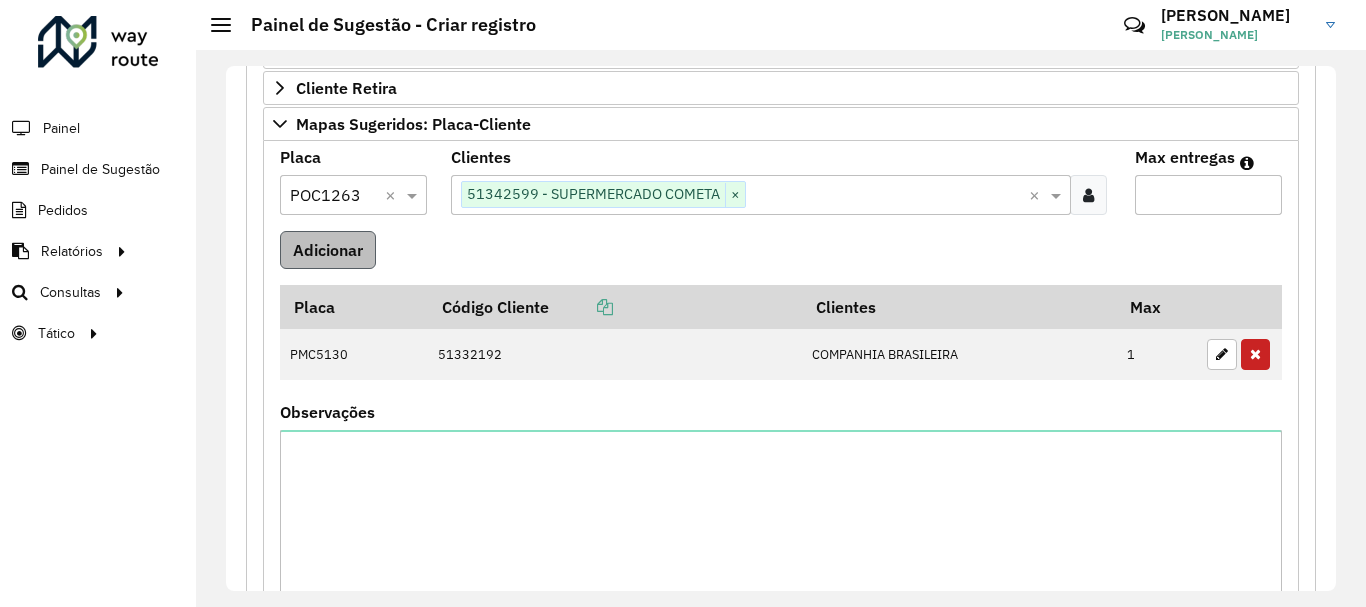 type on "*" 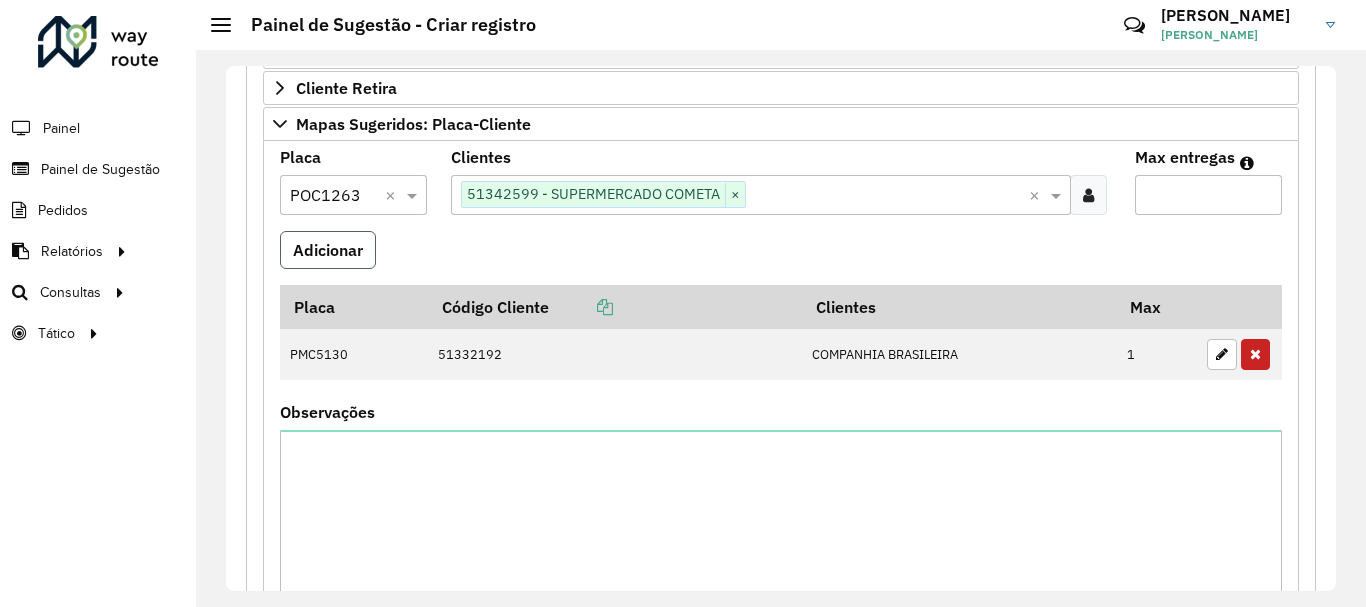 click on "Adicionar" at bounding box center [328, 250] 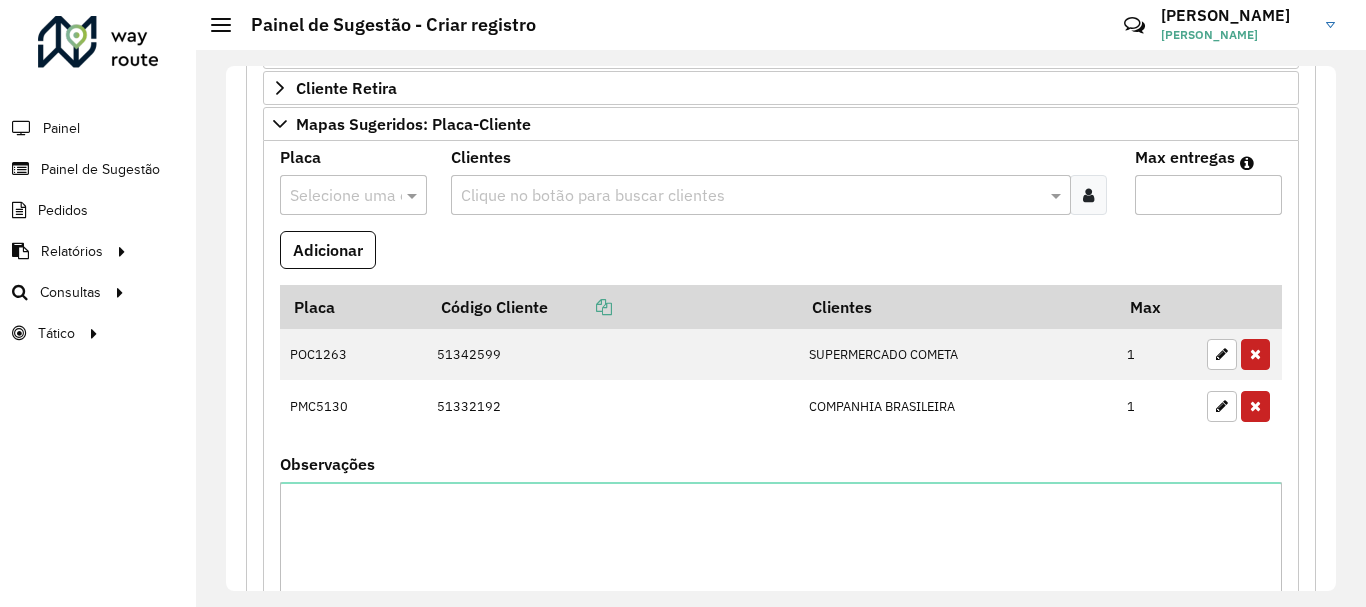 click at bounding box center (333, 196) 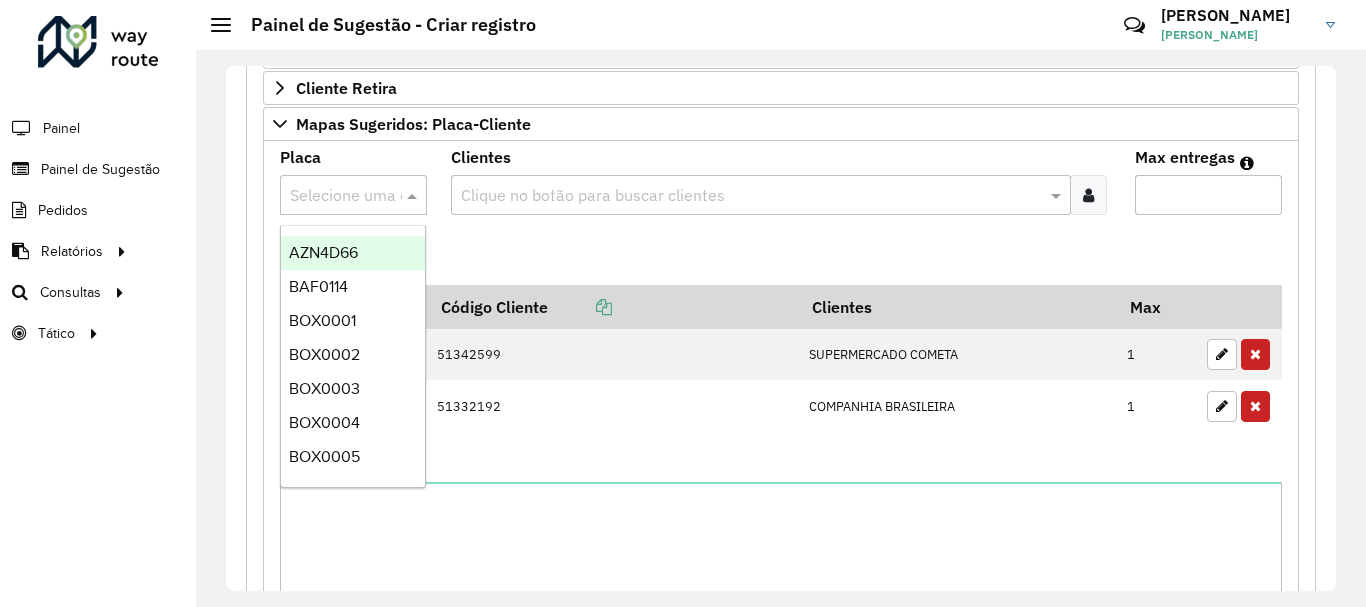 paste on "*******" 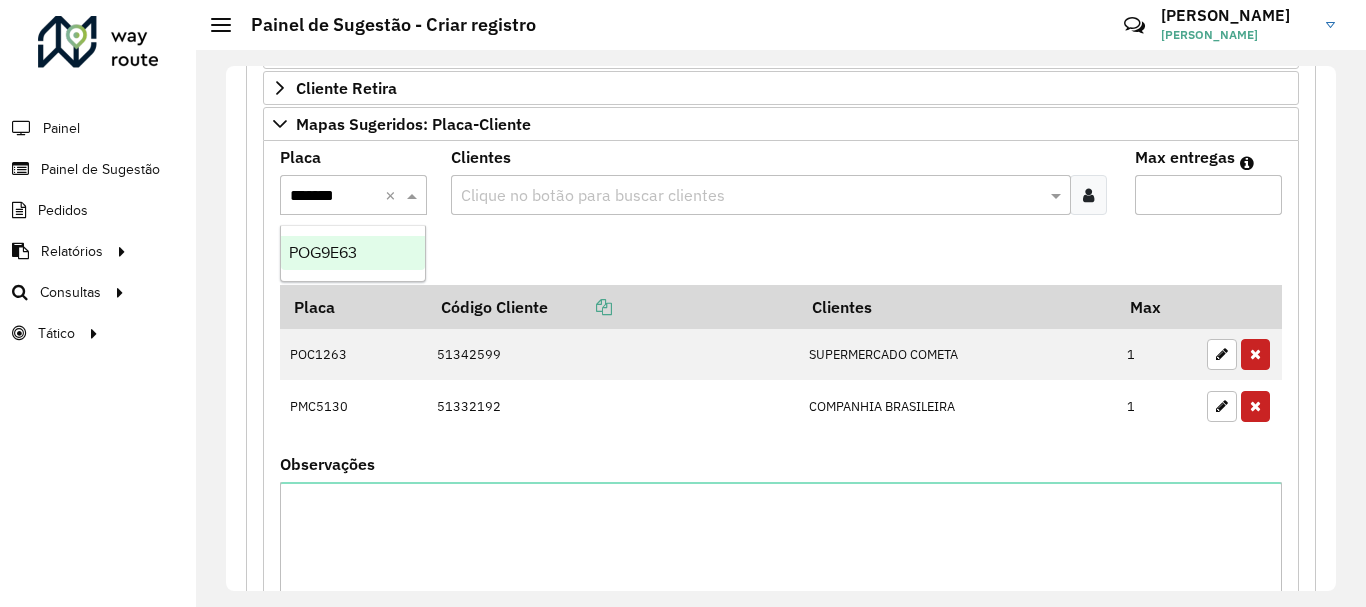 click on "POG9E63" at bounding box center (323, 252) 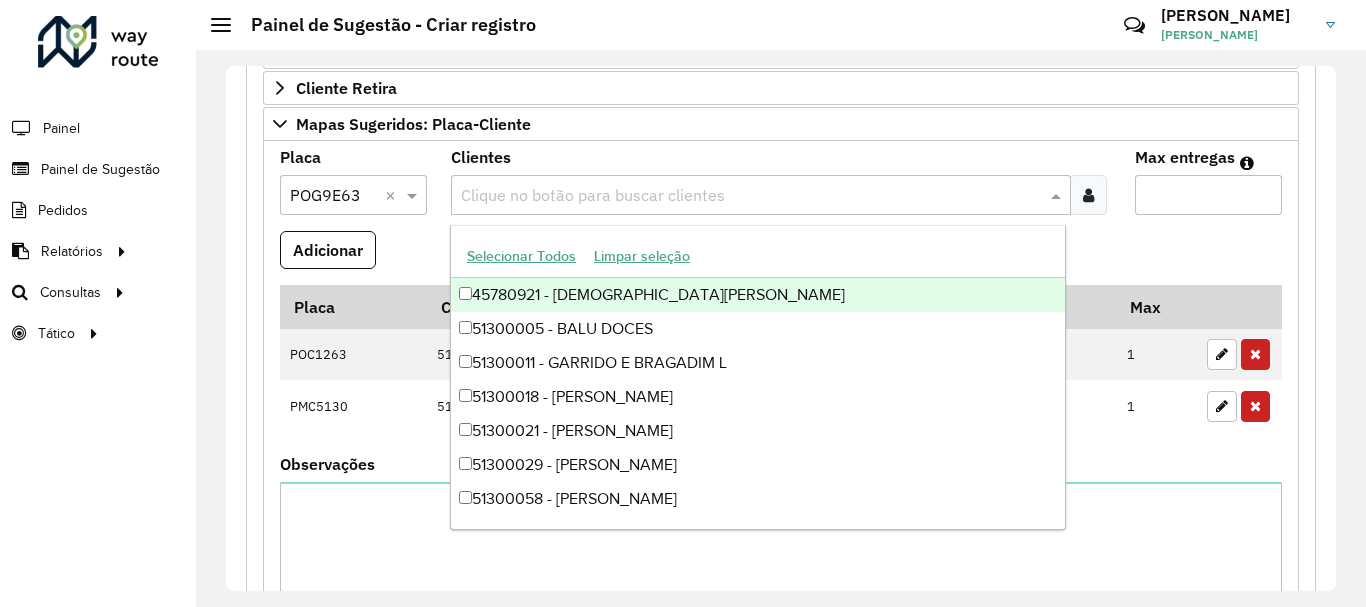 click at bounding box center [751, 196] 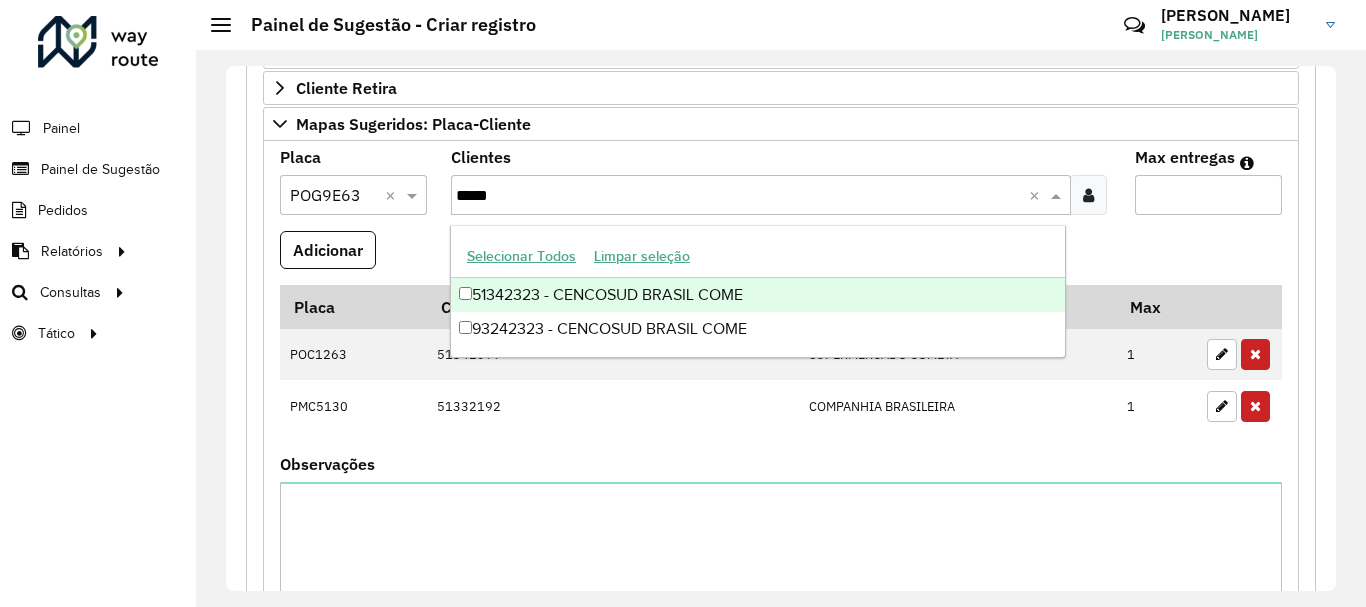 click on "51342323 - CENCOSUD BRASIL COME" at bounding box center [758, 295] 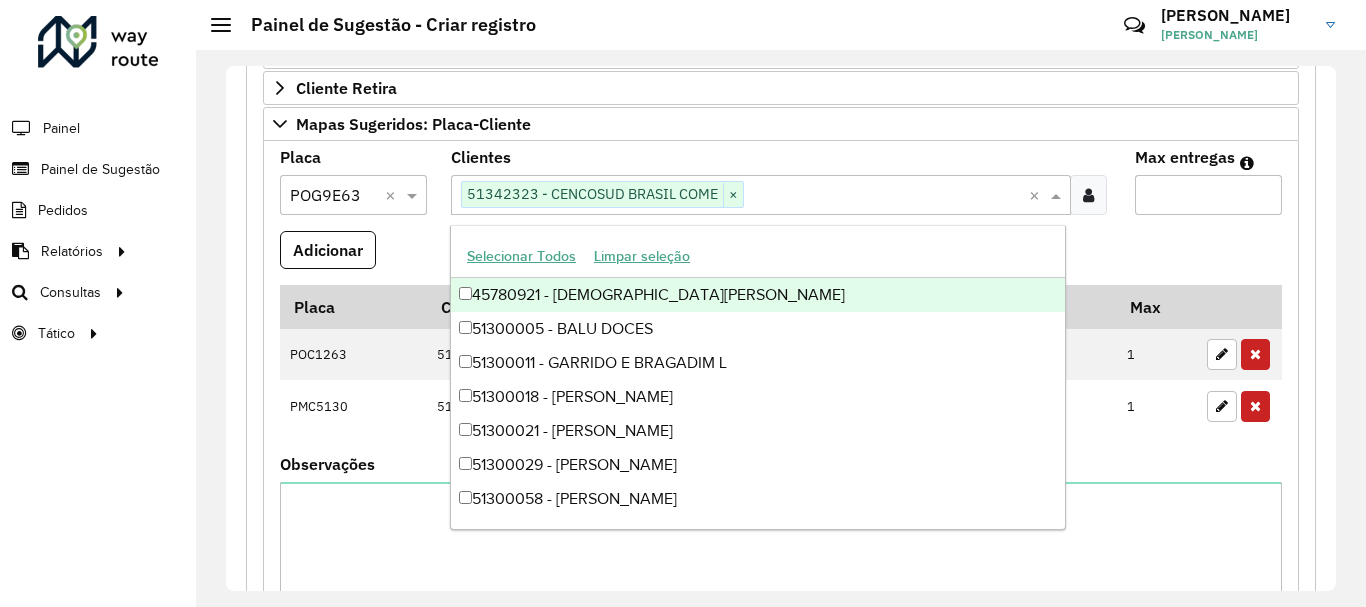 click on "Max entregas" at bounding box center [1208, 195] 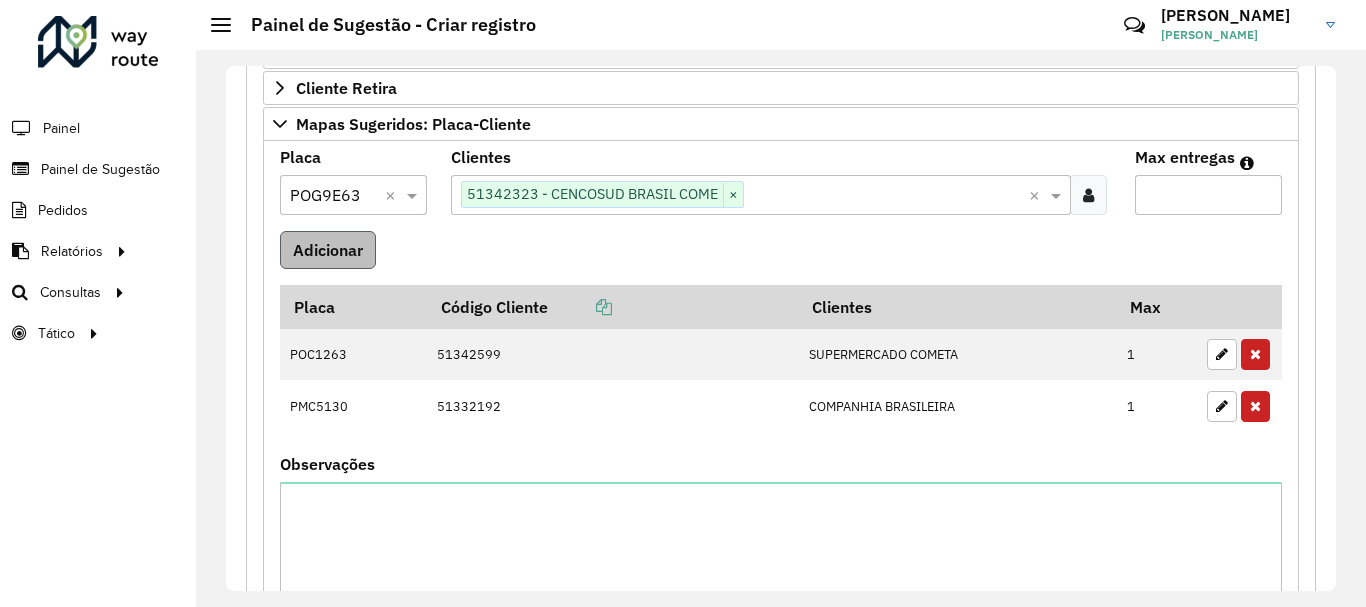 type on "*" 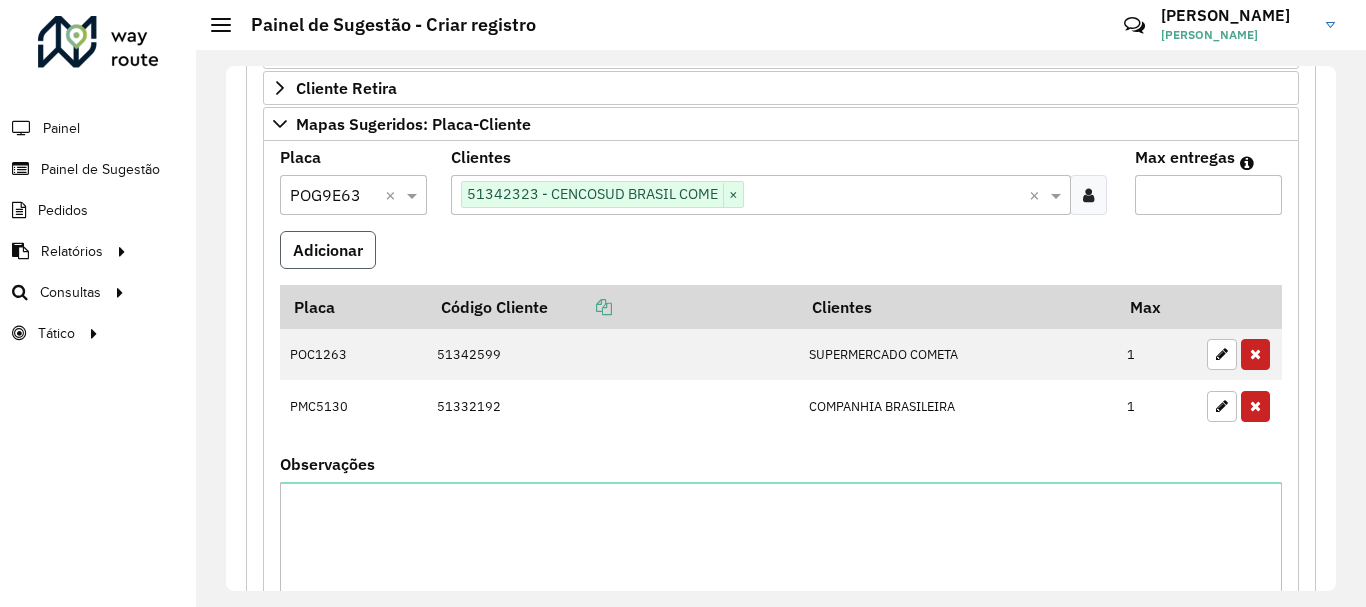 click on "Adicionar" at bounding box center (328, 250) 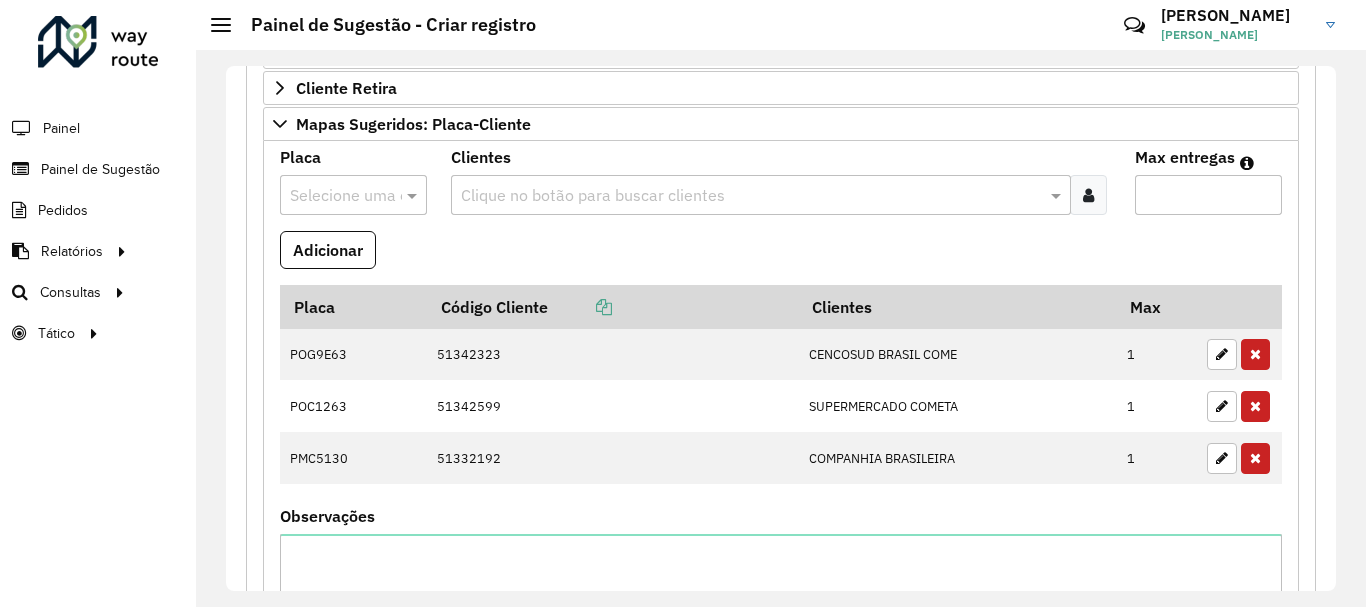 click at bounding box center (333, 196) 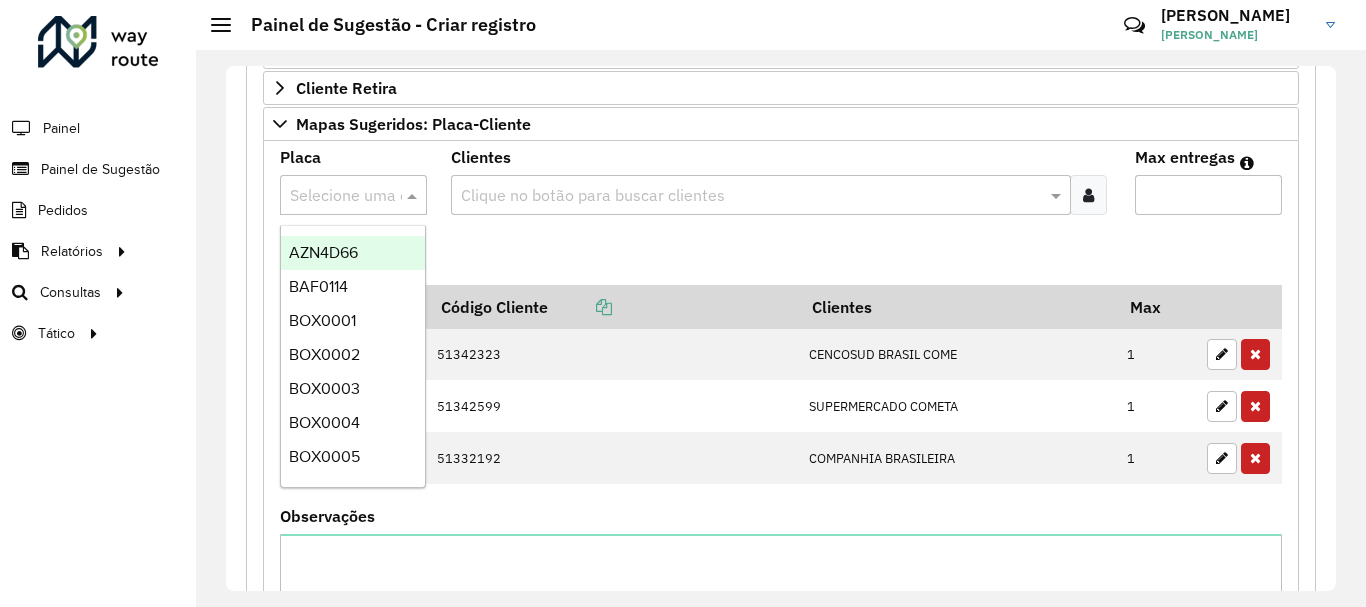 paste on "*******" 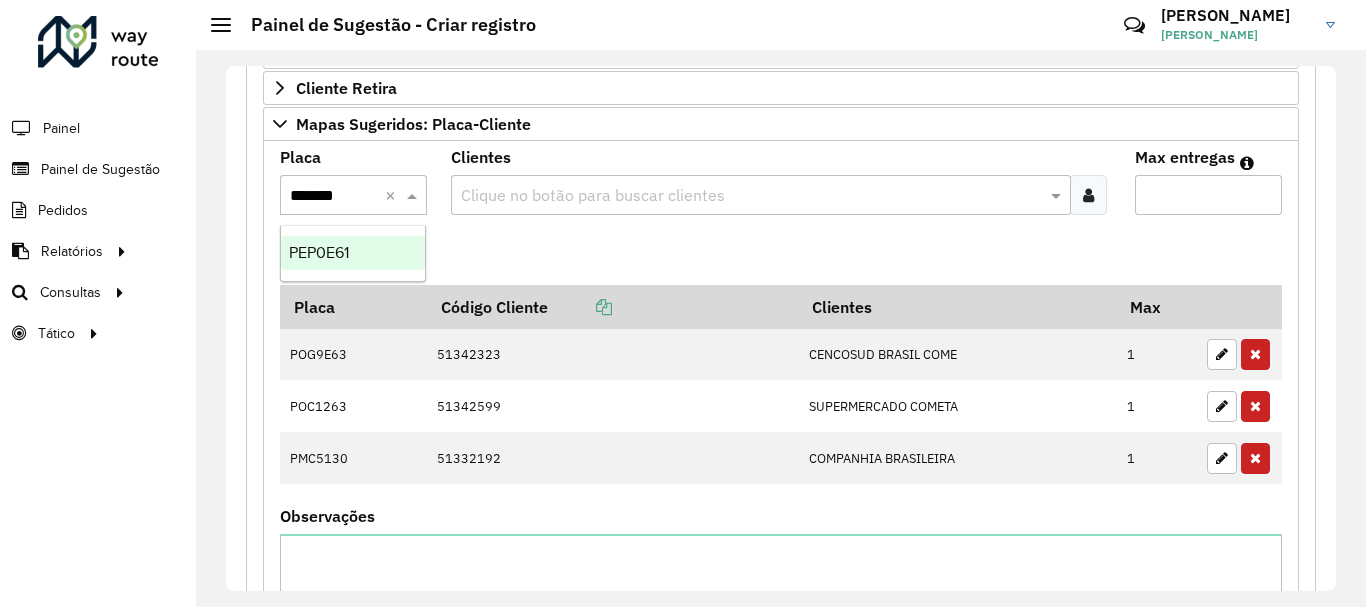 click on "PEP0E61" at bounding box center (319, 252) 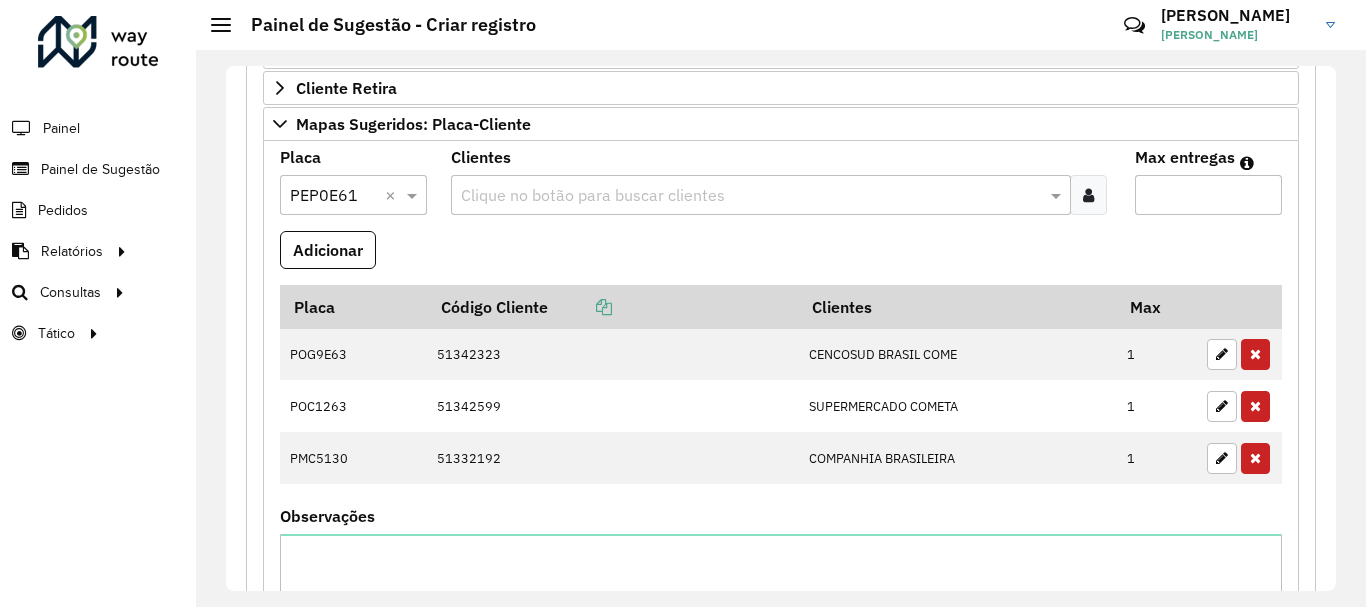 click at bounding box center (751, 196) 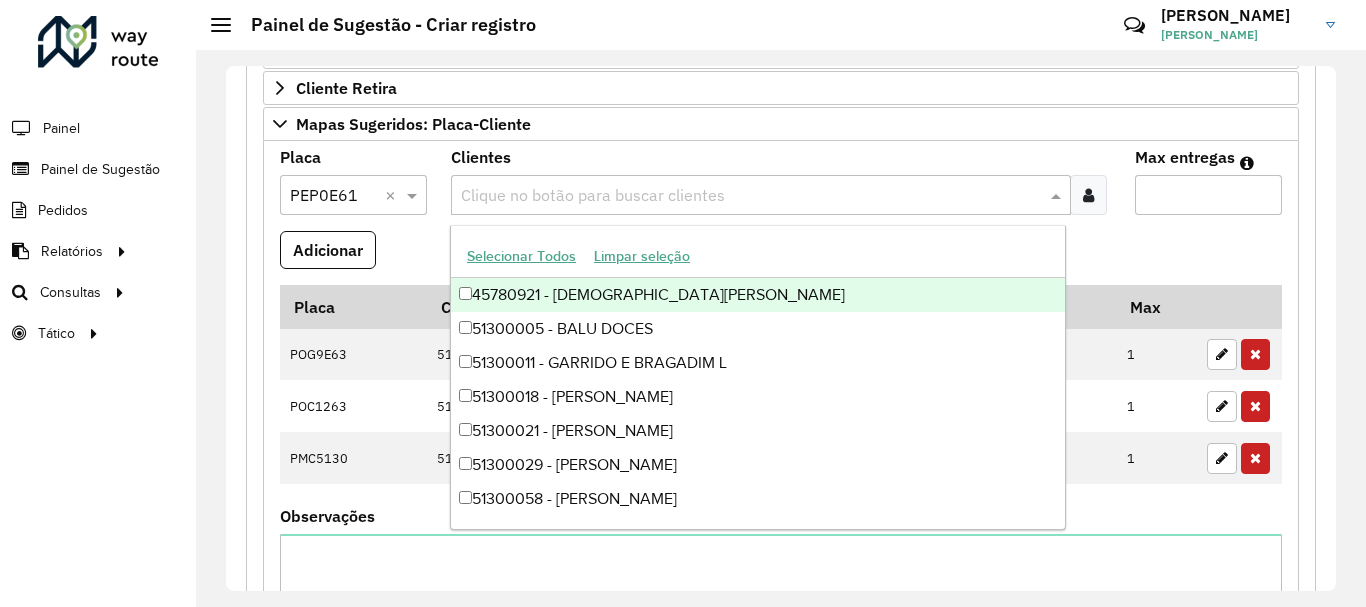 paste on "*****" 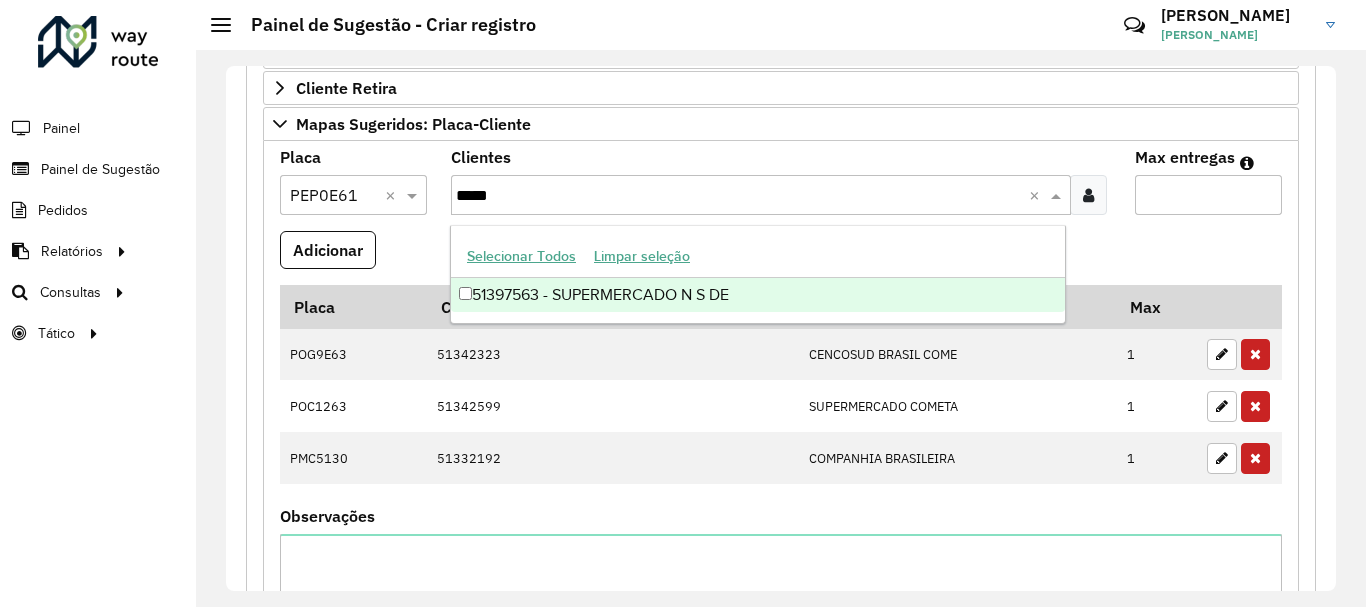 type on "*****" 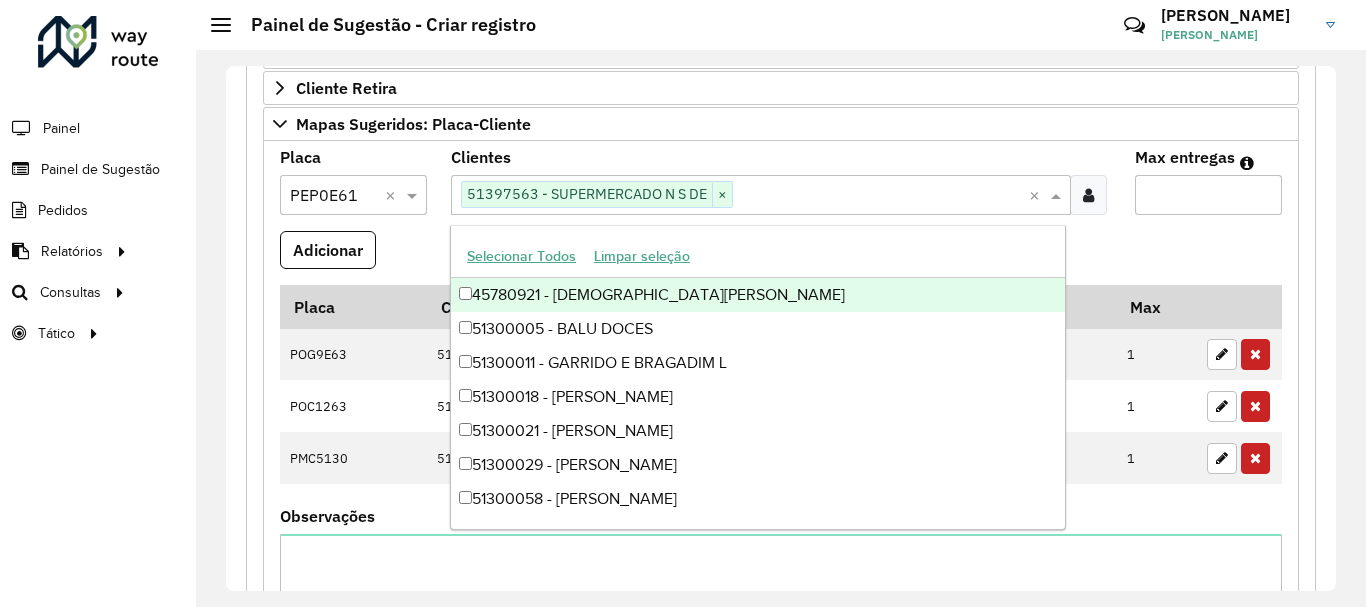 click on "Max entregas" at bounding box center [1208, 195] 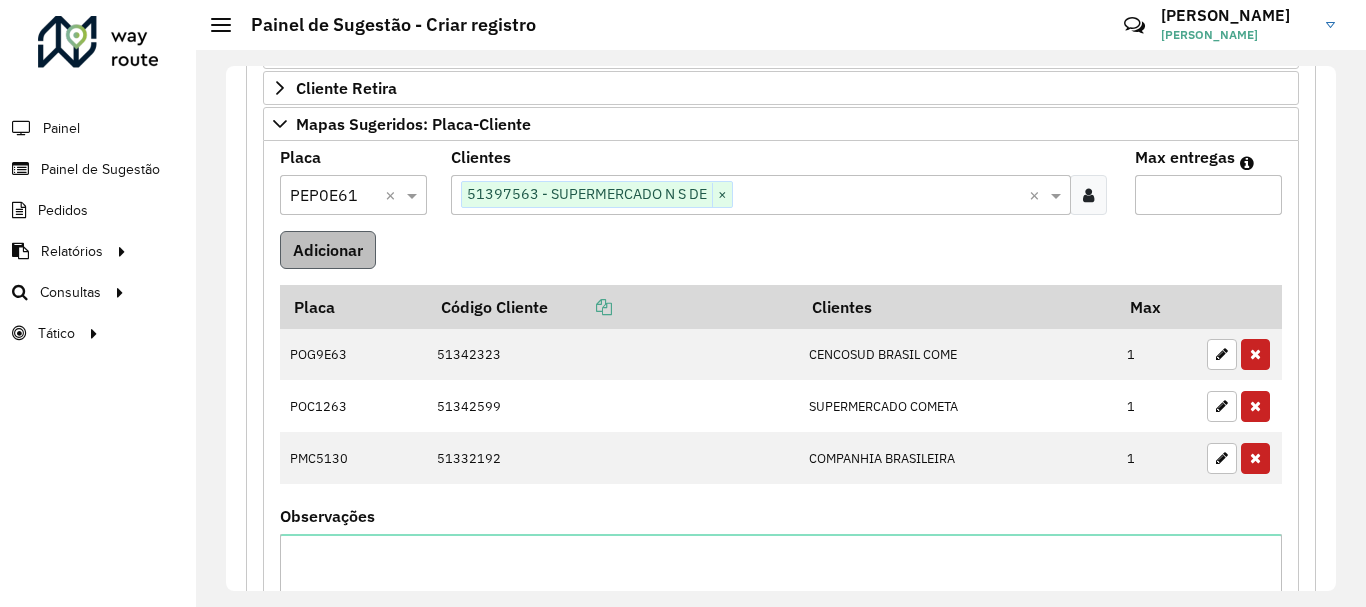 type on "*" 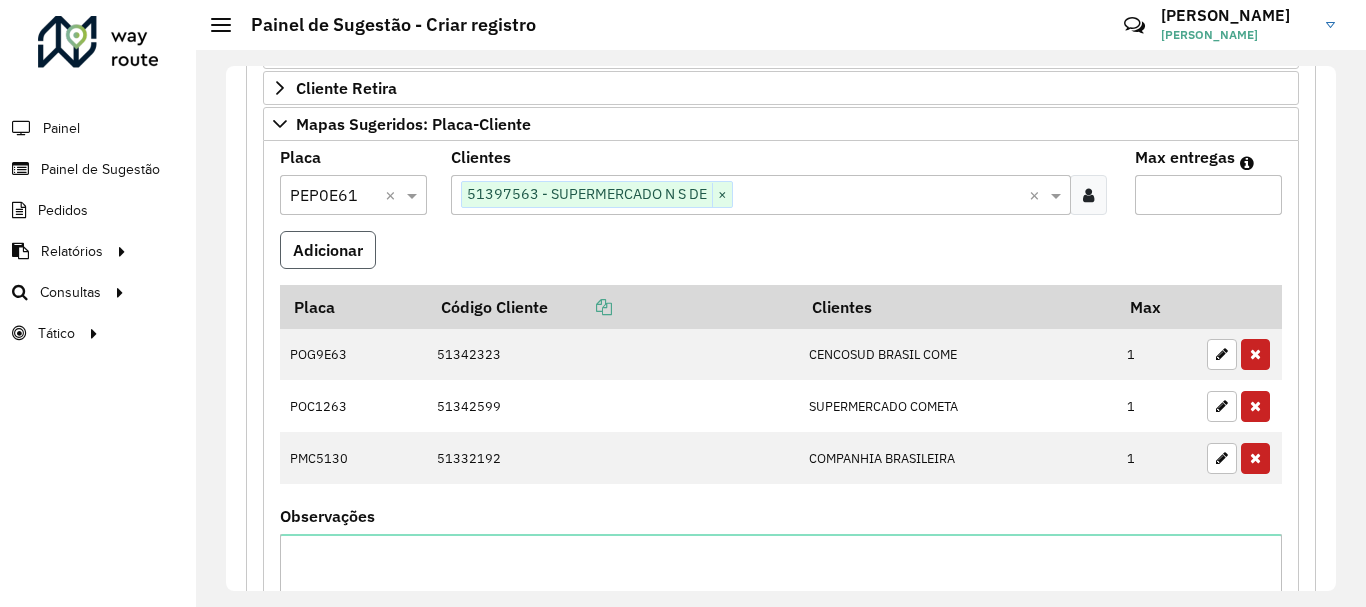 click on "Adicionar" at bounding box center [328, 250] 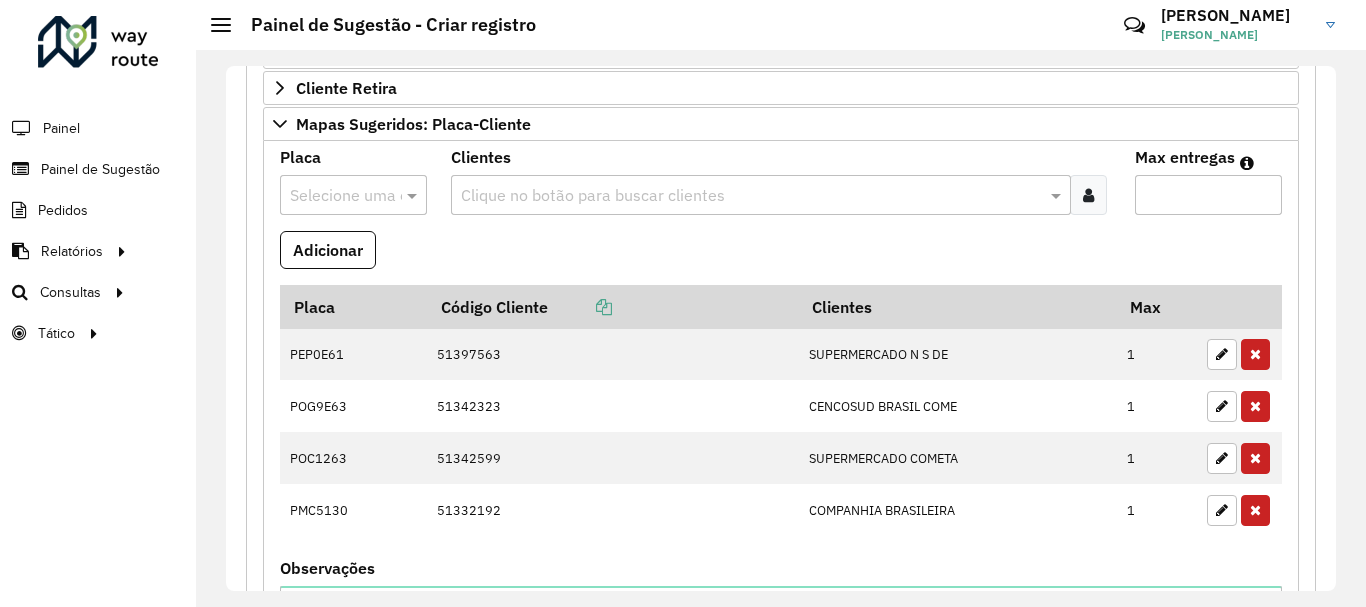 click at bounding box center [333, 196] 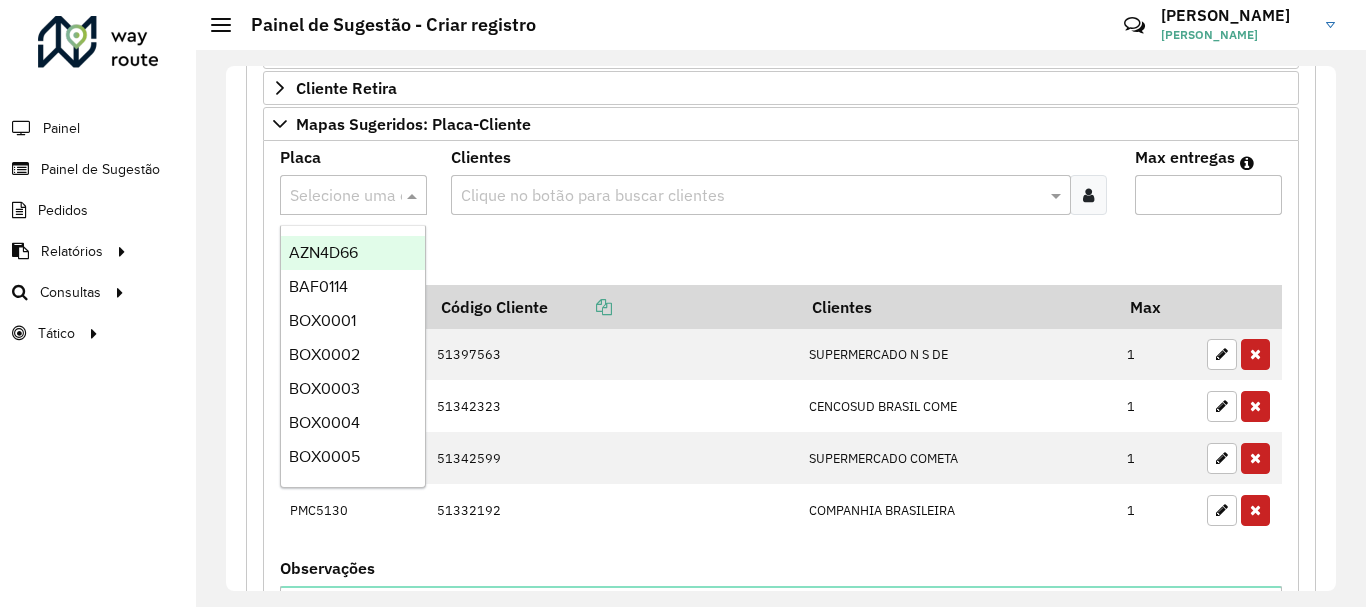 paste on "*******" 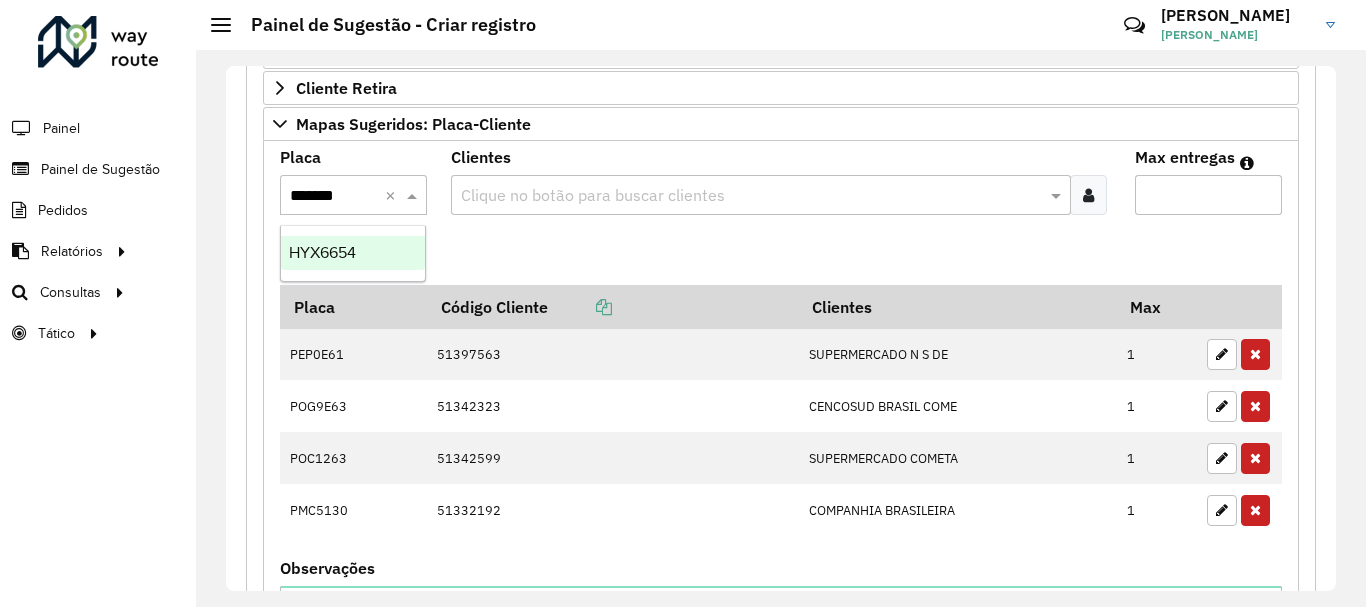 click on "HYX6654" at bounding box center [322, 252] 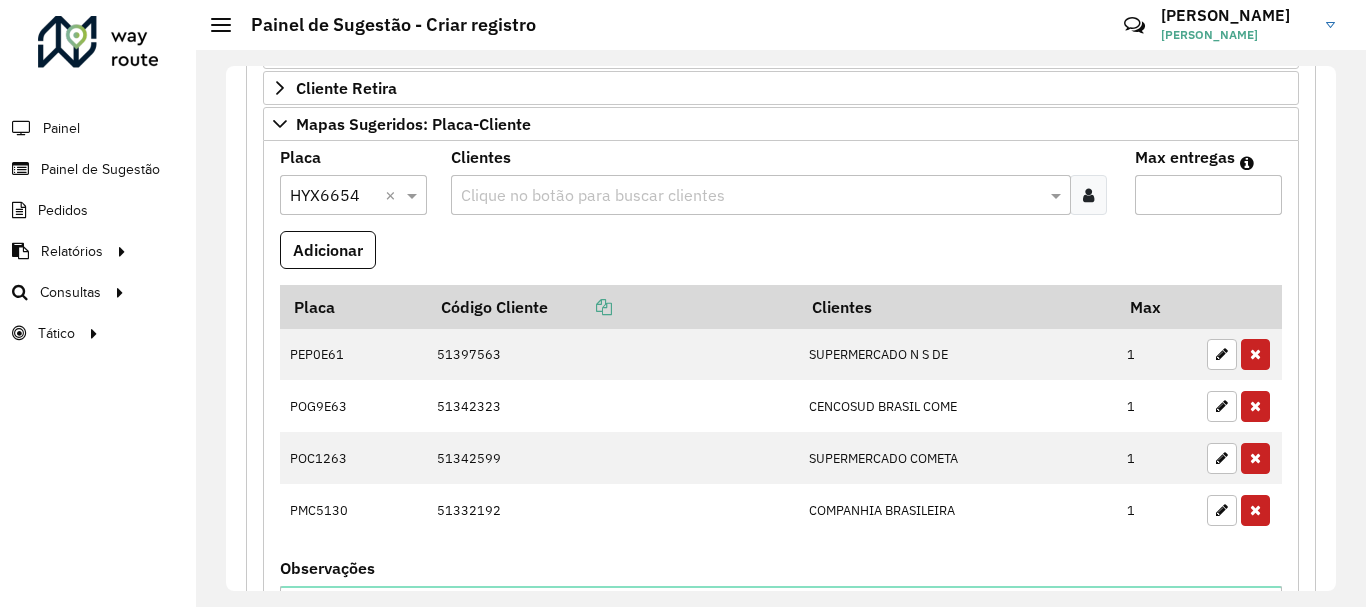 click at bounding box center [751, 196] 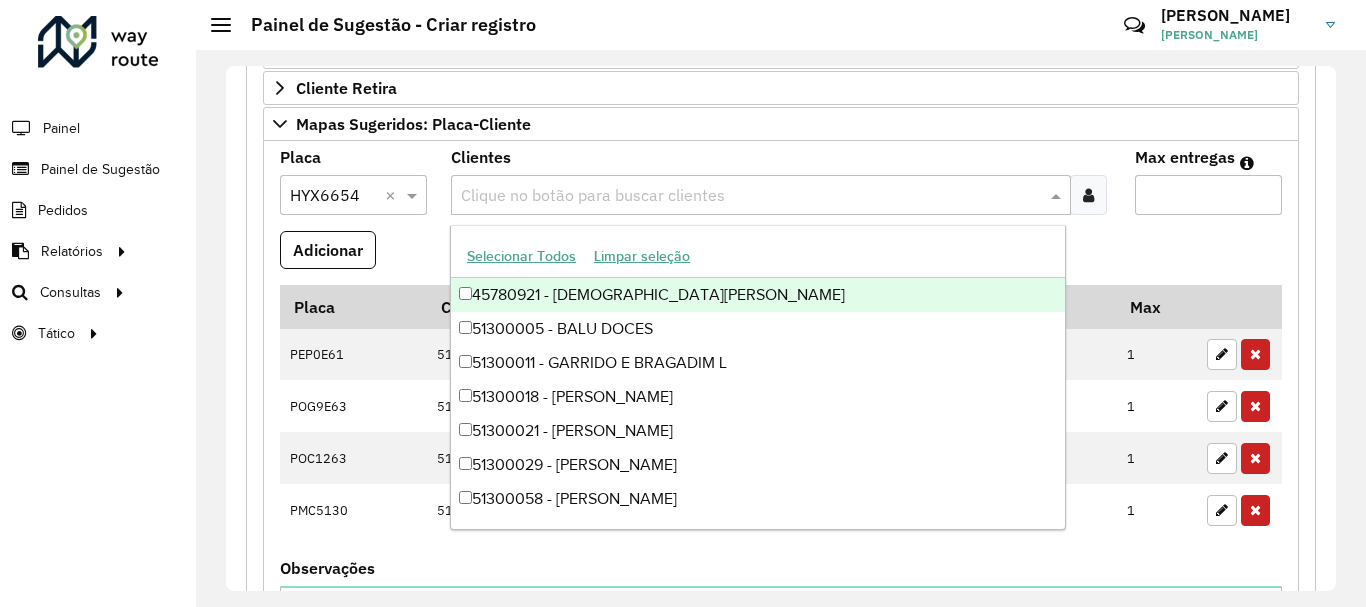 paste on "*****" 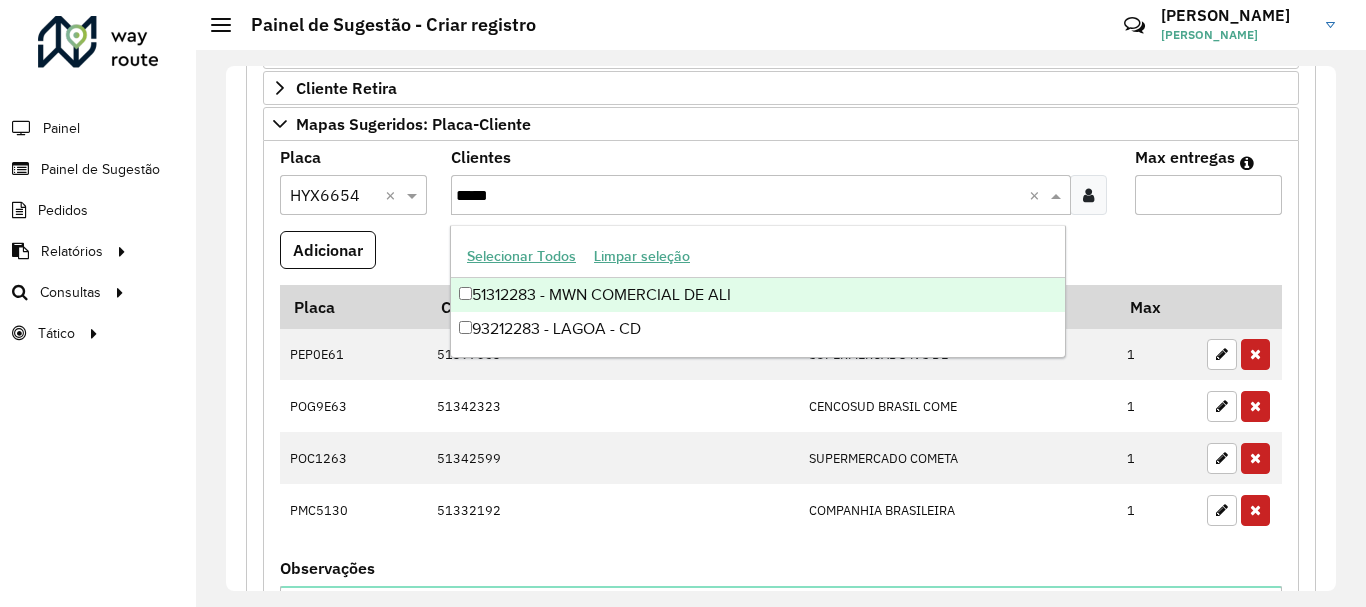 type on "*****" 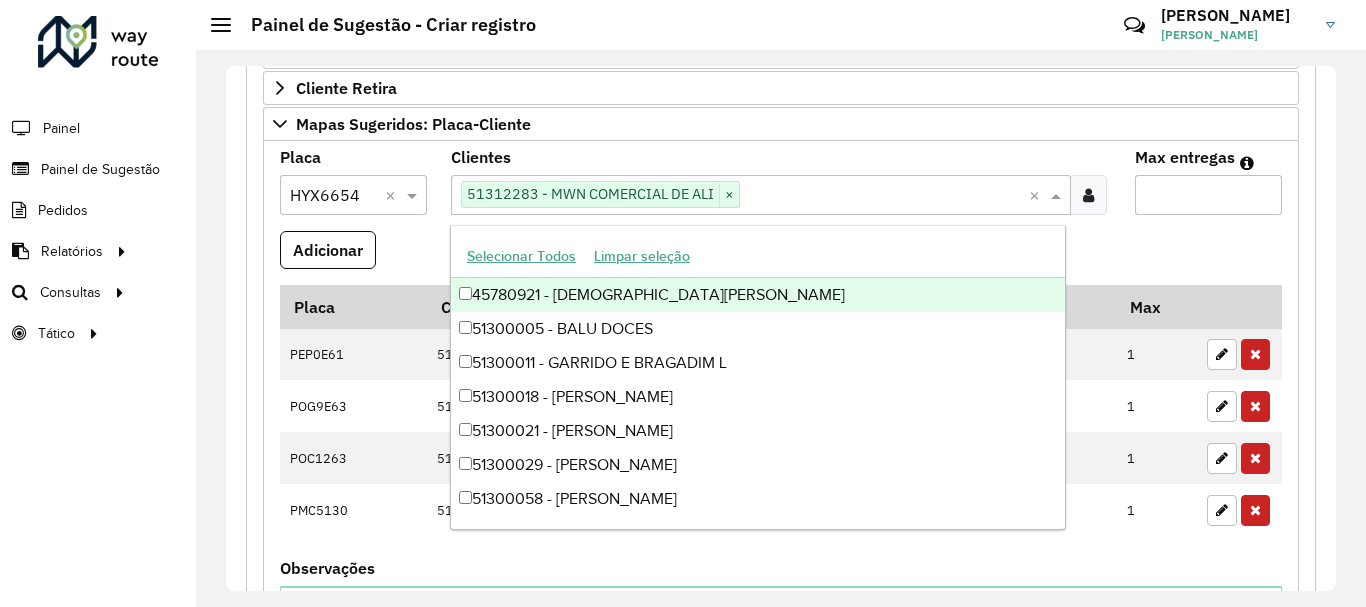 click on "Max entregas" at bounding box center (1208, 195) 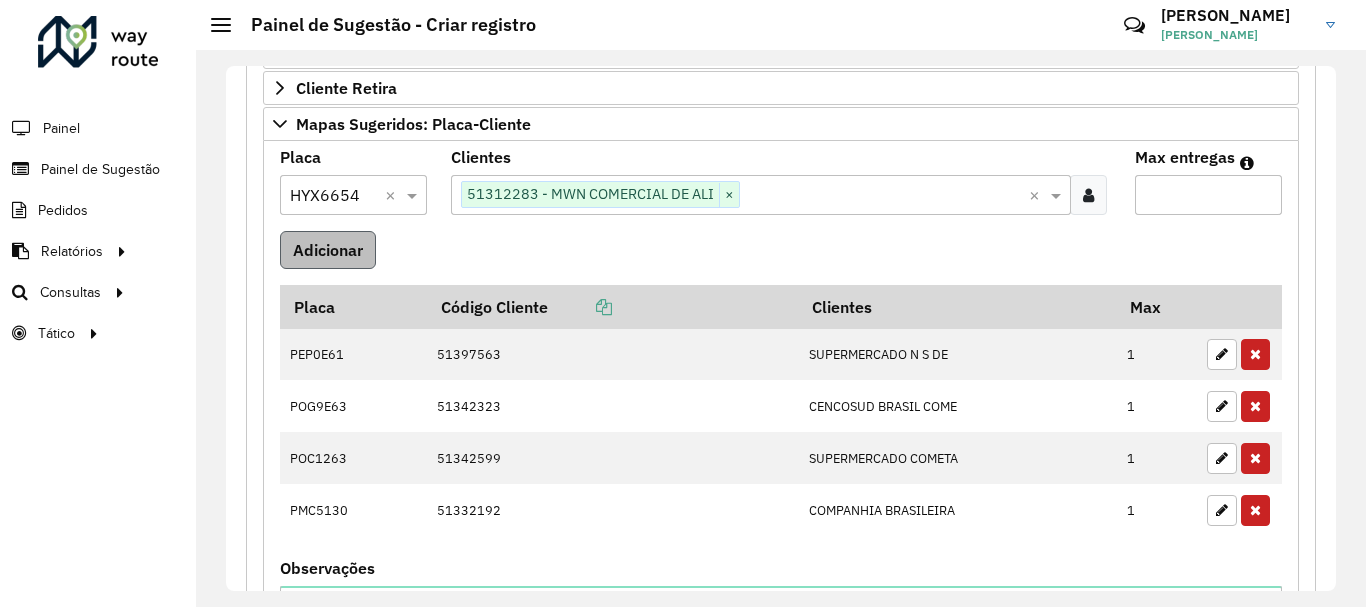 type on "*" 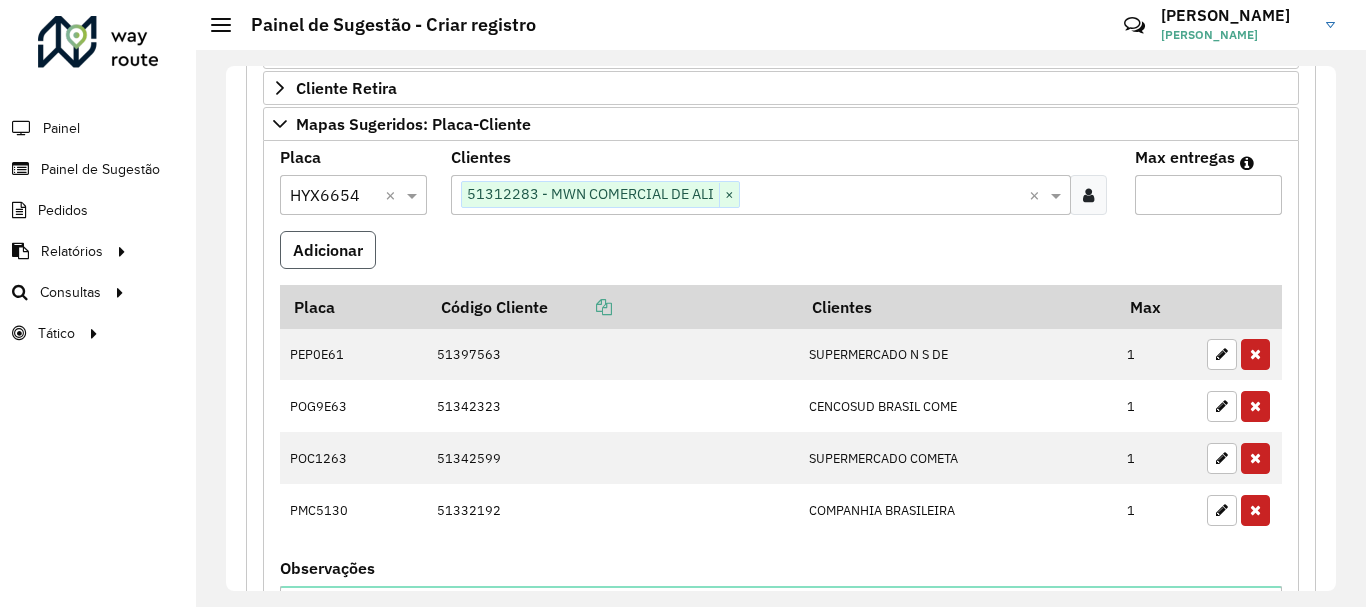 click on "Adicionar" at bounding box center [328, 250] 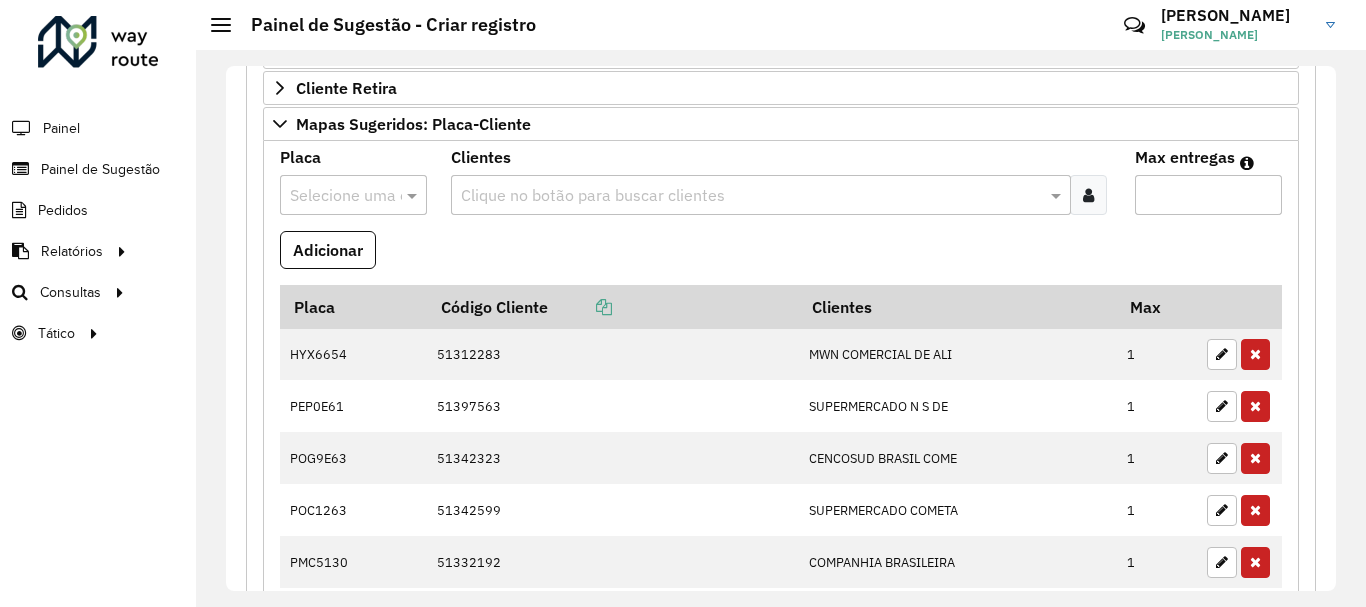 click on "Selecione uma opção" at bounding box center (353, 195) 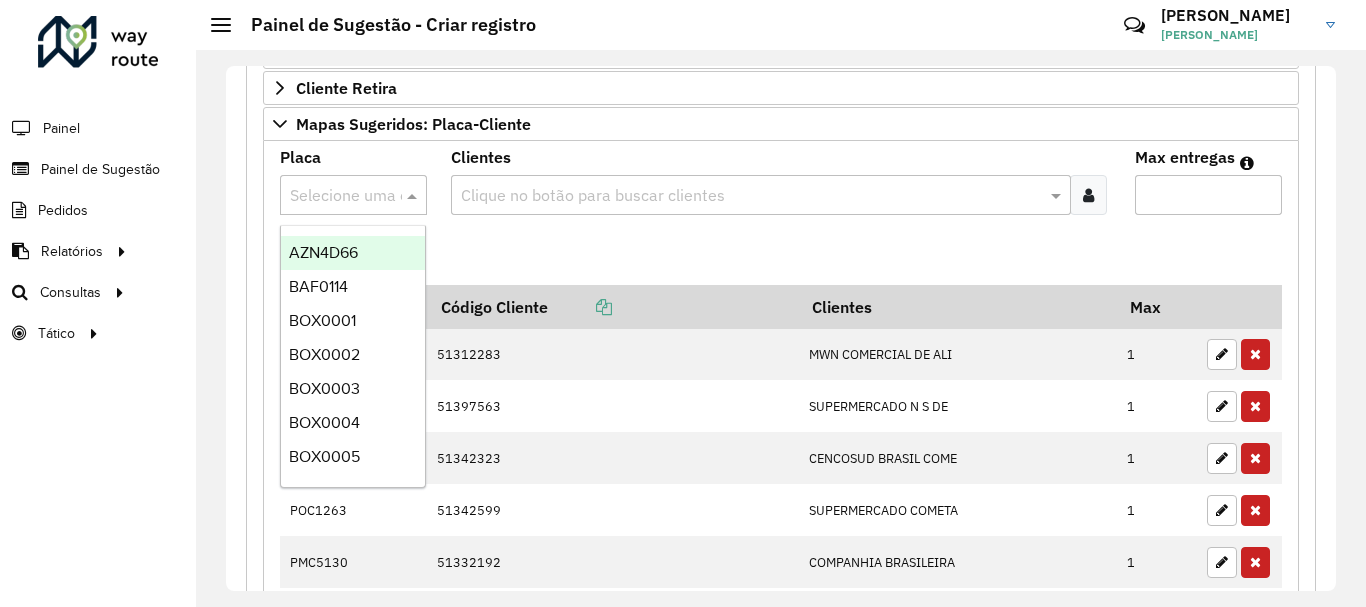 paste on "*******" 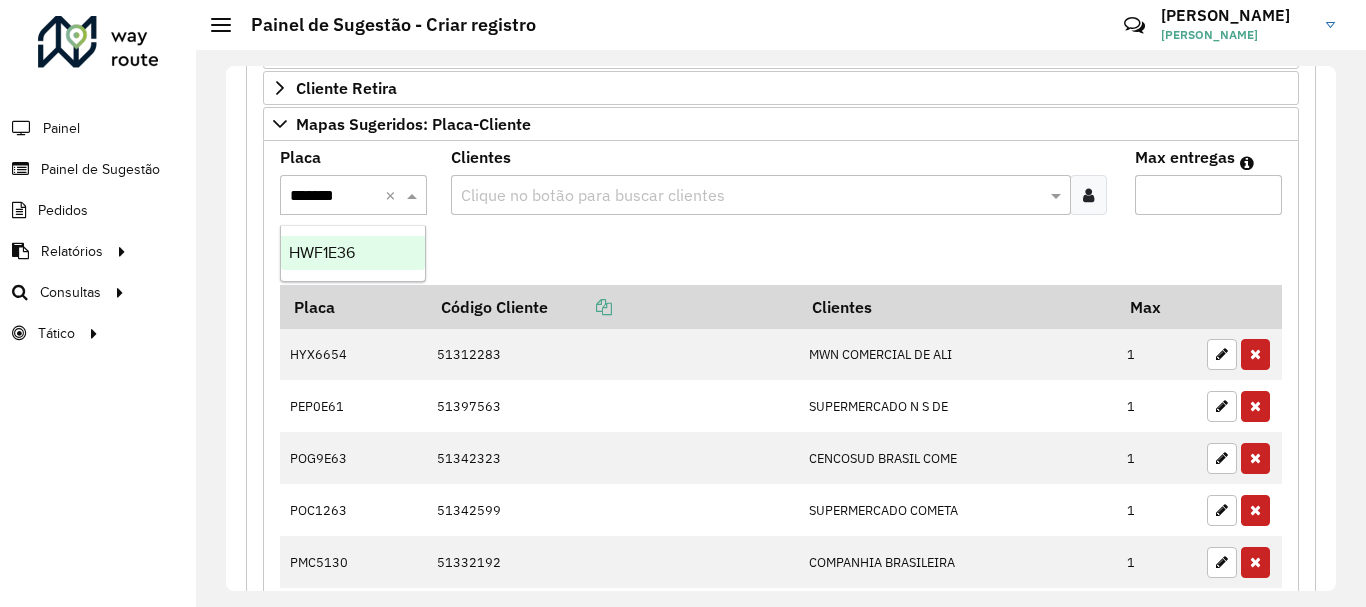 click on "HWF1E36" at bounding box center (322, 252) 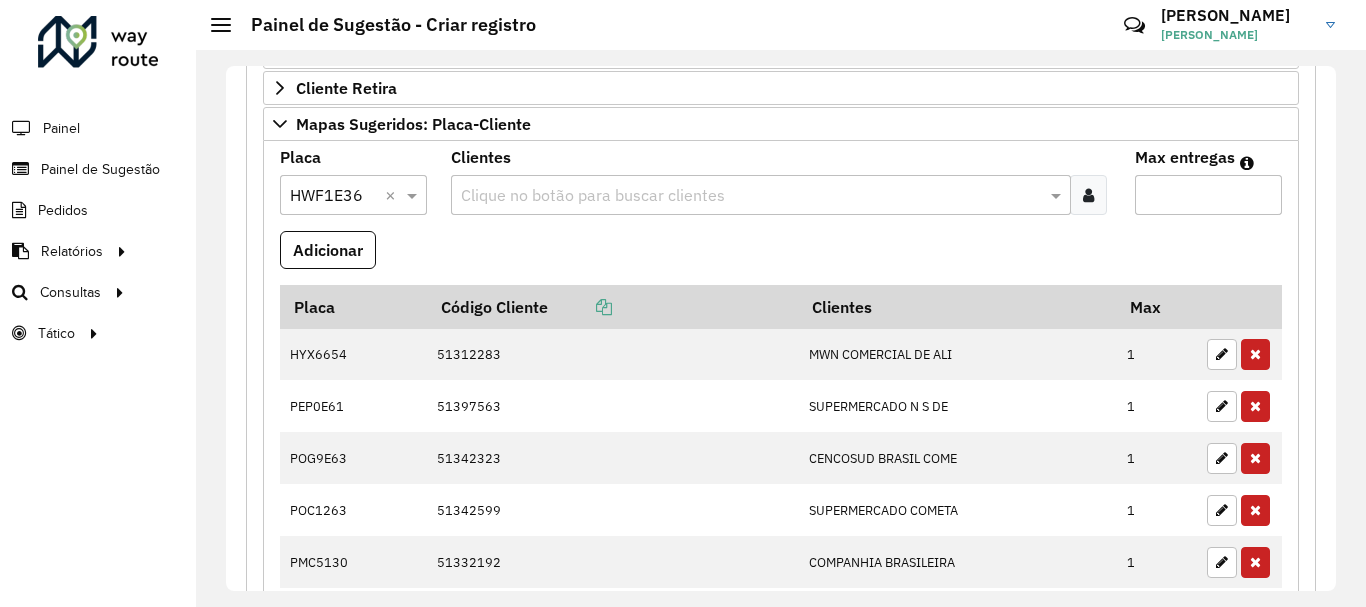 click at bounding box center (751, 196) 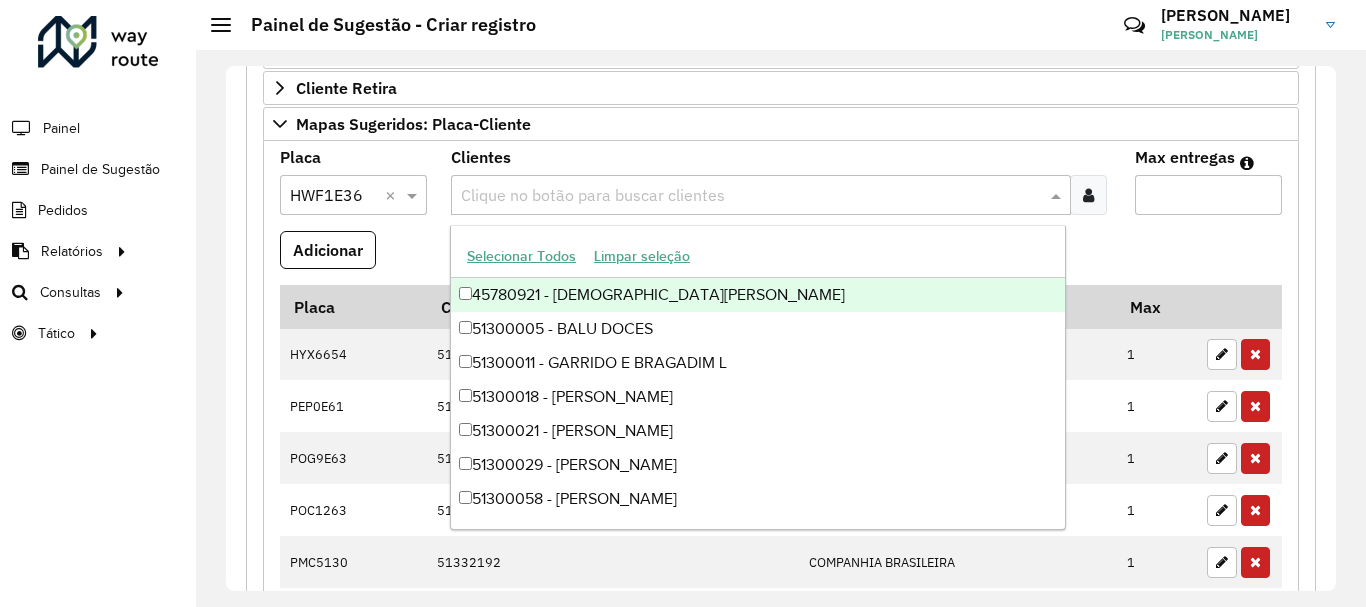 paste on "*****" 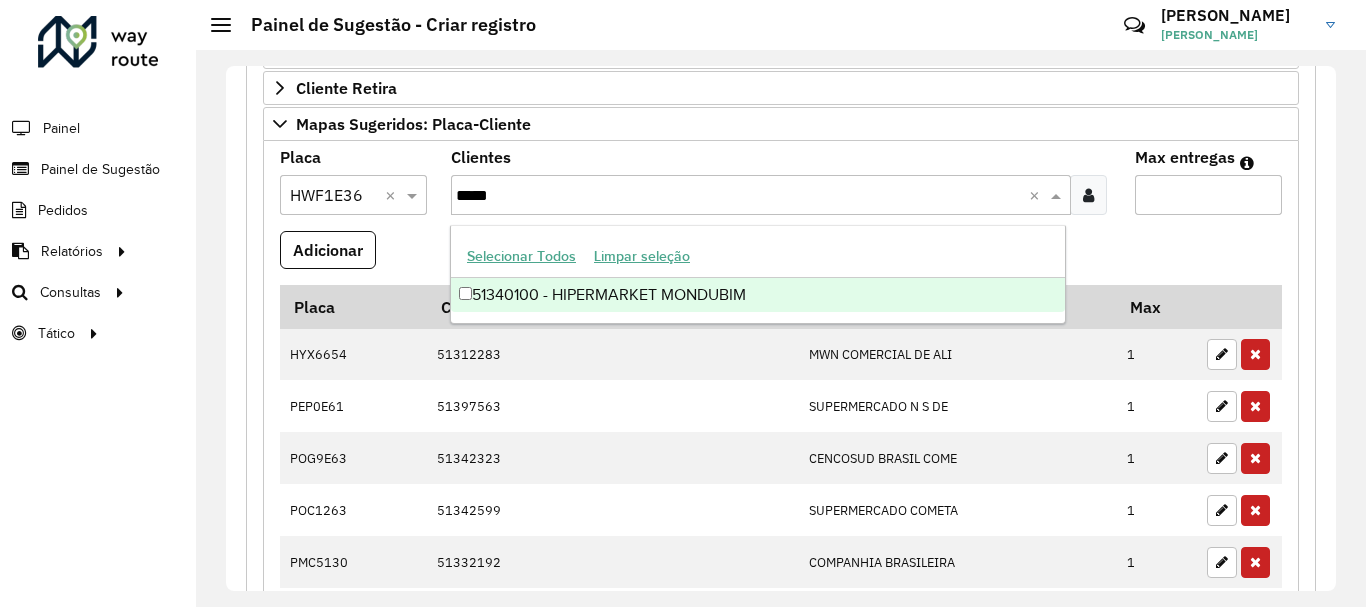 type on "*****" 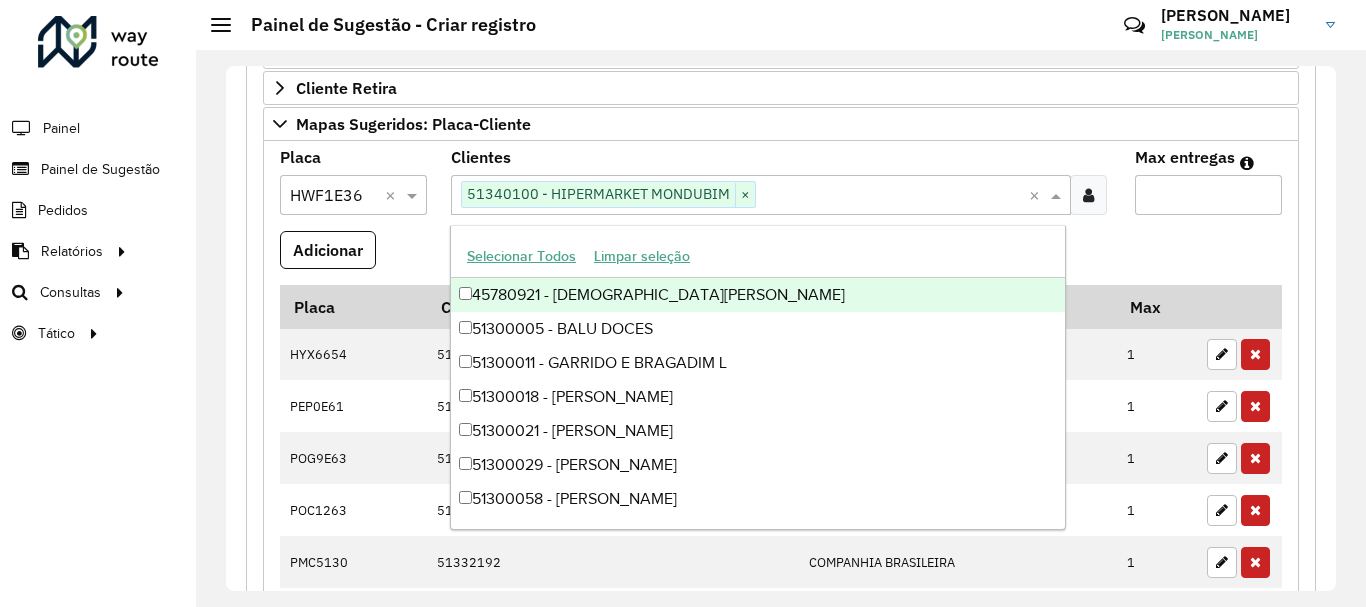 click on "Max entregas" at bounding box center (1208, 195) 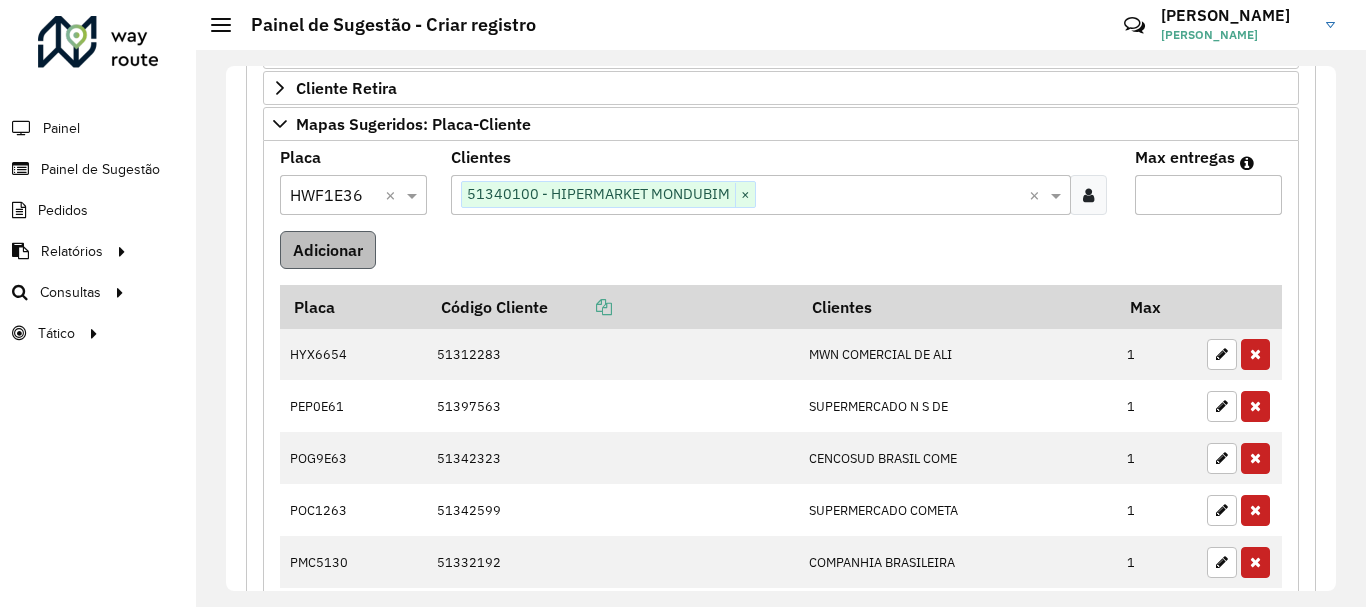 type on "*" 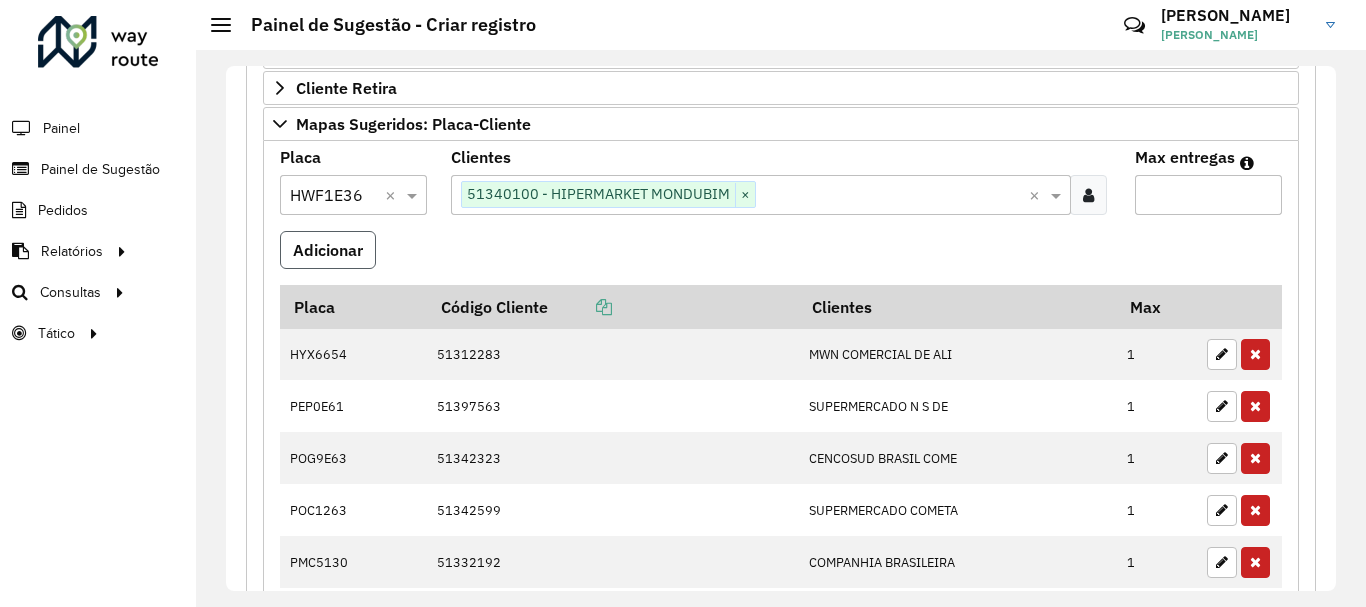click on "Adicionar" at bounding box center (328, 250) 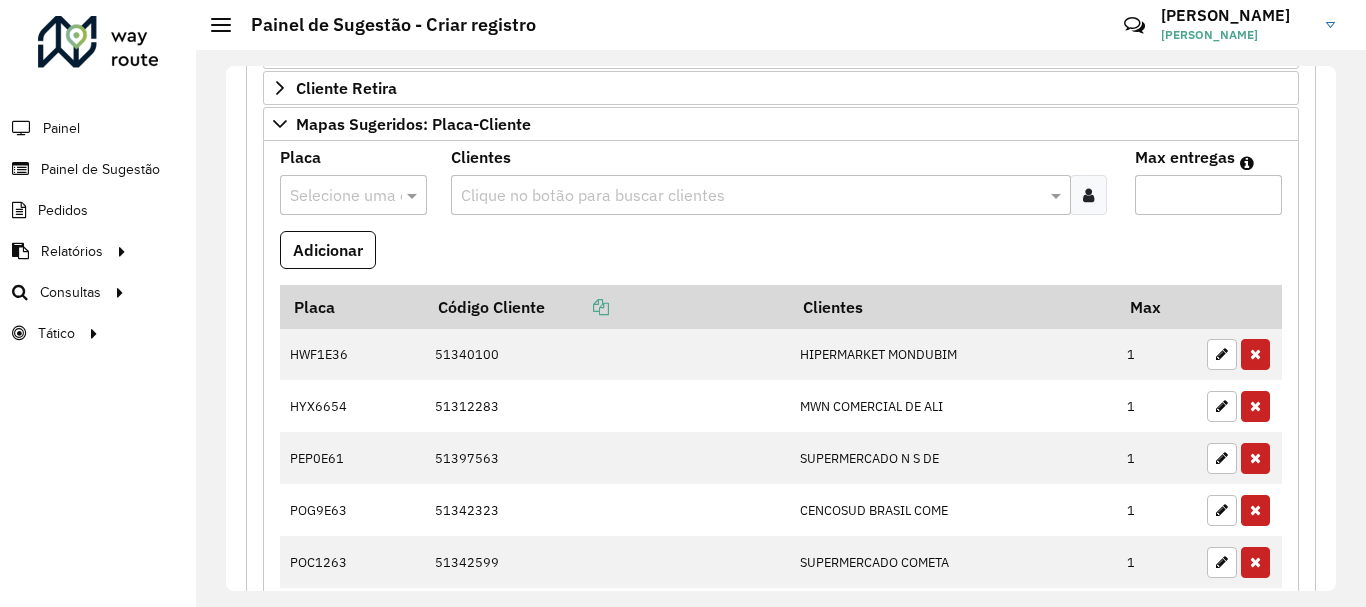 click at bounding box center [333, 196] 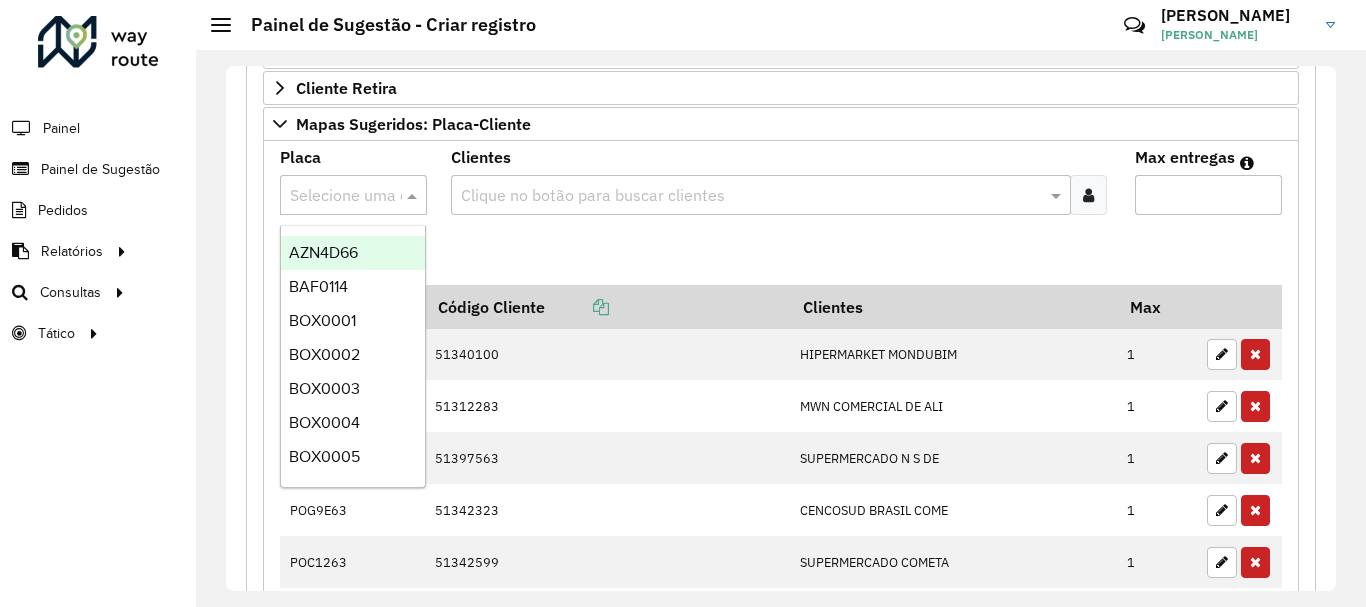 paste on "*******" 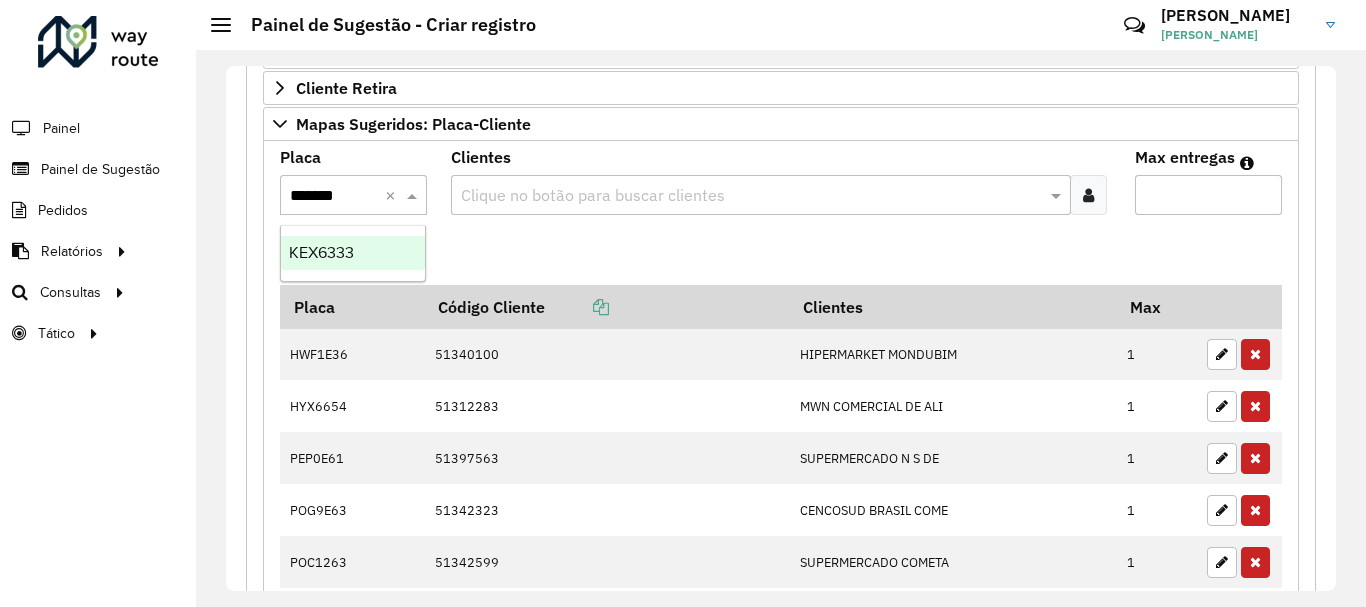 click on "KEX6333" at bounding box center [321, 252] 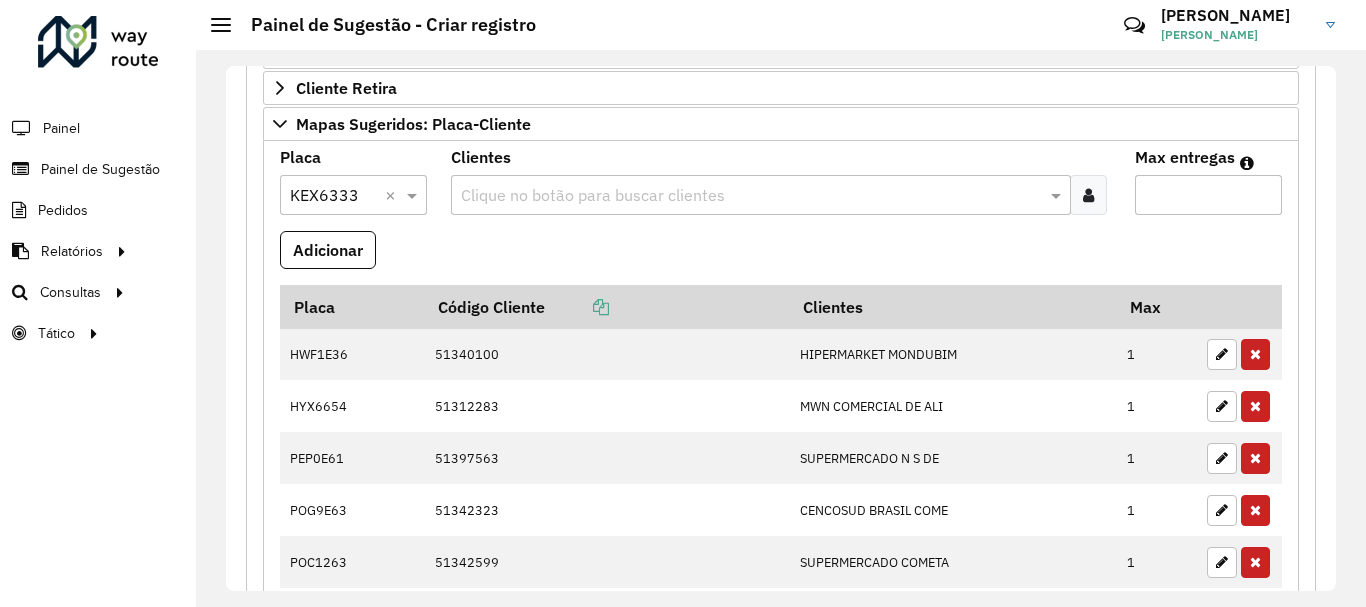 click at bounding box center [751, 196] 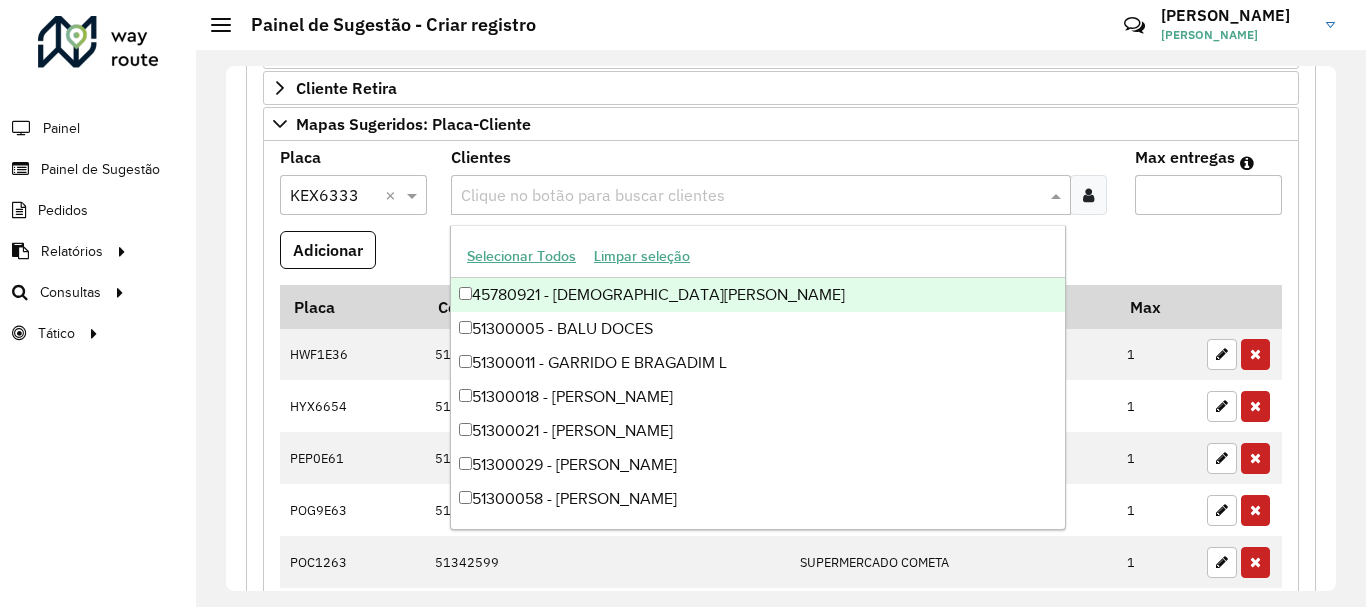 paste on "*****" 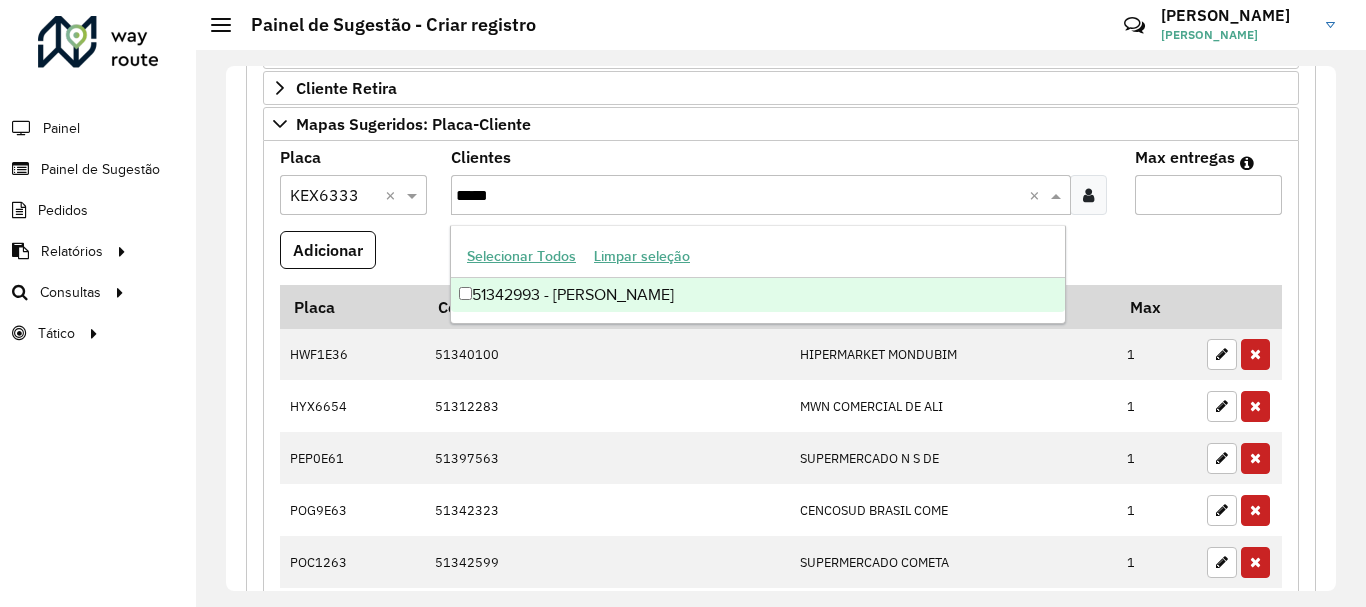 type on "*****" 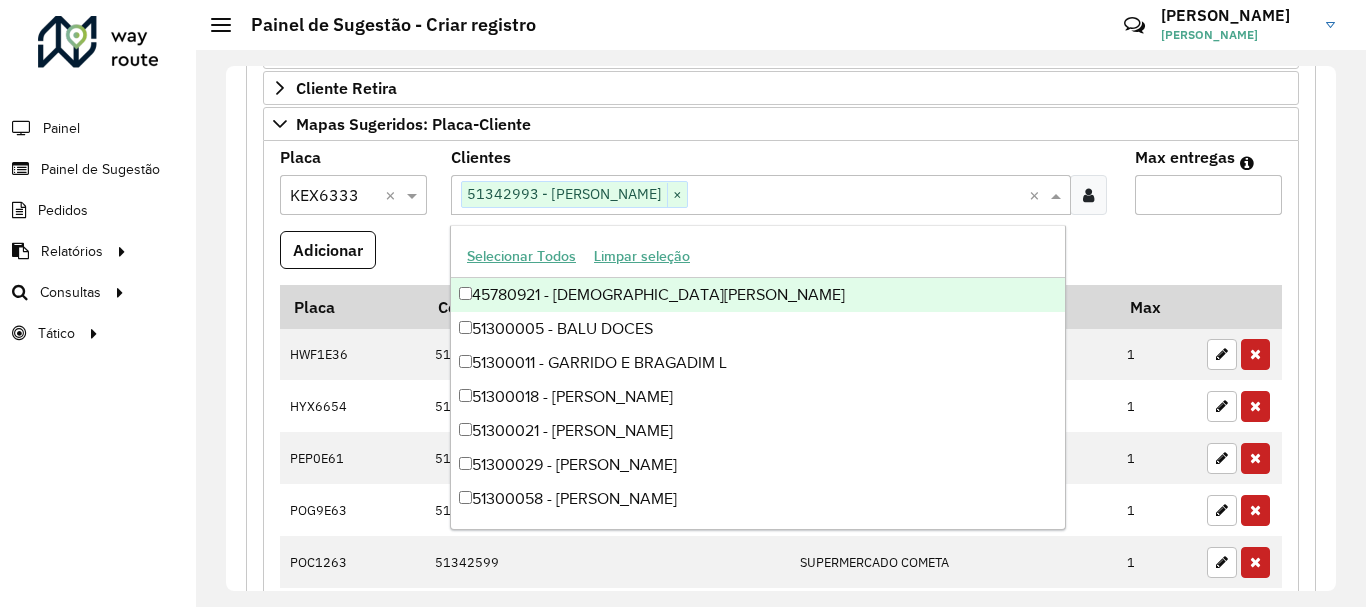 click on "Max entregas" at bounding box center (1208, 195) 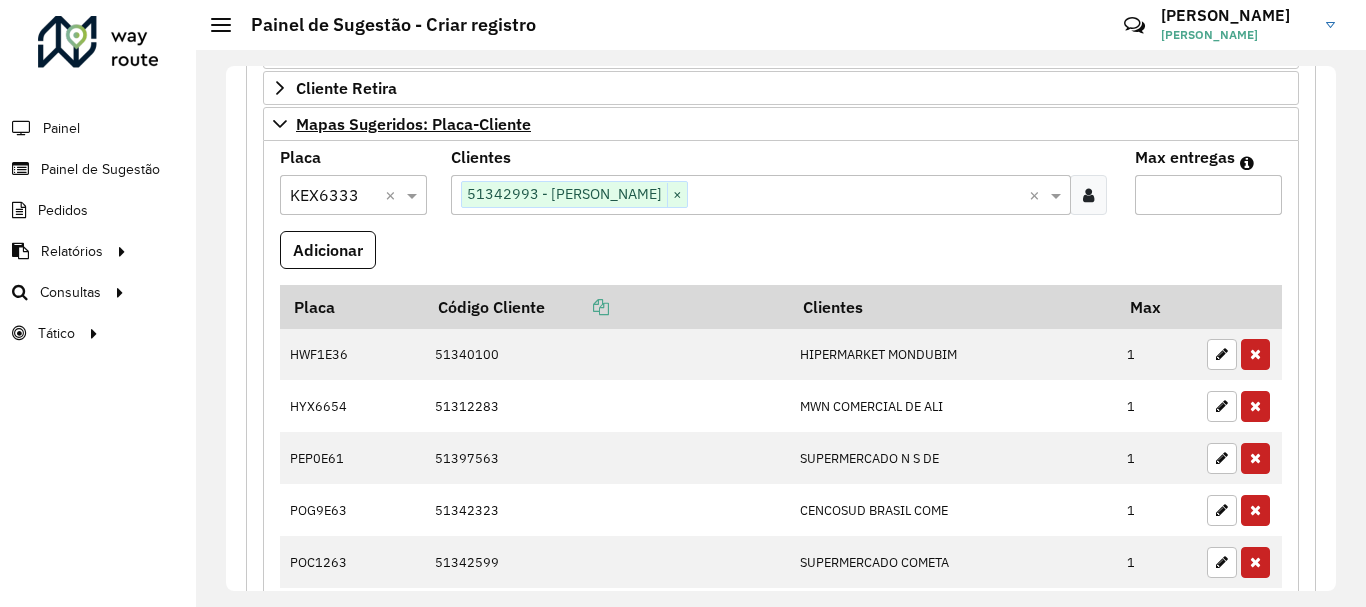 type on "*" 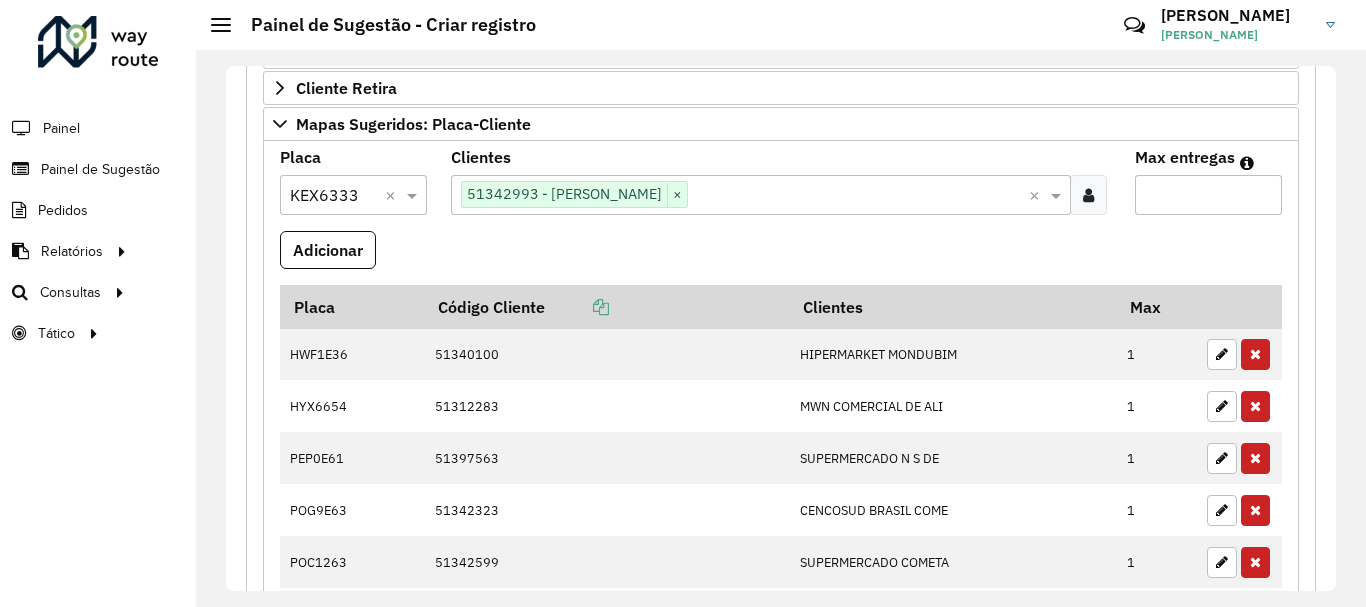 type on "*" 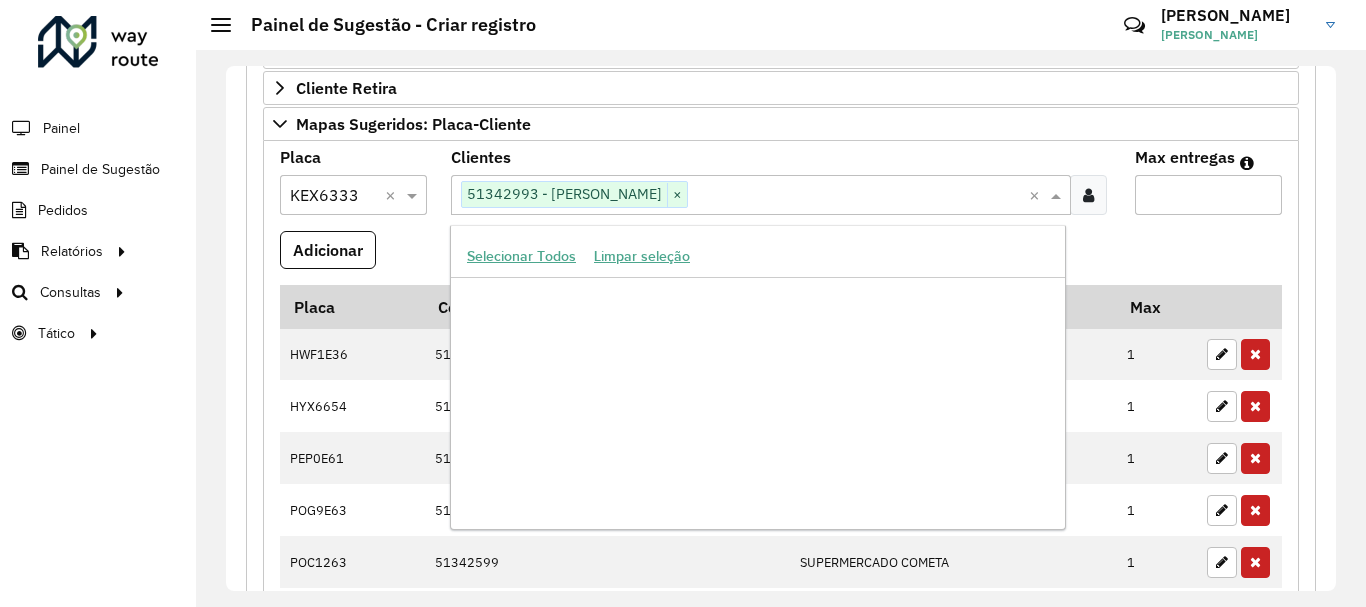 scroll, scrollTop: 190196, scrollLeft: 0, axis: vertical 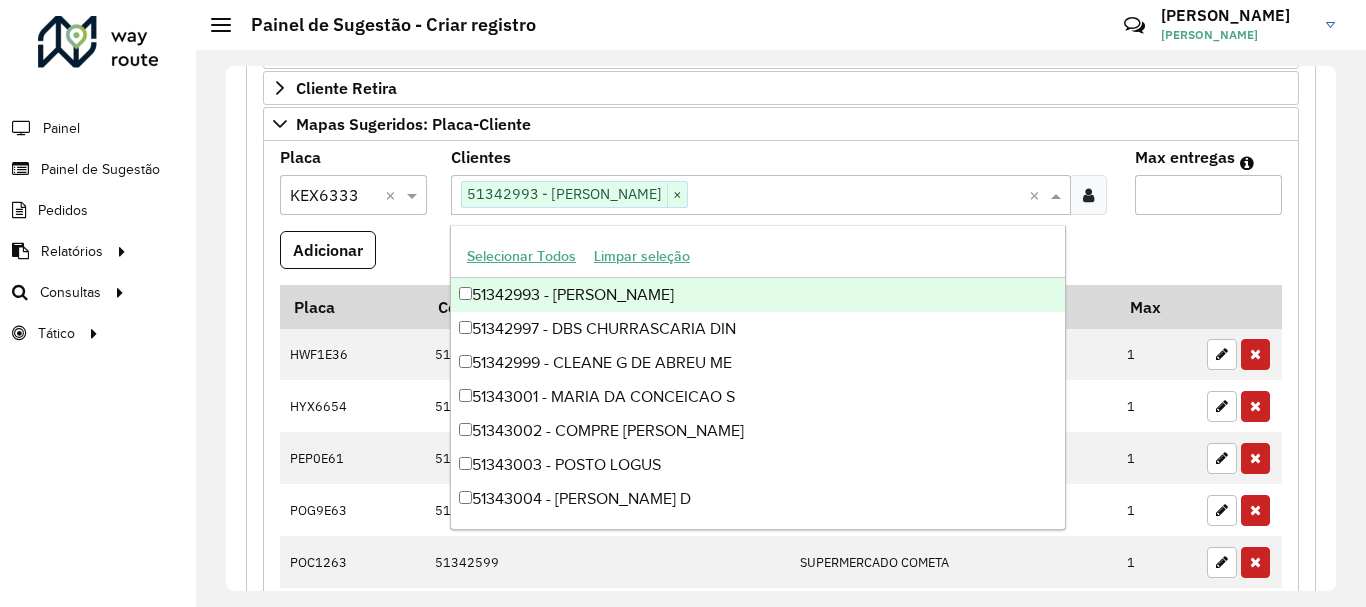 paste on "*****" 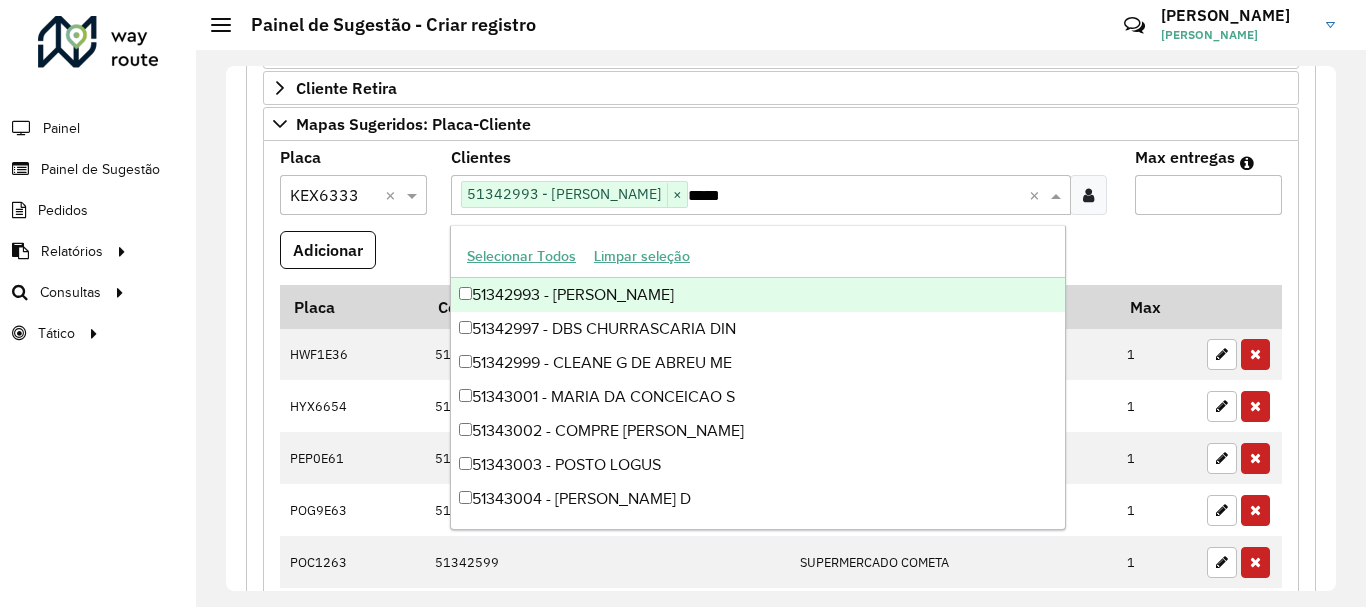 scroll, scrollTop: 0, scrollLeft: 0, axis: both 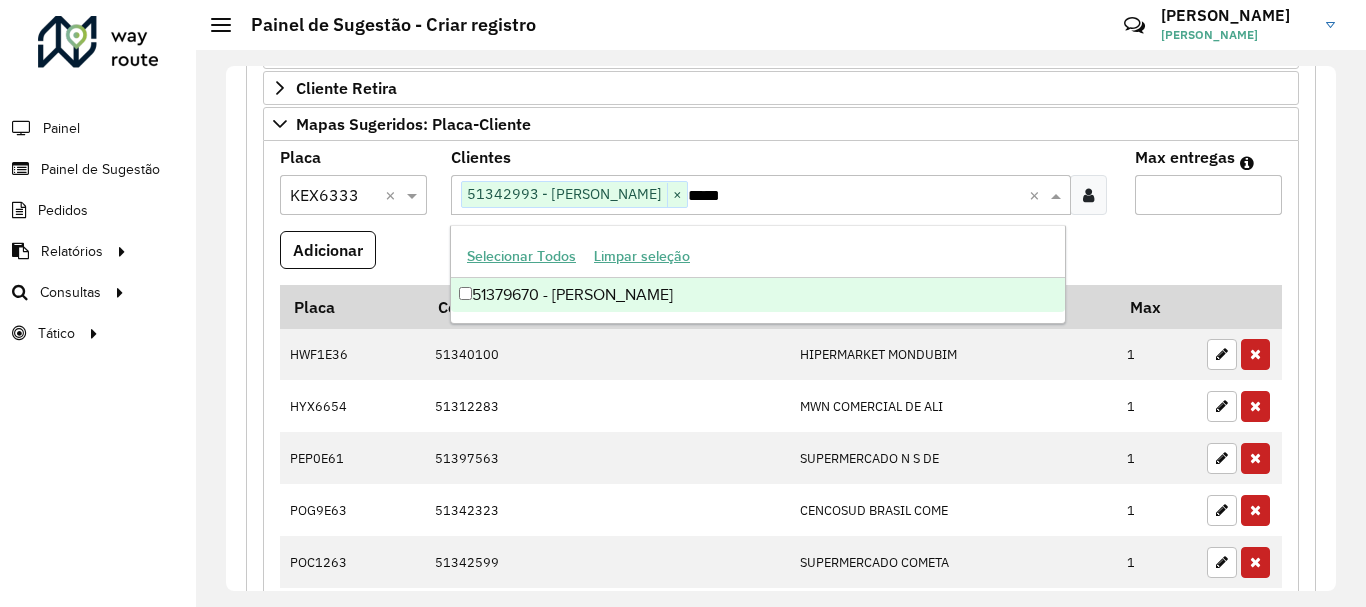 type on "*****" 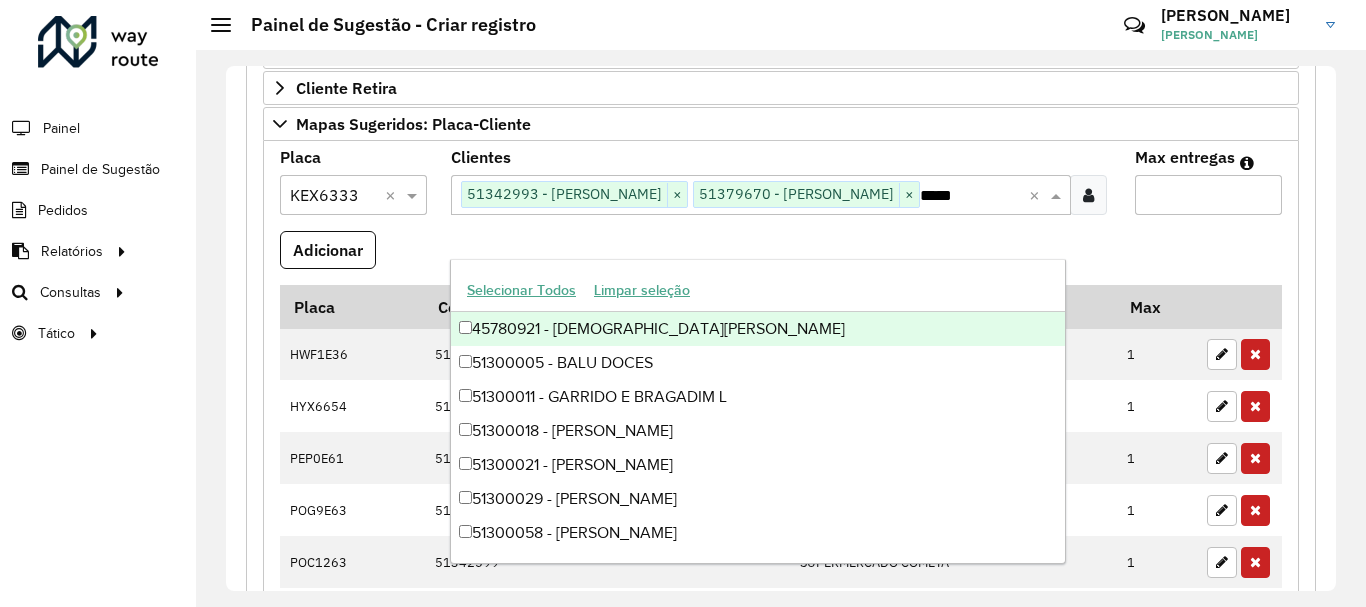 type 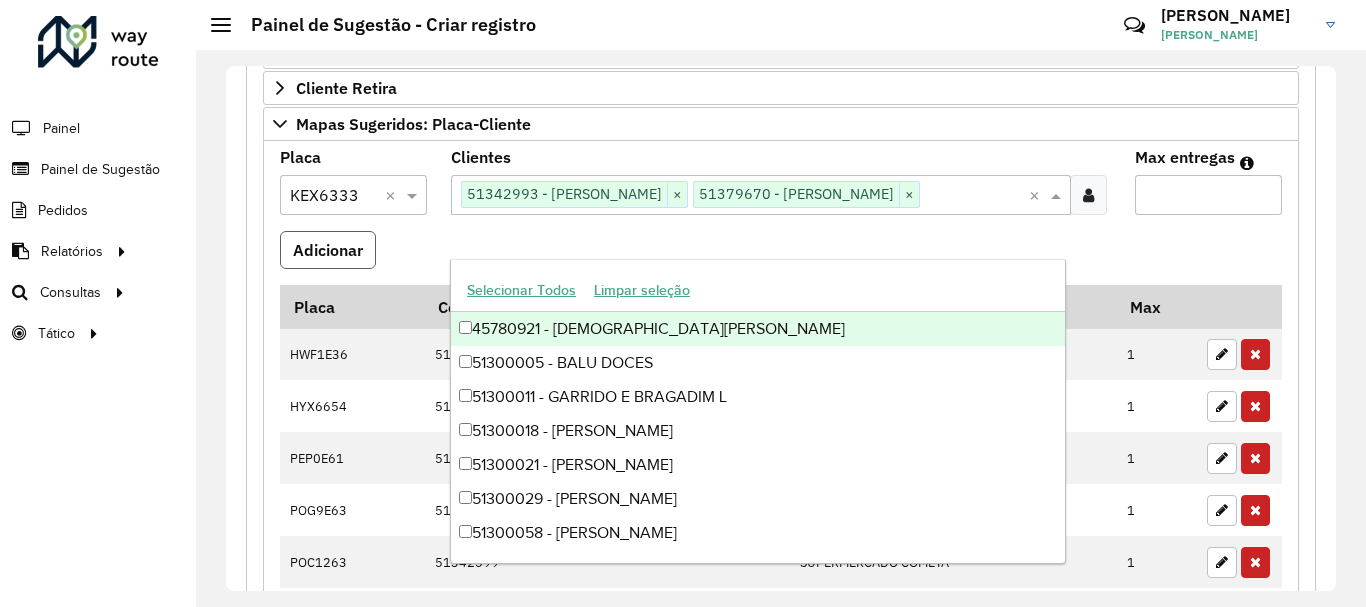 click on "Adicionar" at bounding box center [328, 250] 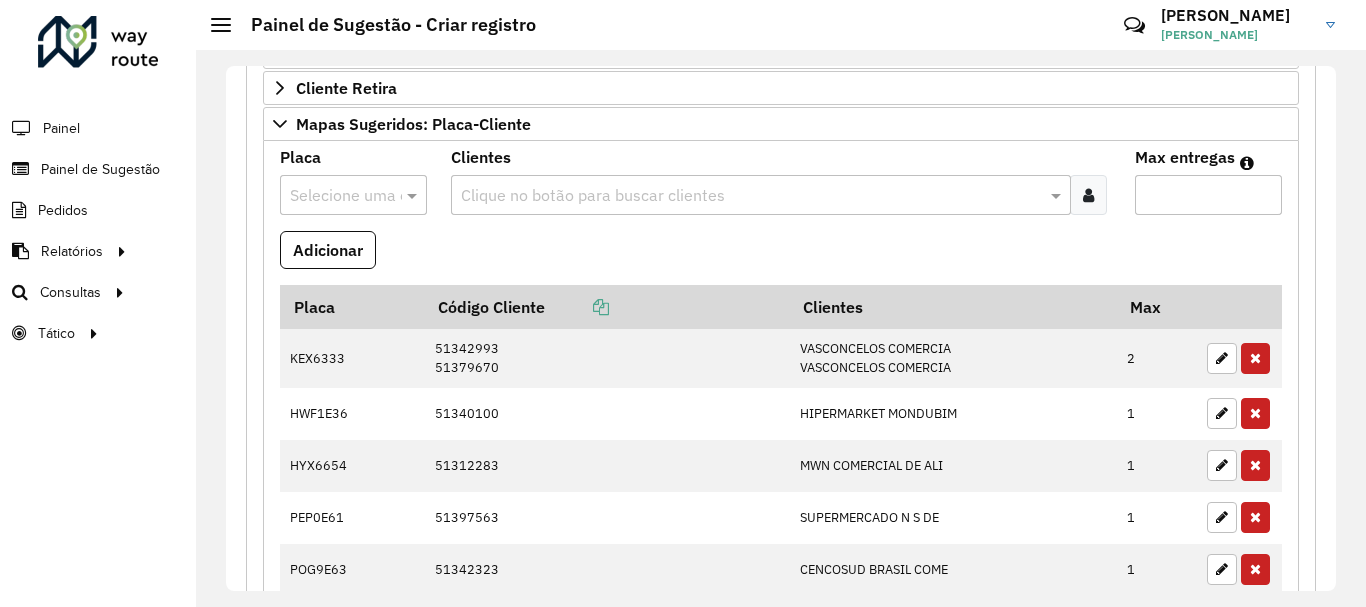 click at bounding box center [333, 196] 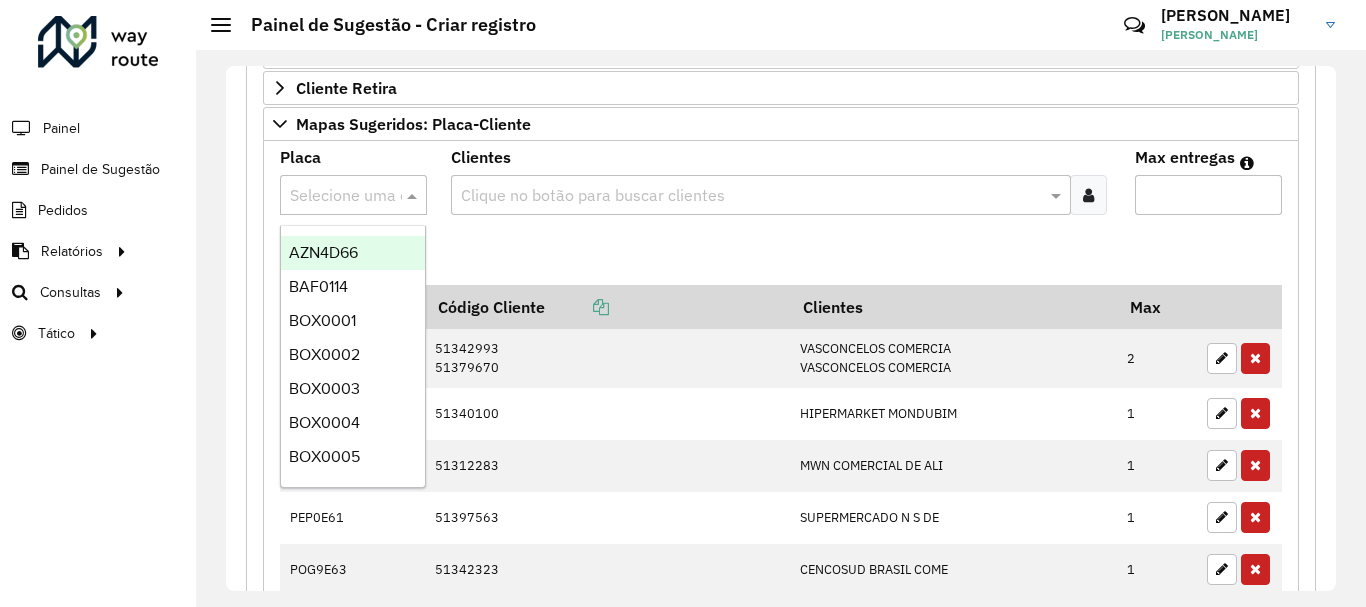 paste on "*******" 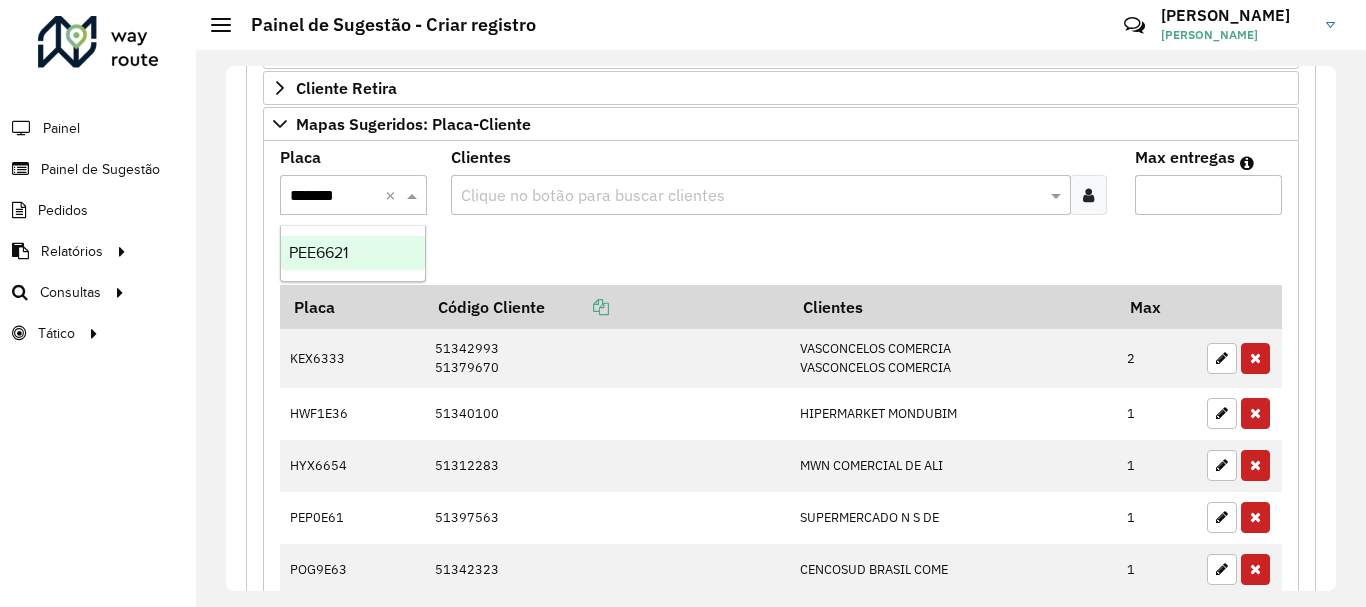 click on "PEE6621" at bounding box center (318, 252) 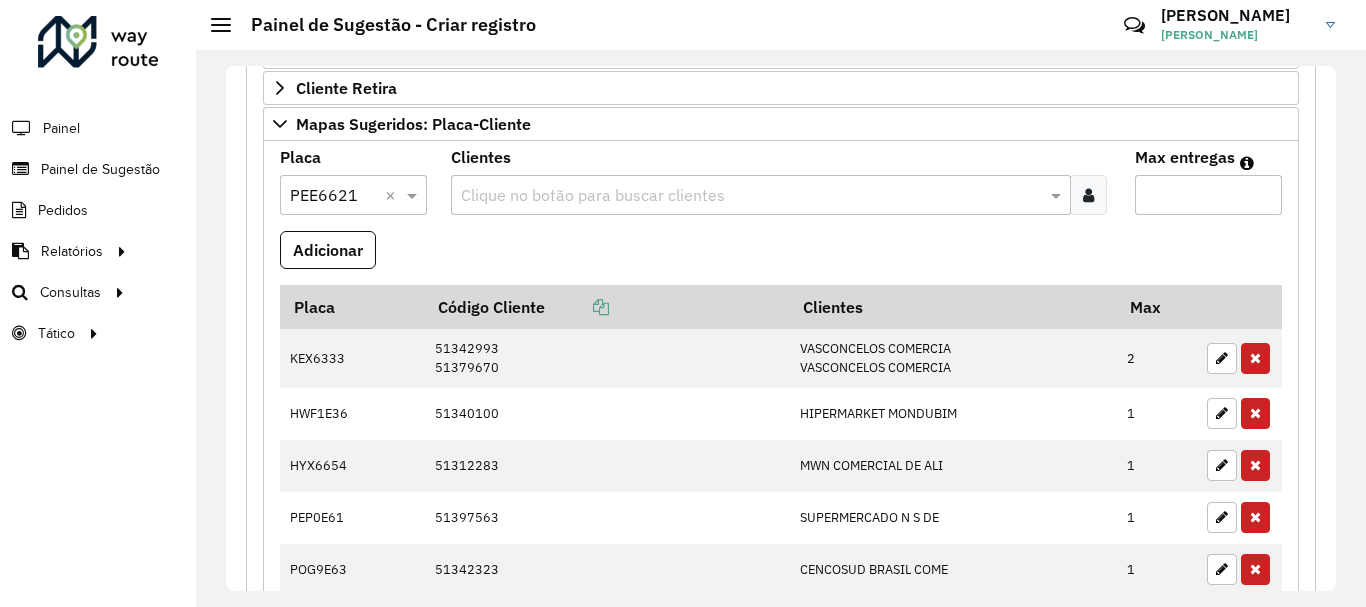 click at bounding box center (751, 196) 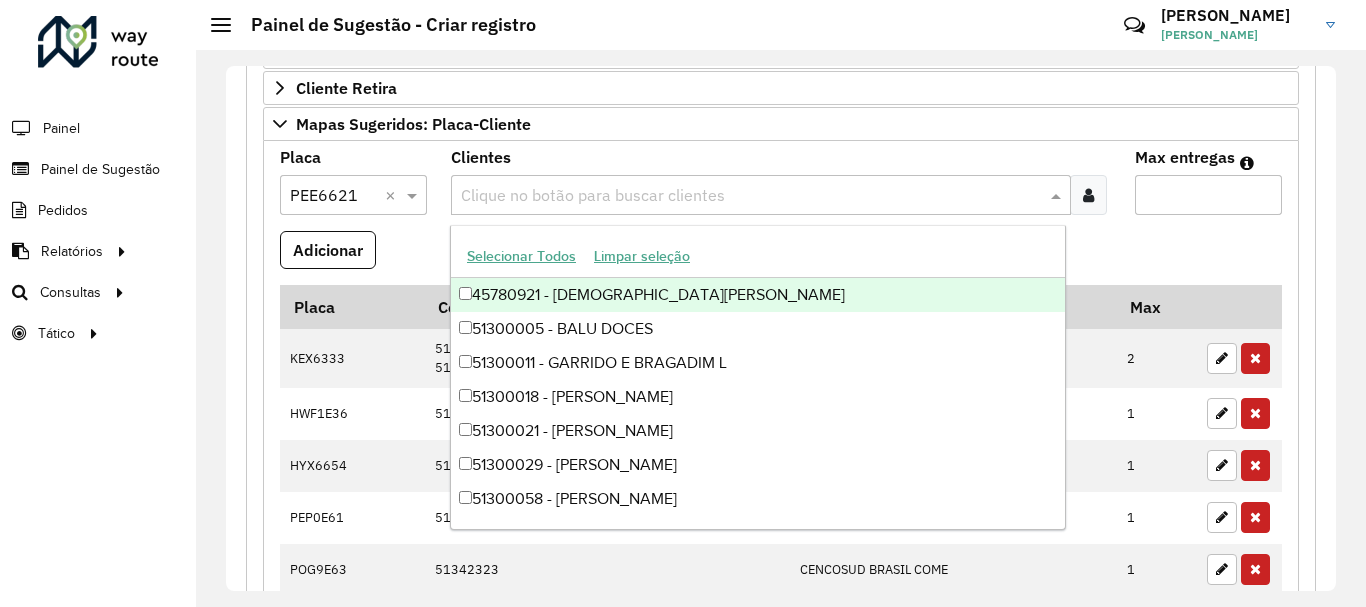 paste on "*****" 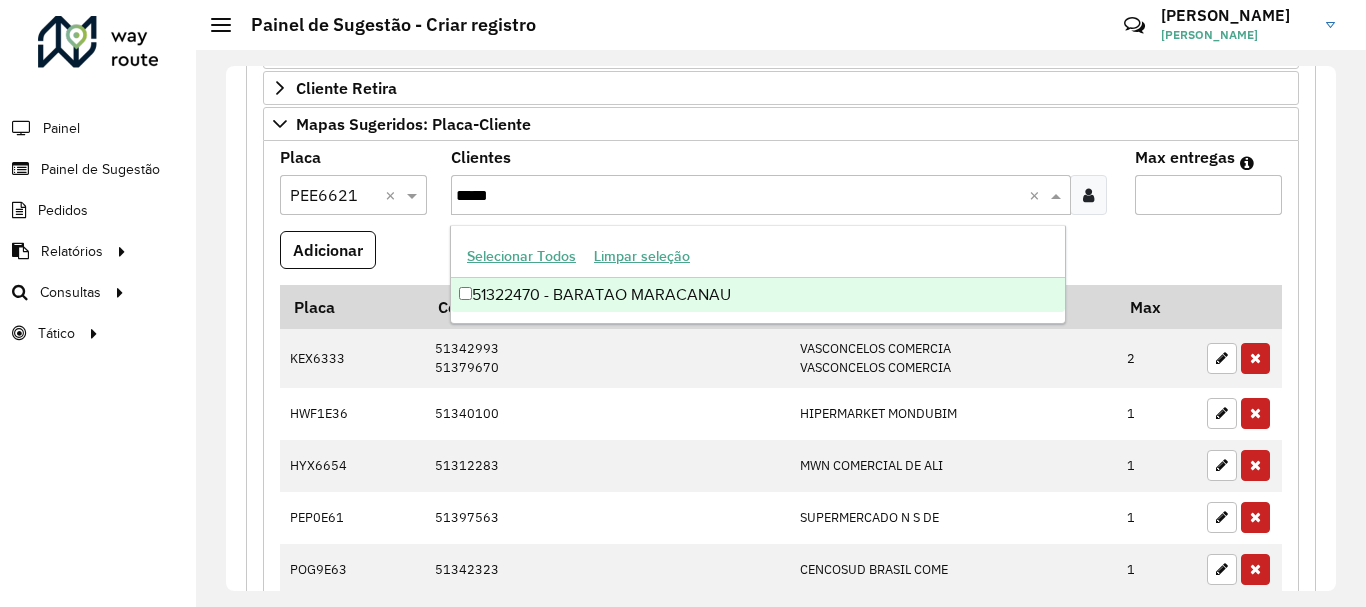 type on "*****" 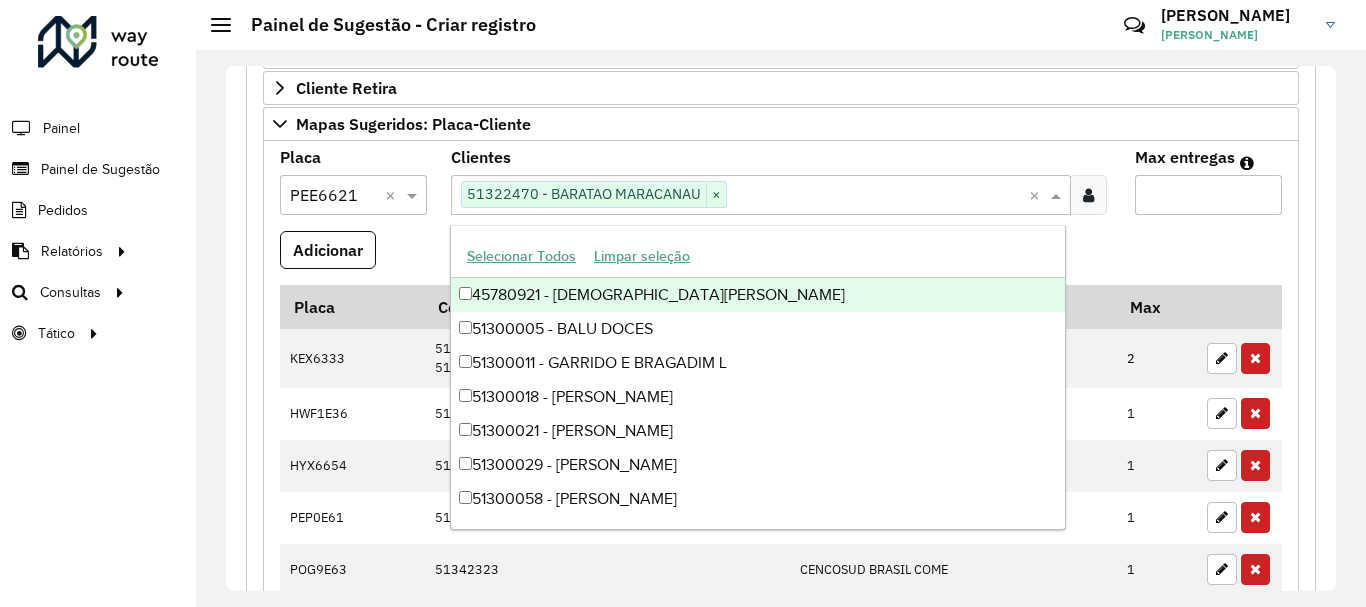 click on "Max entregas" at bounding box center (1208, 195) 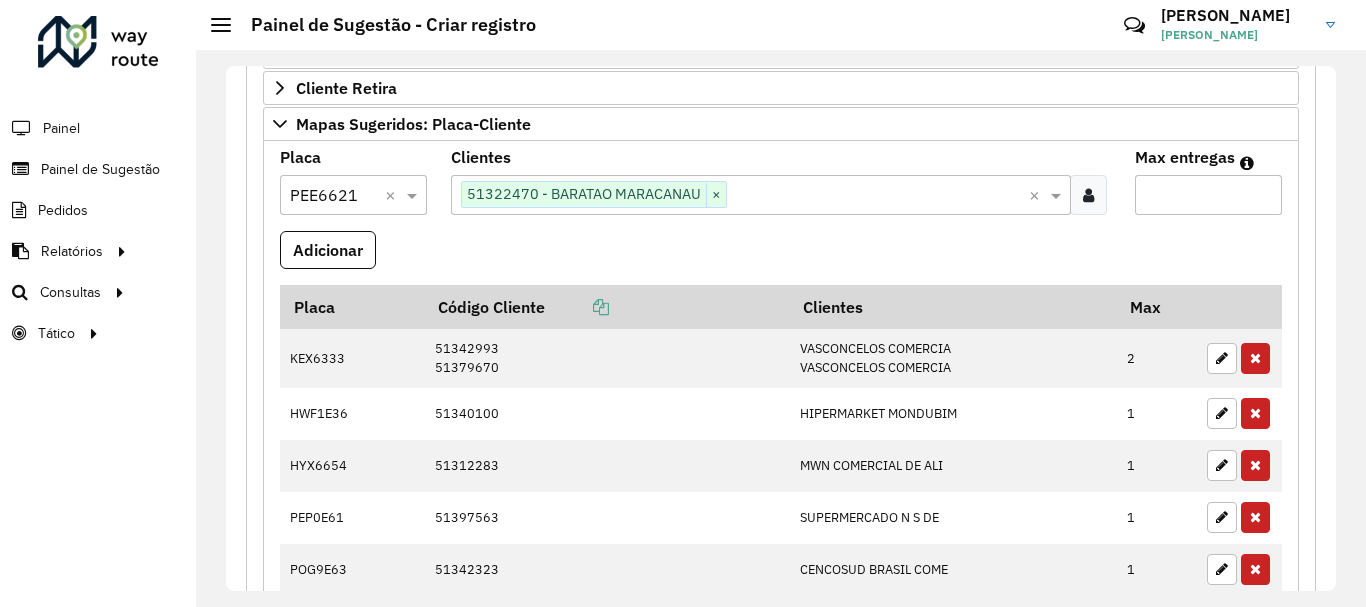type on "*" 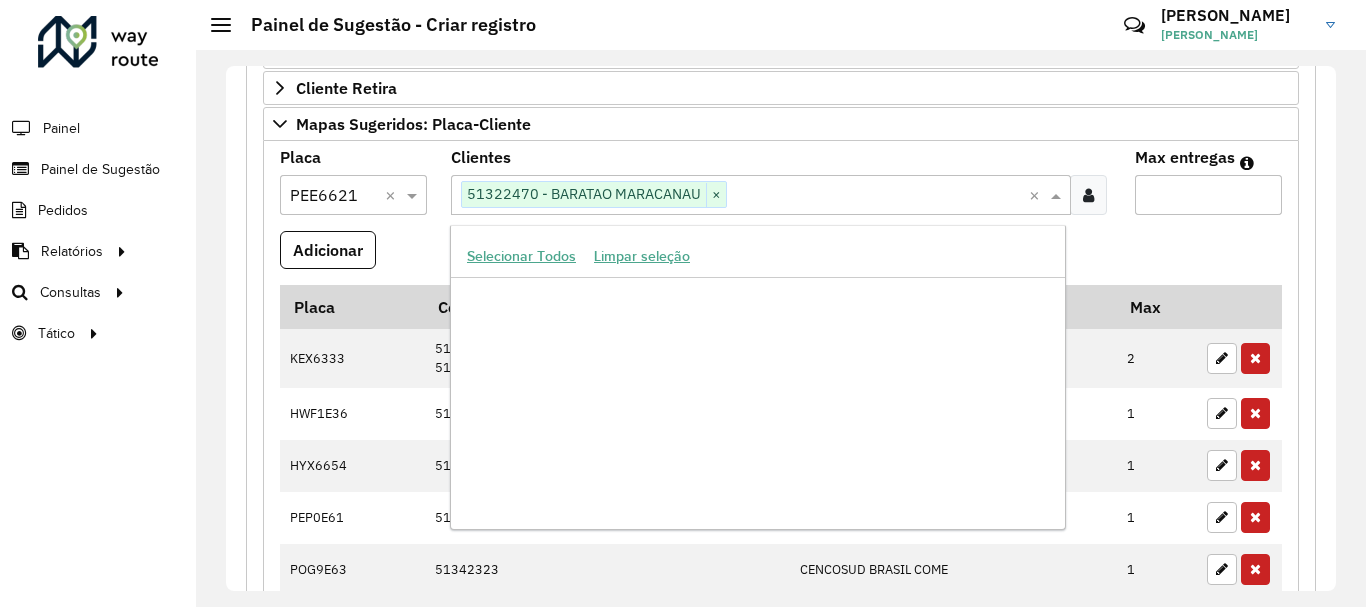 paste on "*****" 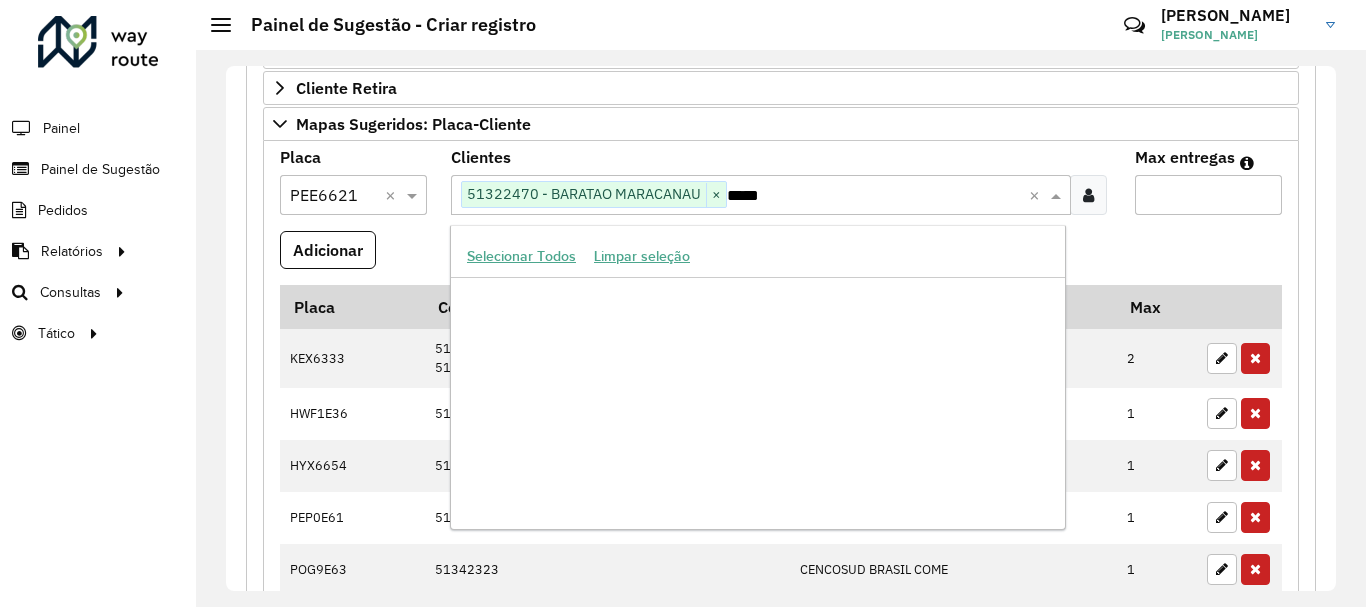scroll, scrollTop: 0, scrollLeft: 0, axis: both 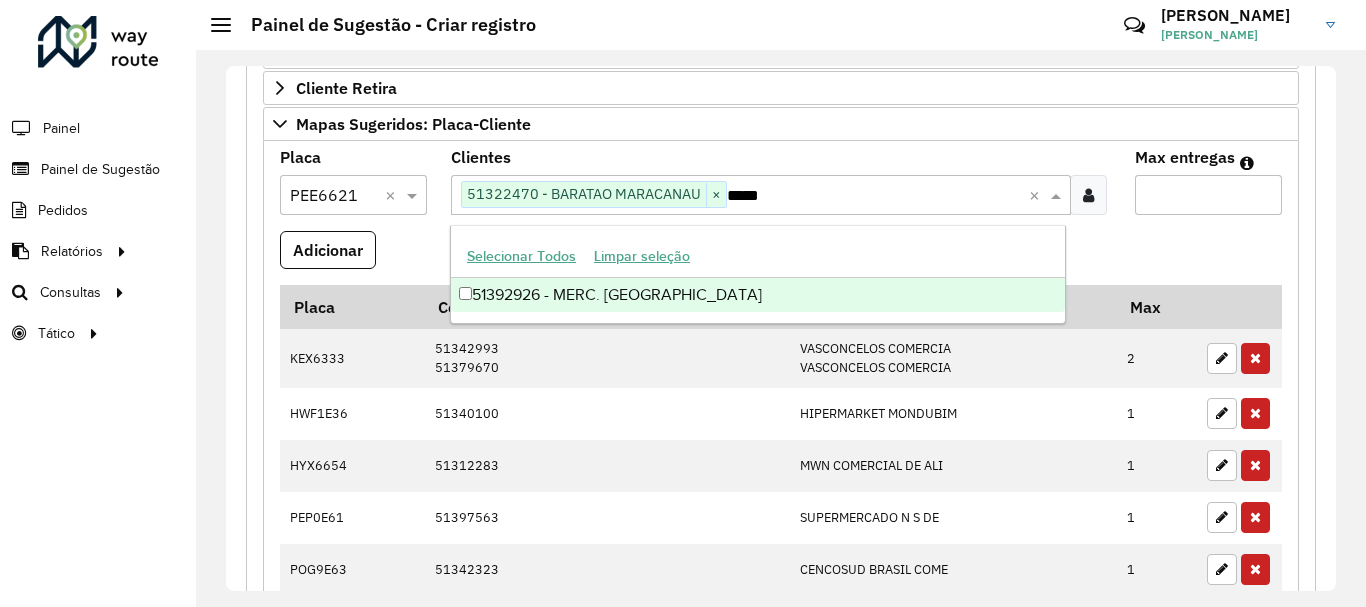 type on "*****" 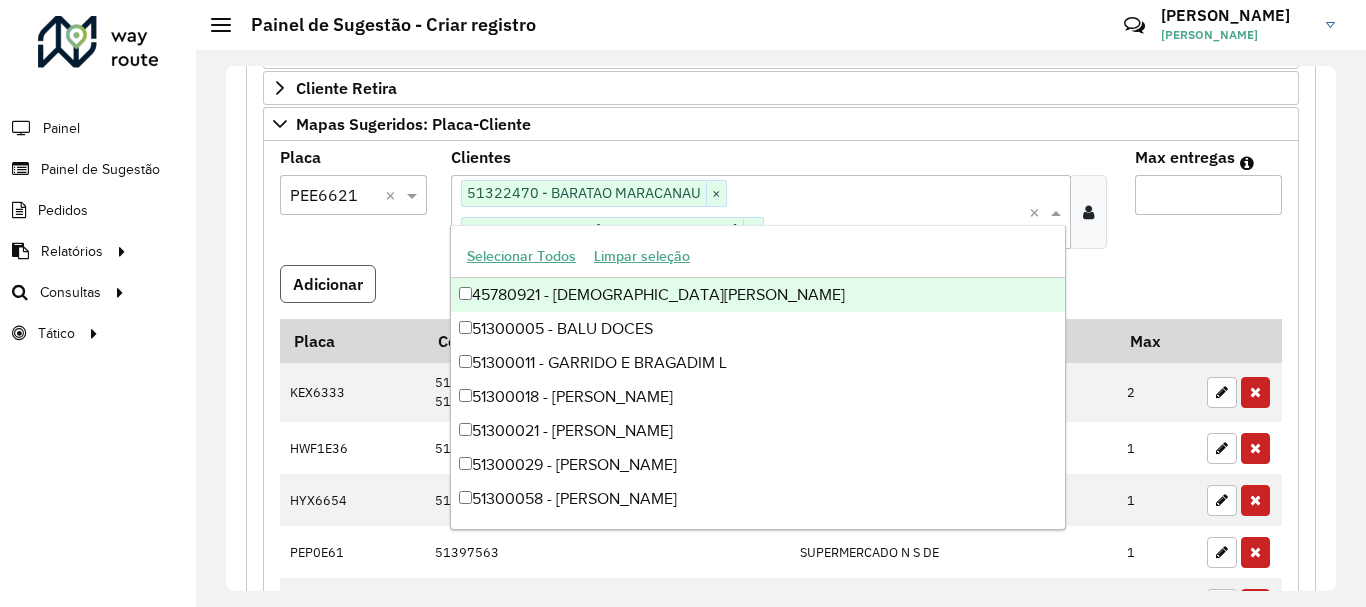 click on "Adicionar" at bounding box center [328, 284] 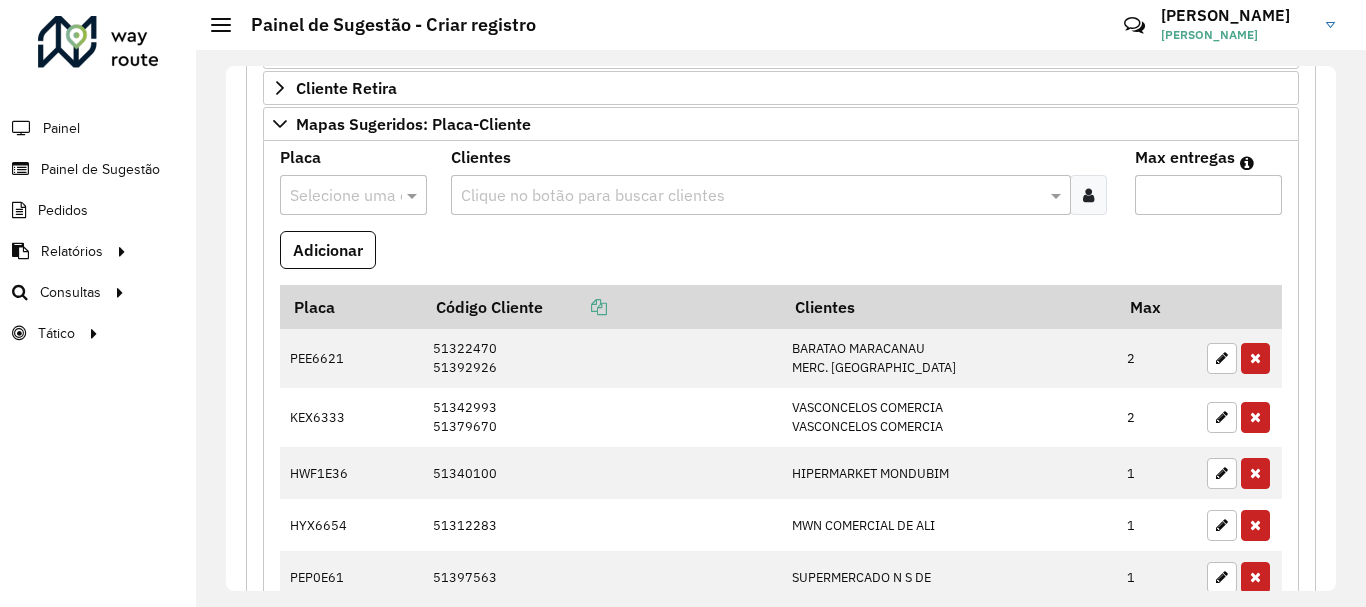 click at bounding box center (333, 196) 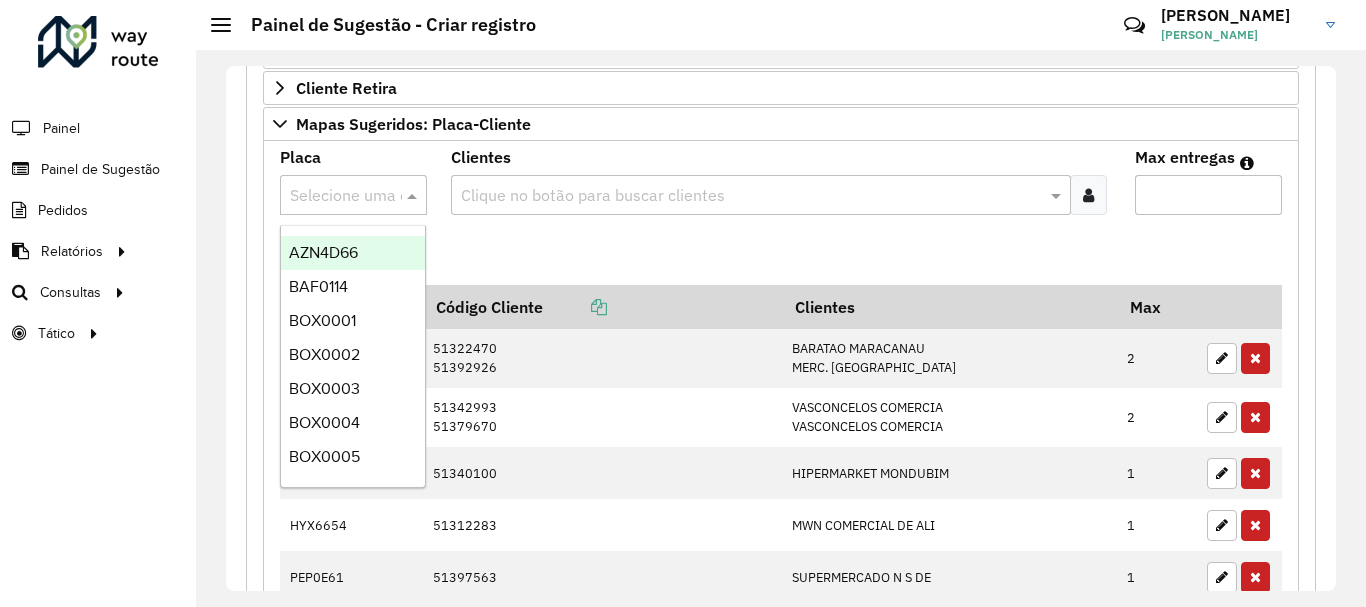 paste on "*******" 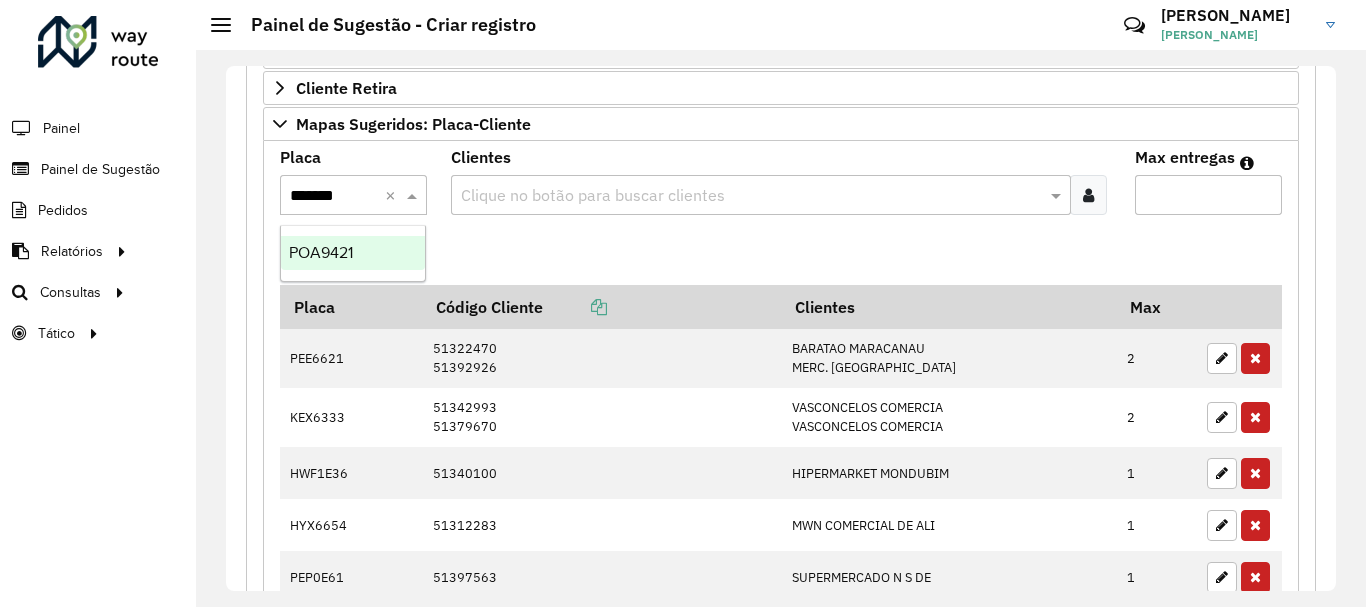 click on "POA9421" at bounding box center (321, 252) 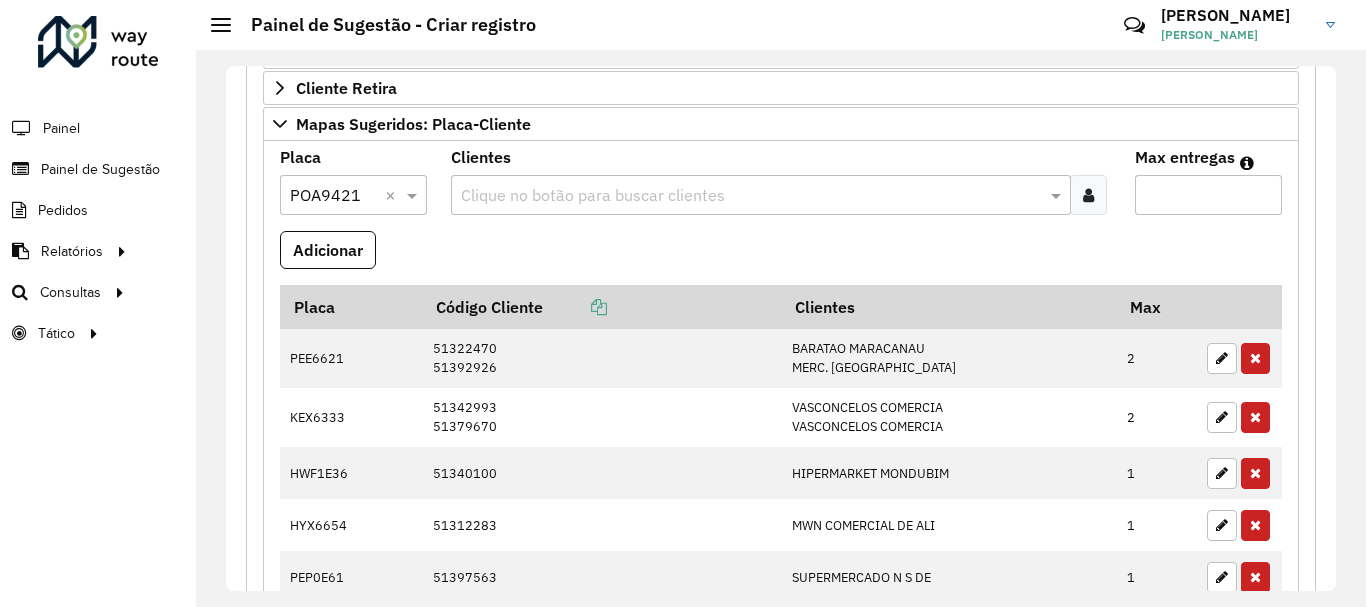 click at bounding box center (751, 196) 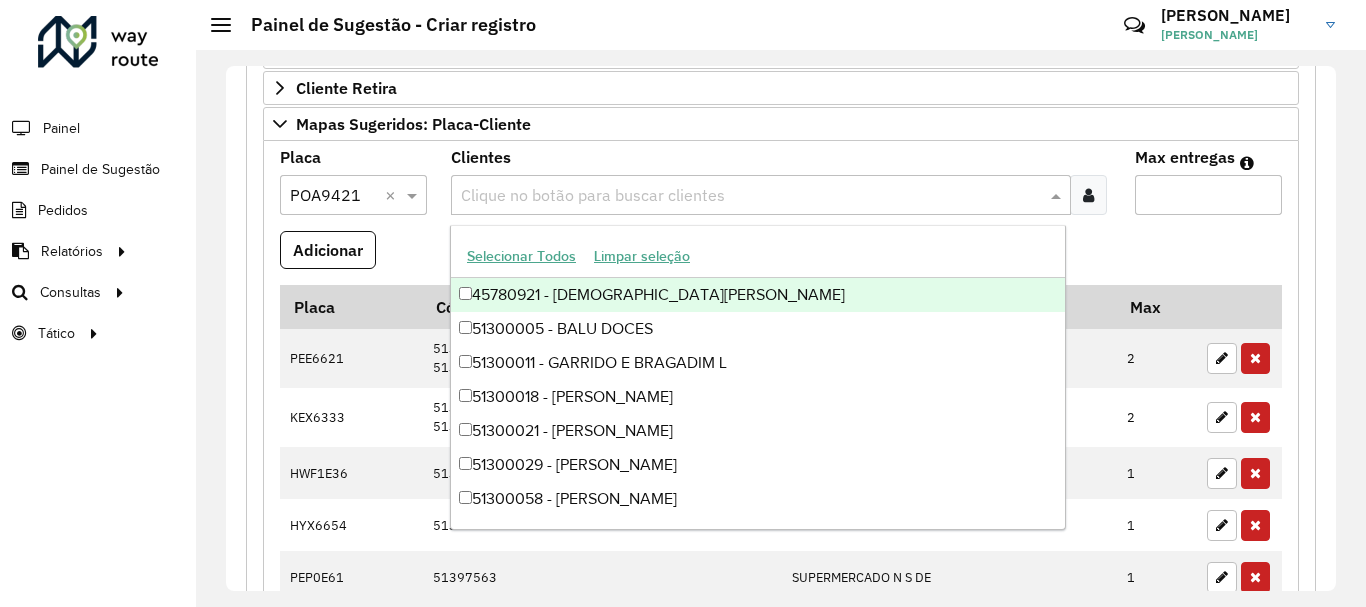 paste on "*****" 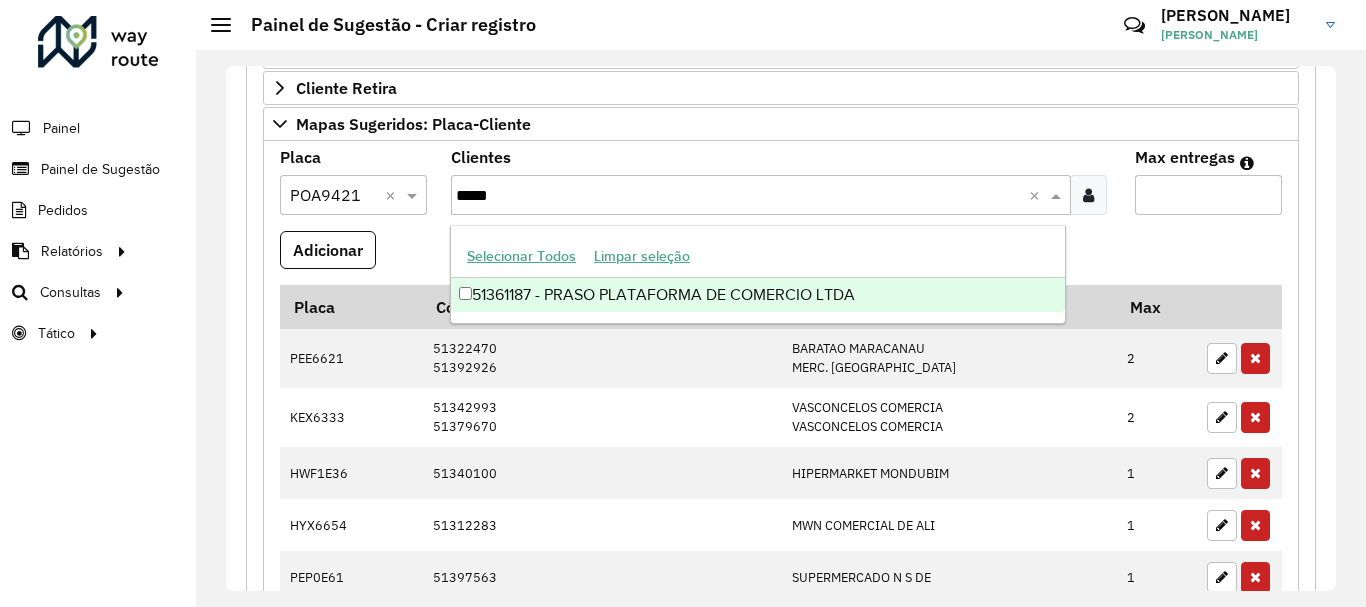 type on "*****" 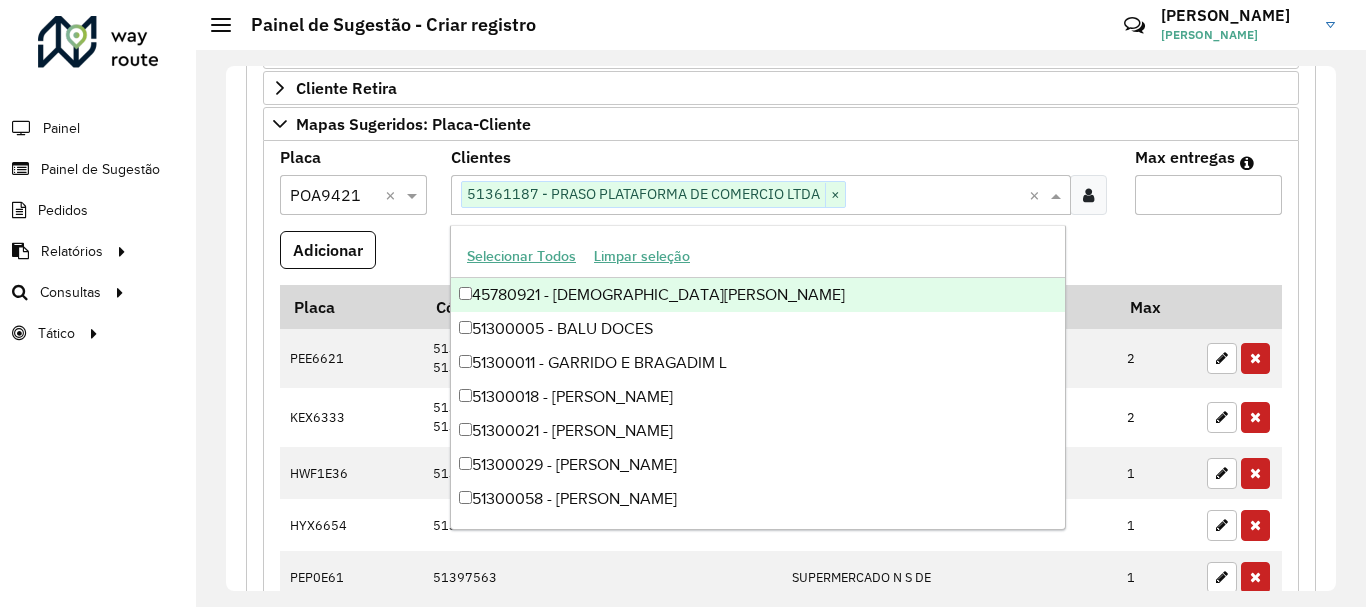 click on "Max entregas" at bounding box center (1208, 195) 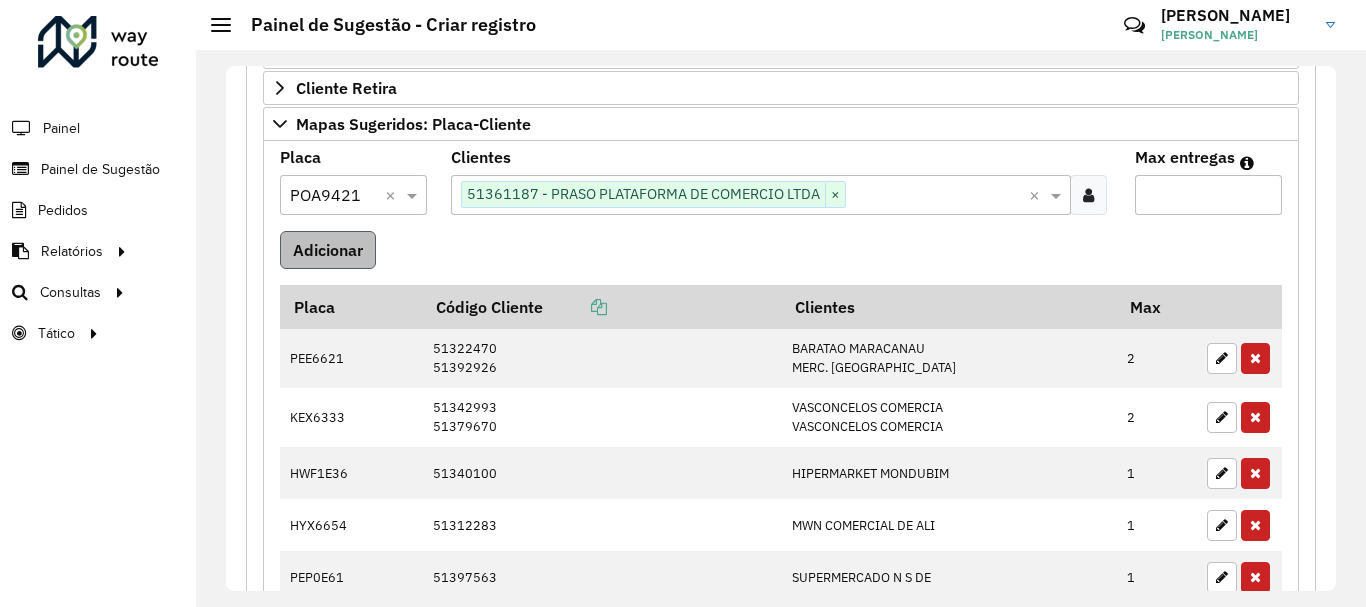 type on "*" 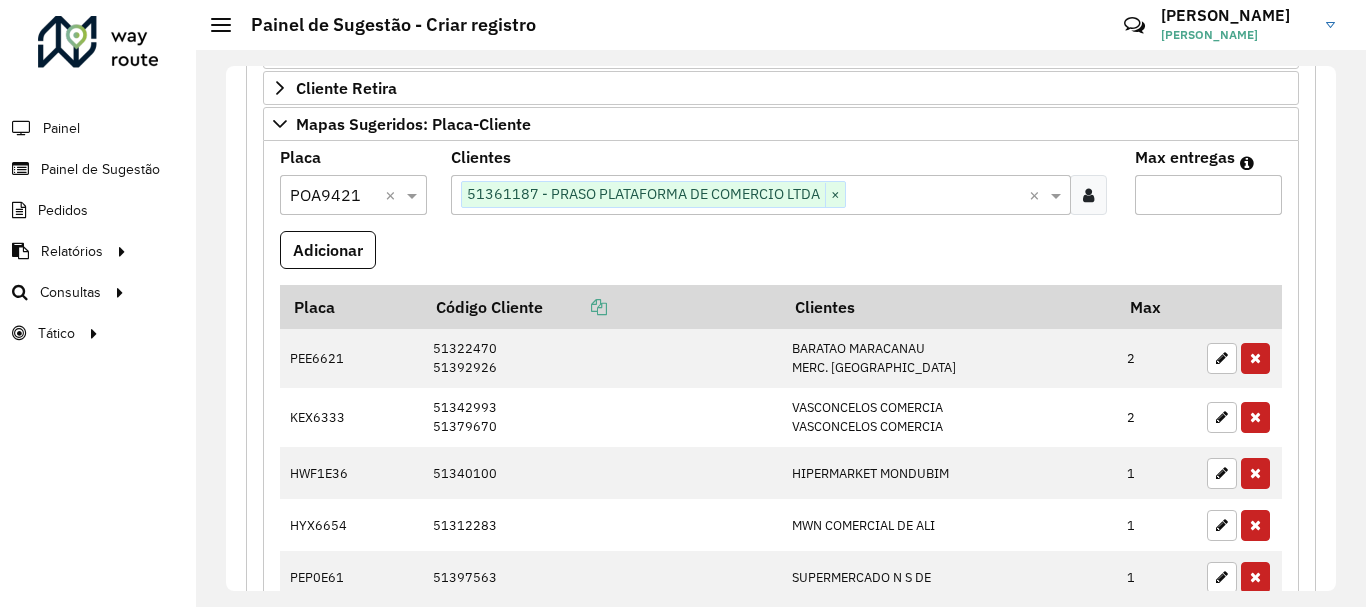 click on "Adicionar" at bounding box center [328, 250] 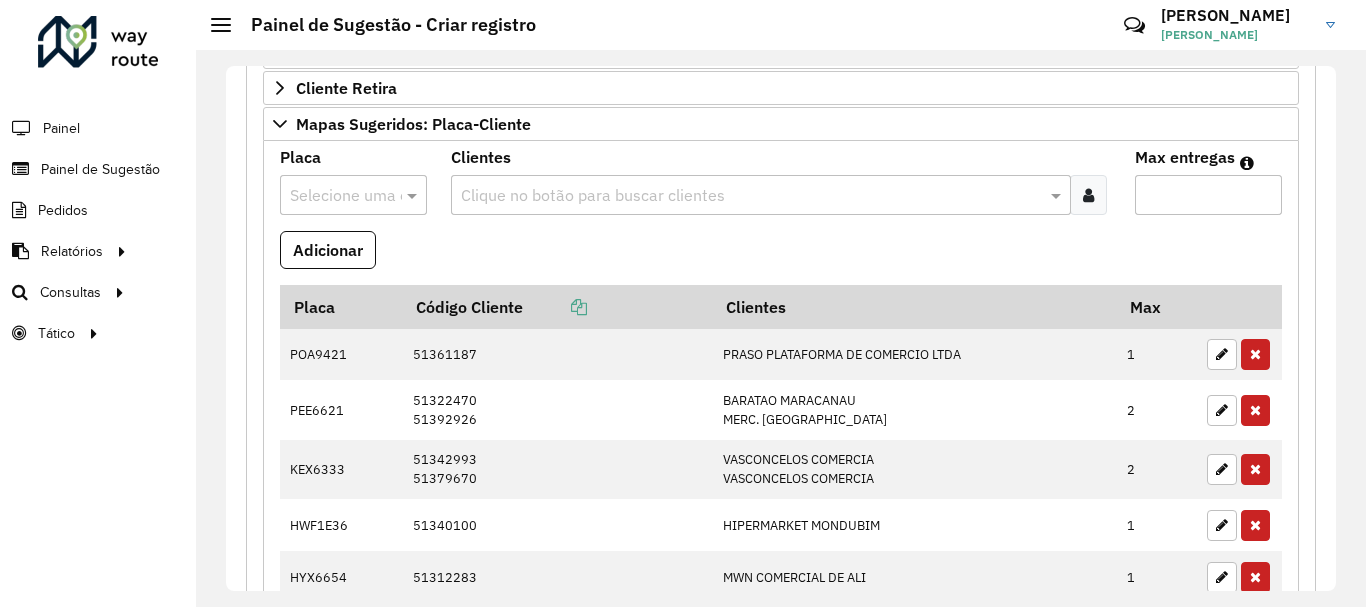 click on "Selecione uma opção" at bounding box center [353, 195] 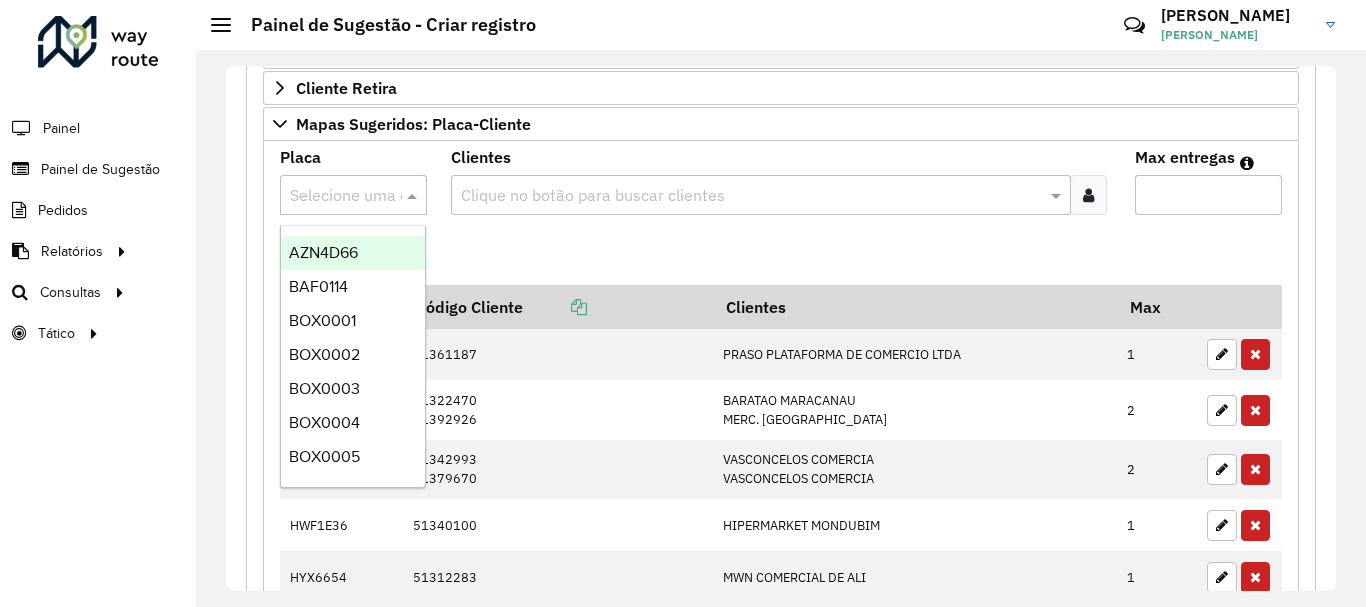 paste on "*******" 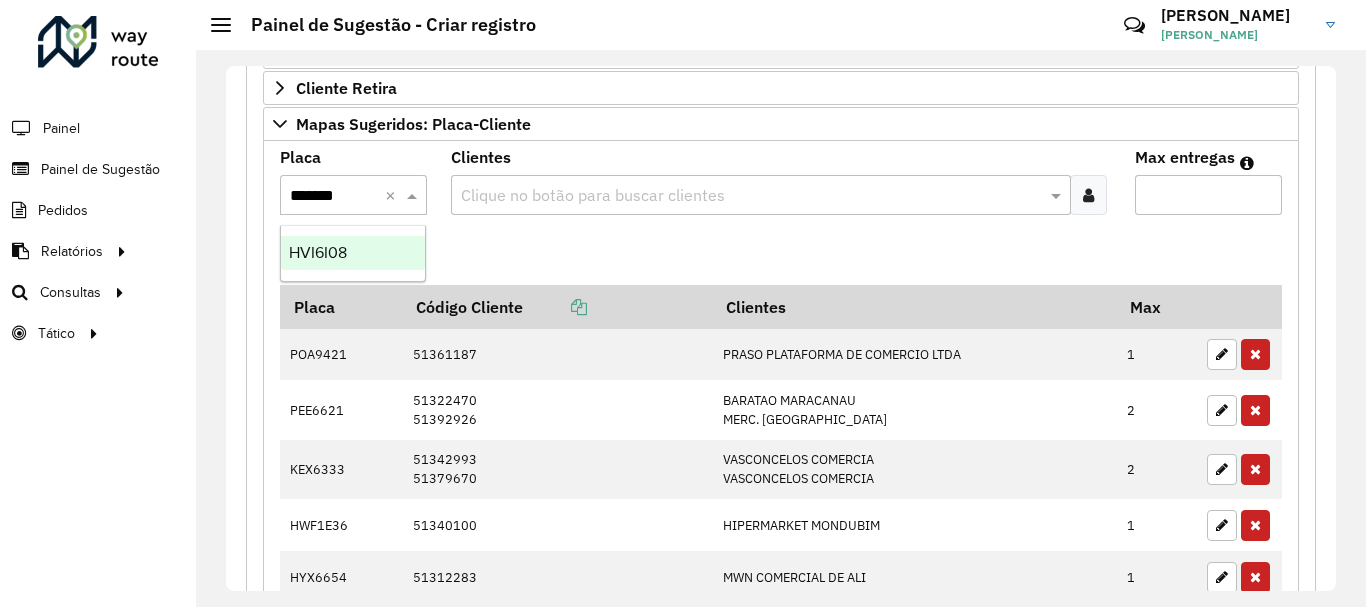 click on "HVI6I08" at bounding box center [318, 252] 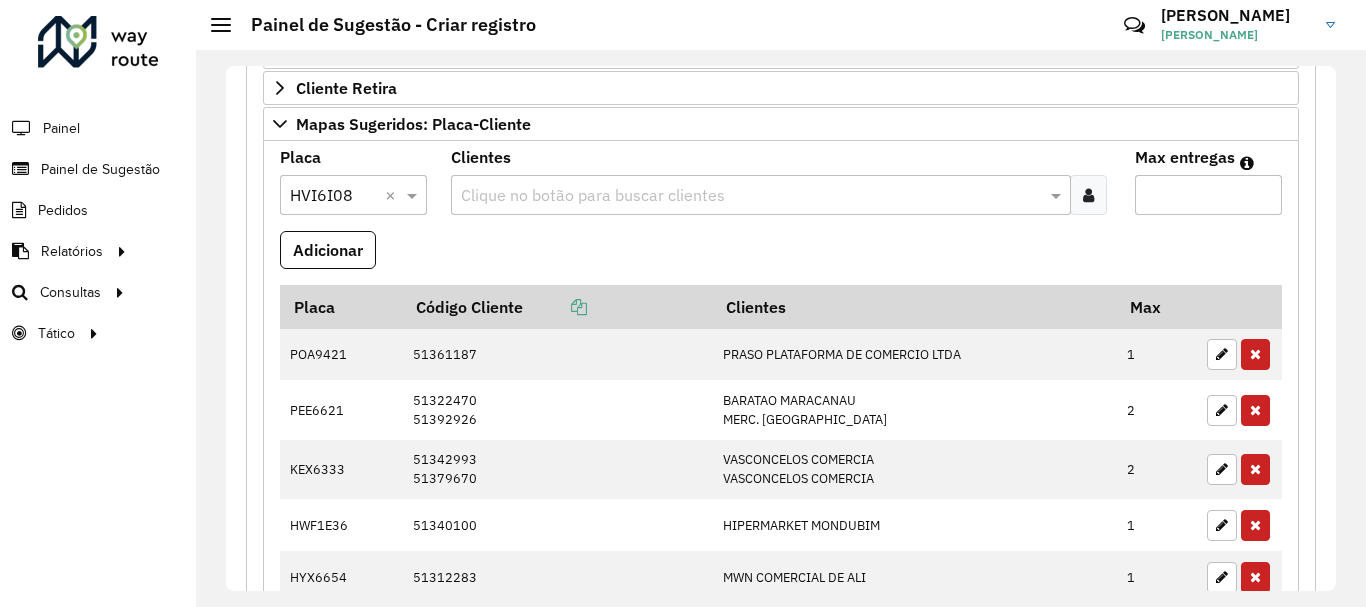 click at bounding box center [751, 196] 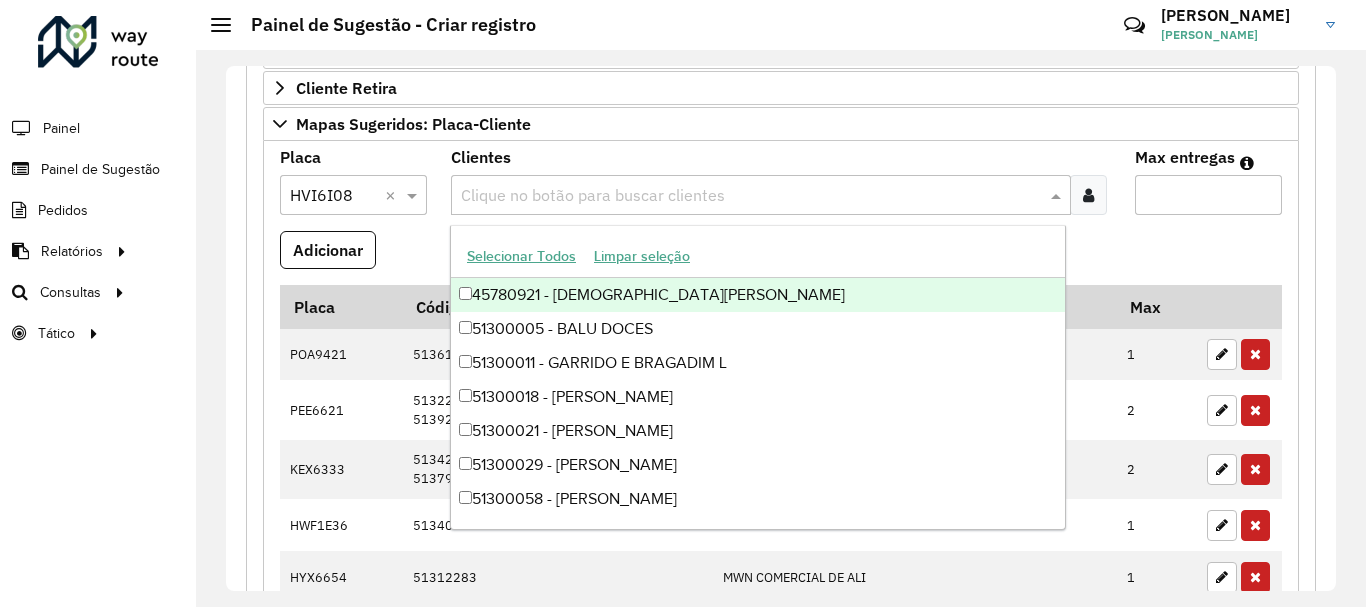 paste on "****" 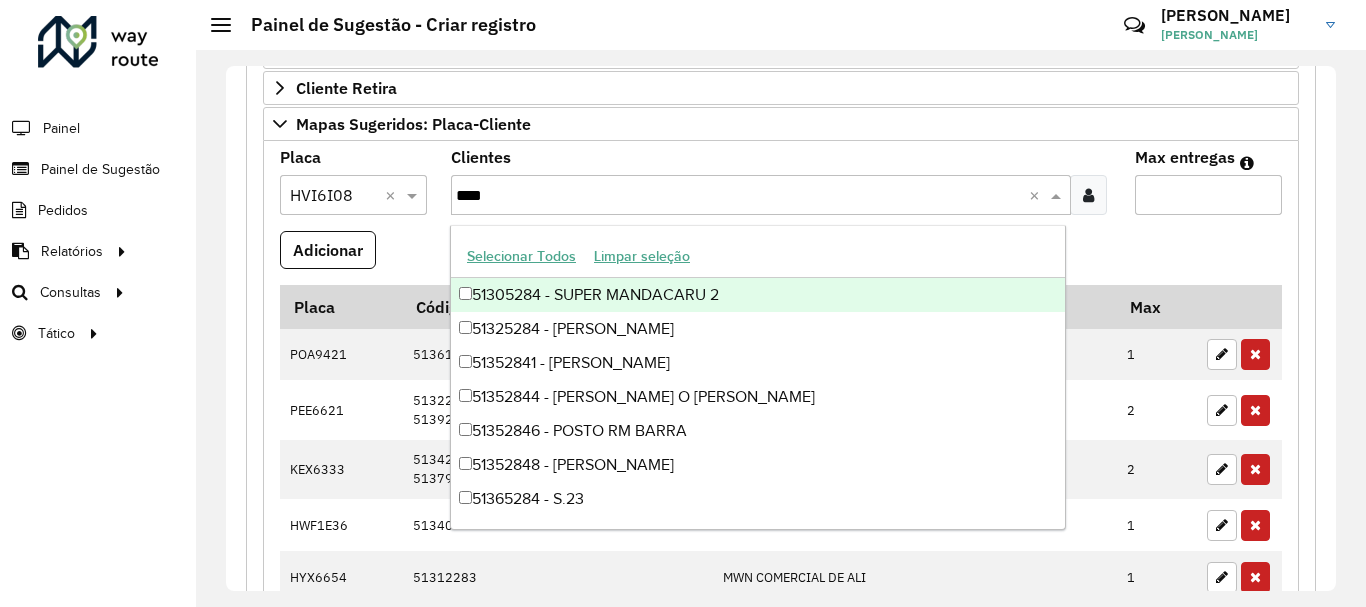 type on "****" 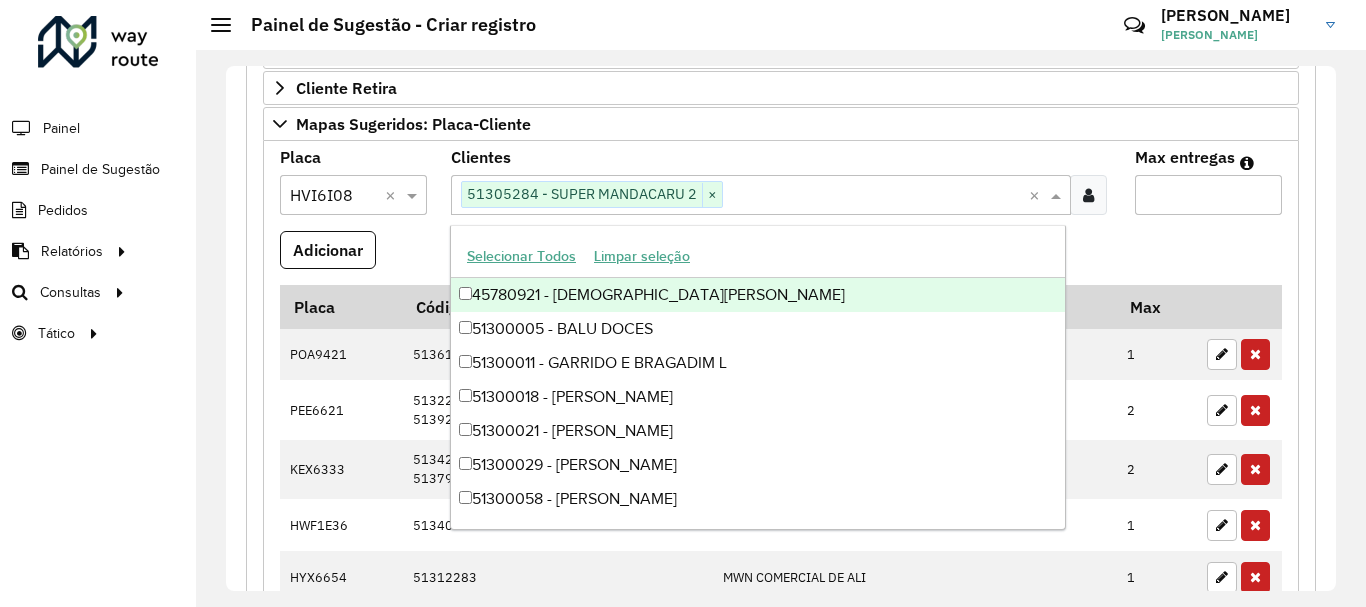 click on "Max entregas" at bounding box center (1208, 195) 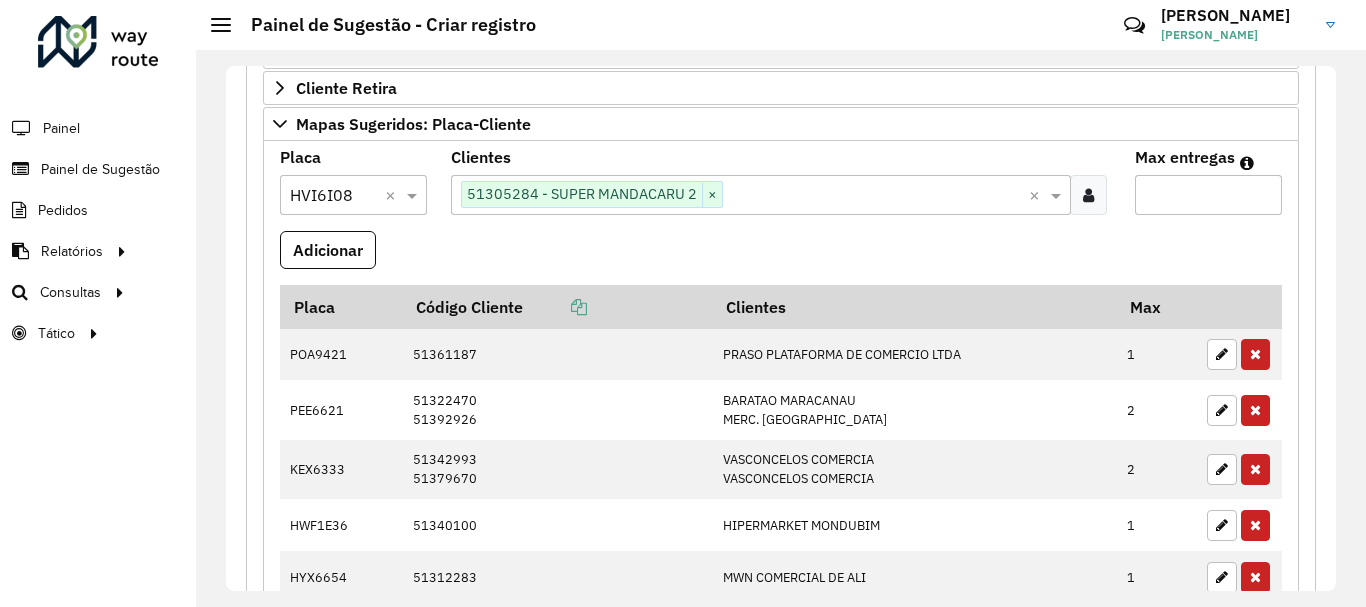 type on "*" 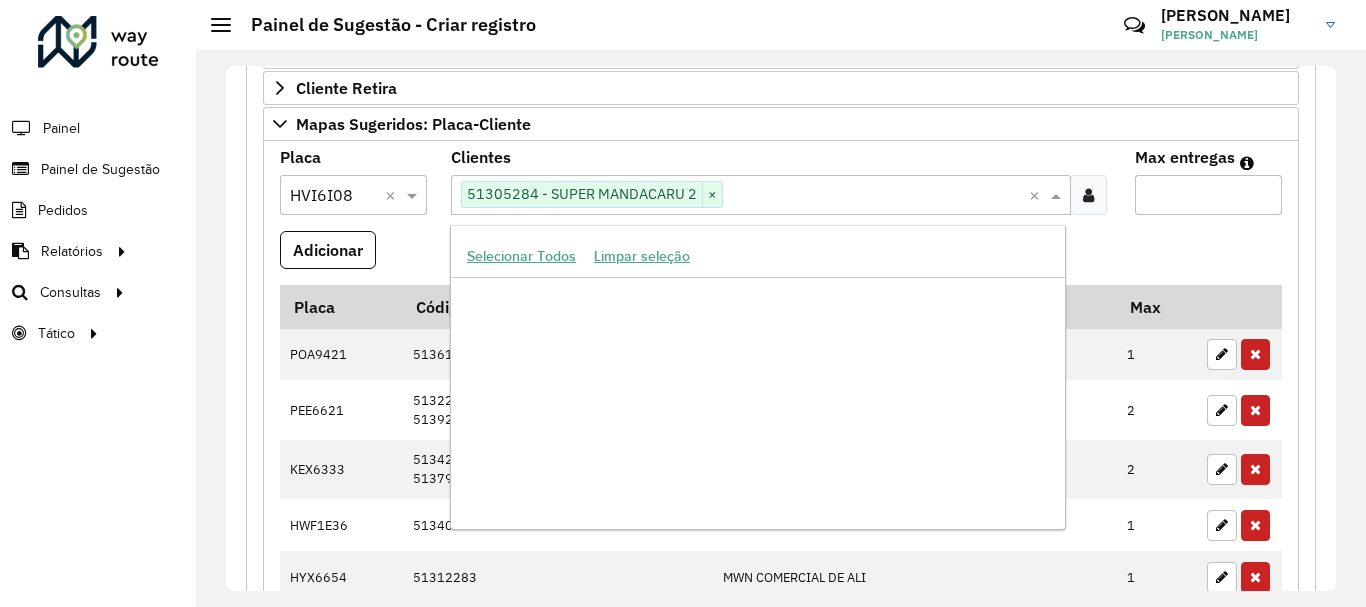 paste on "****" 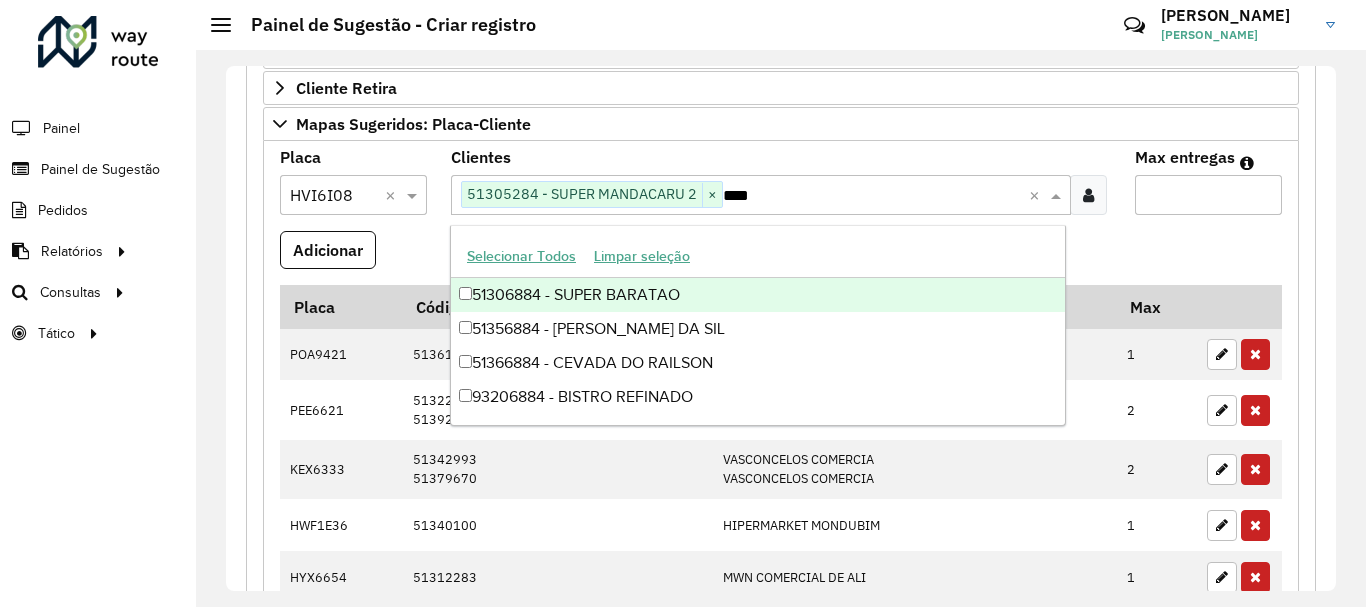 type on "****" 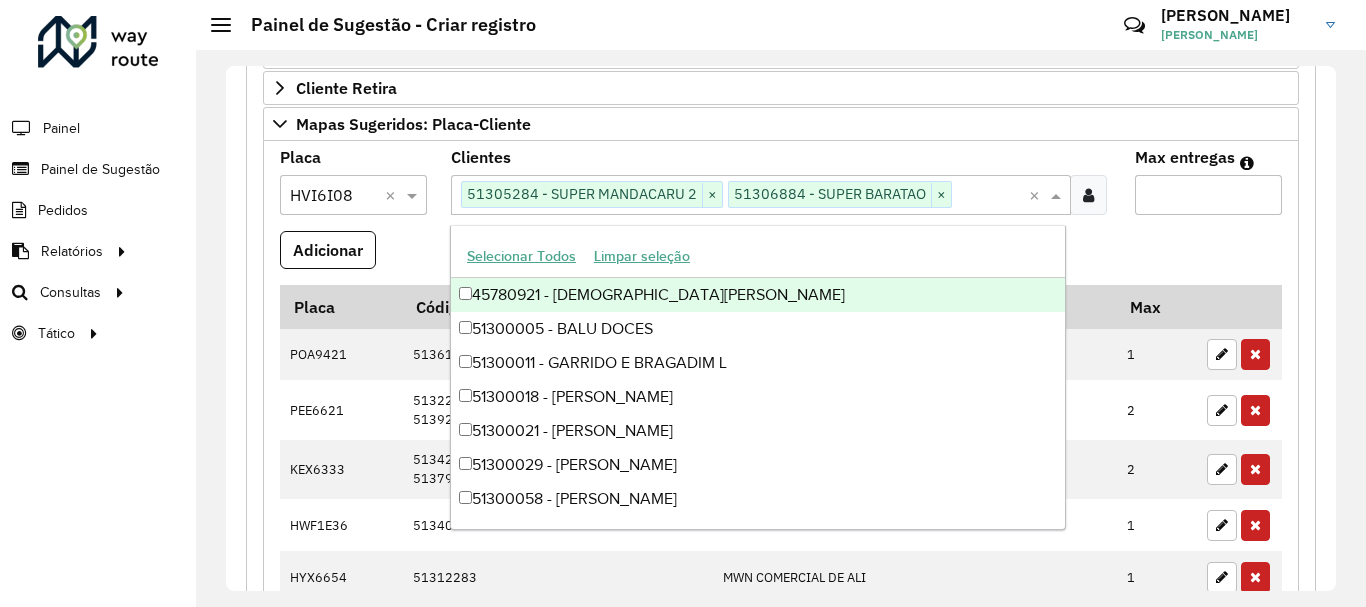click on "Adicionar" at bounding box center (781, 258) 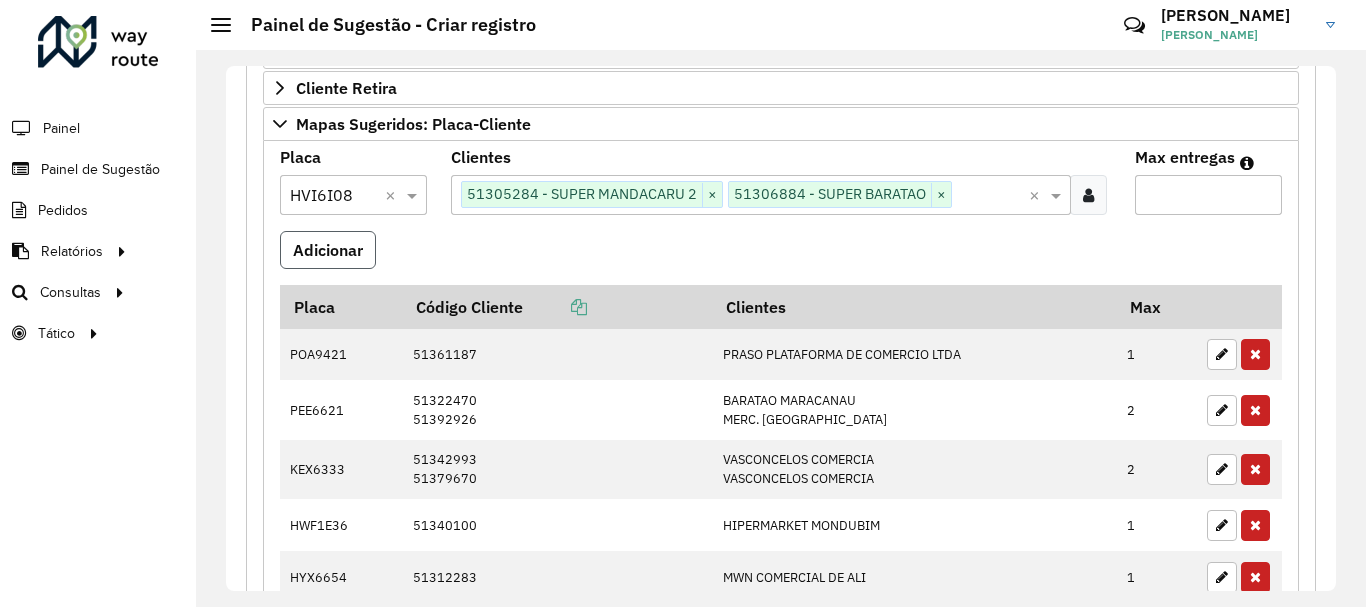 click on "Adicionar" at bounding box center [328, 250] 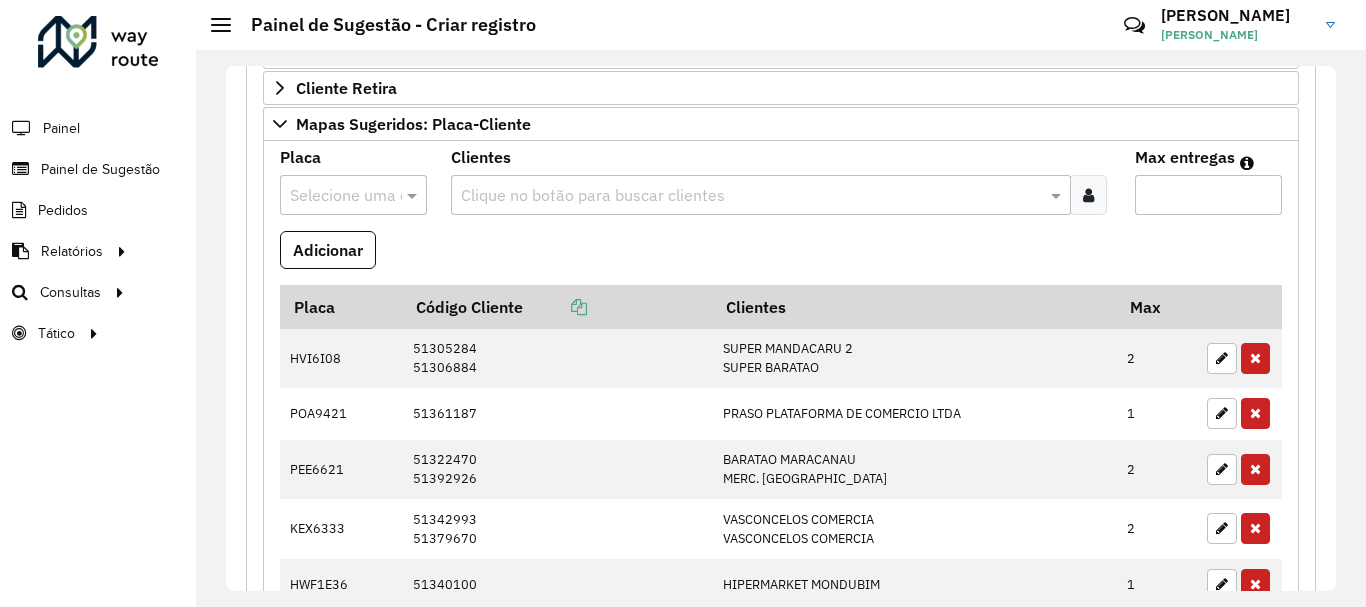click at bounding box center (333, 196) 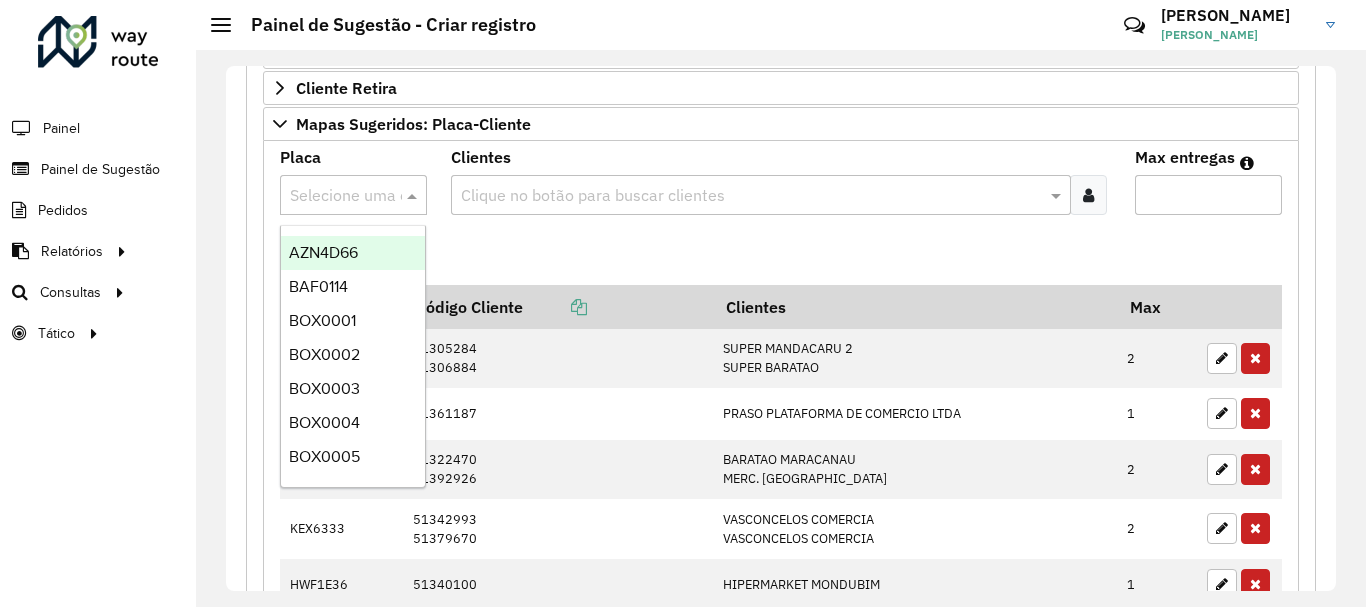 paste on "*******" 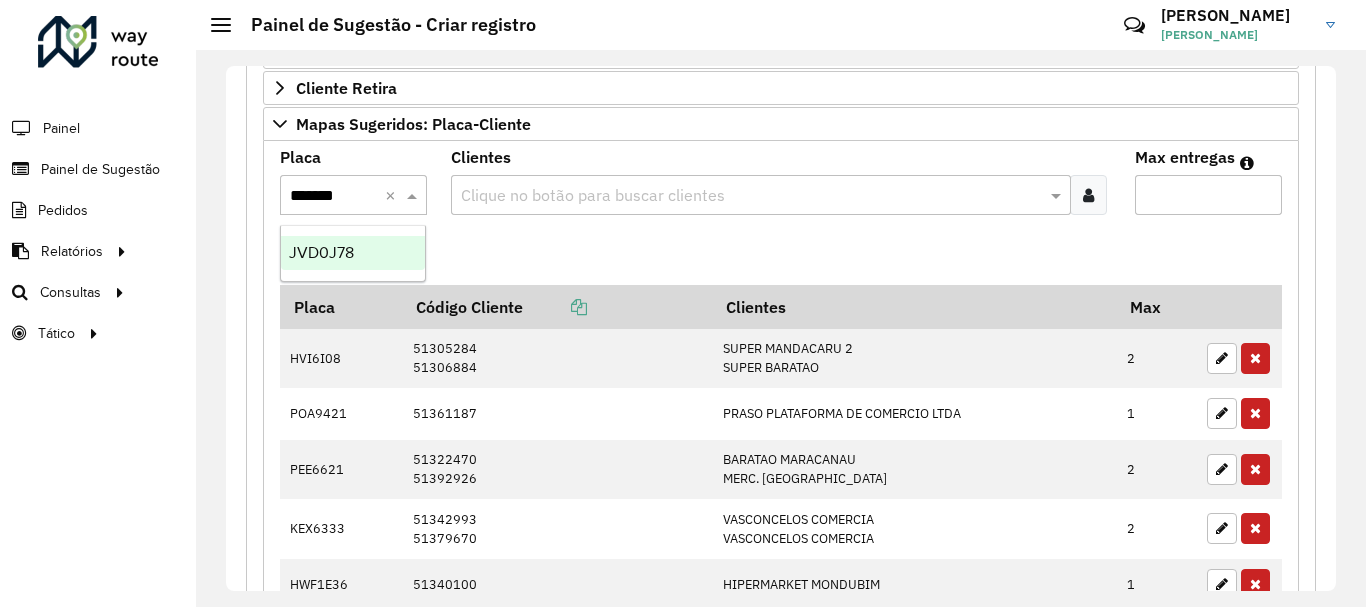 click on "JVD0J78" at bounding box center [353, 253] 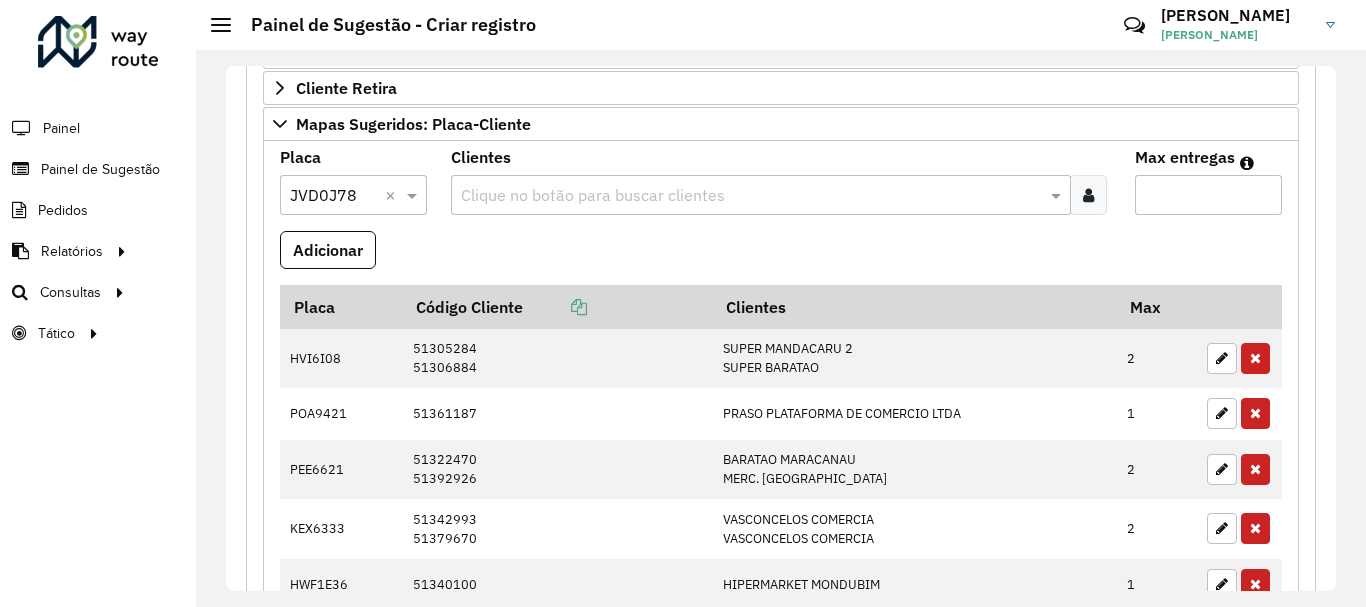 click at bounding box center [751, 196] 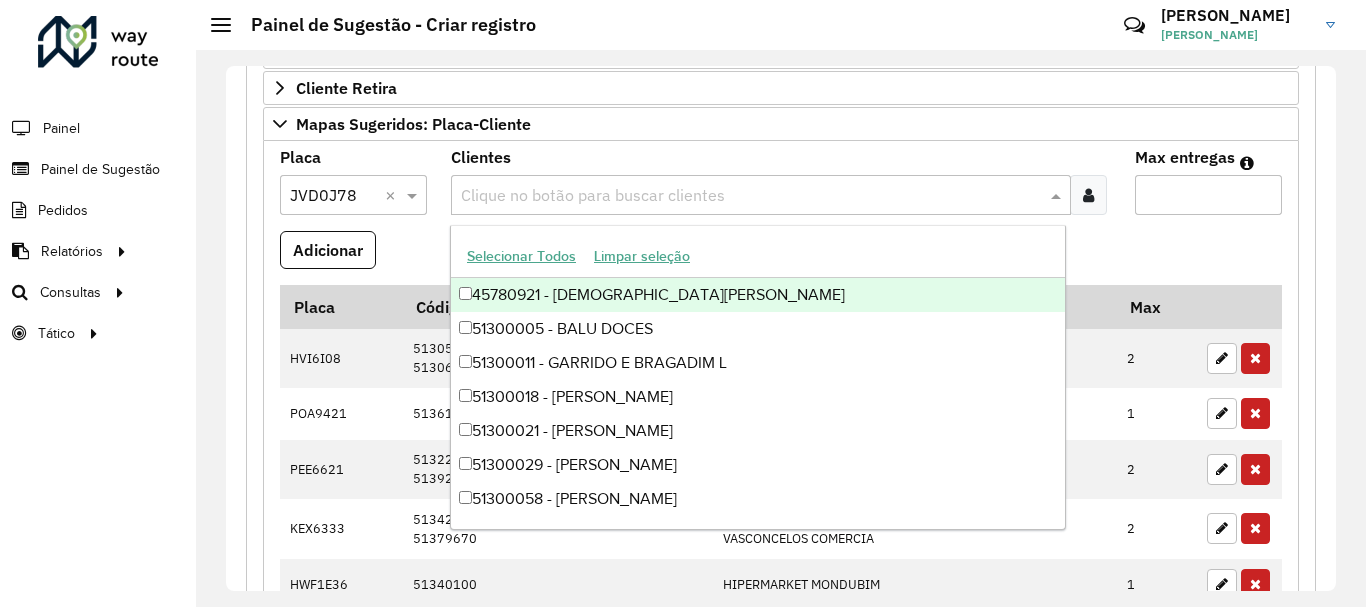 paste on "*****" 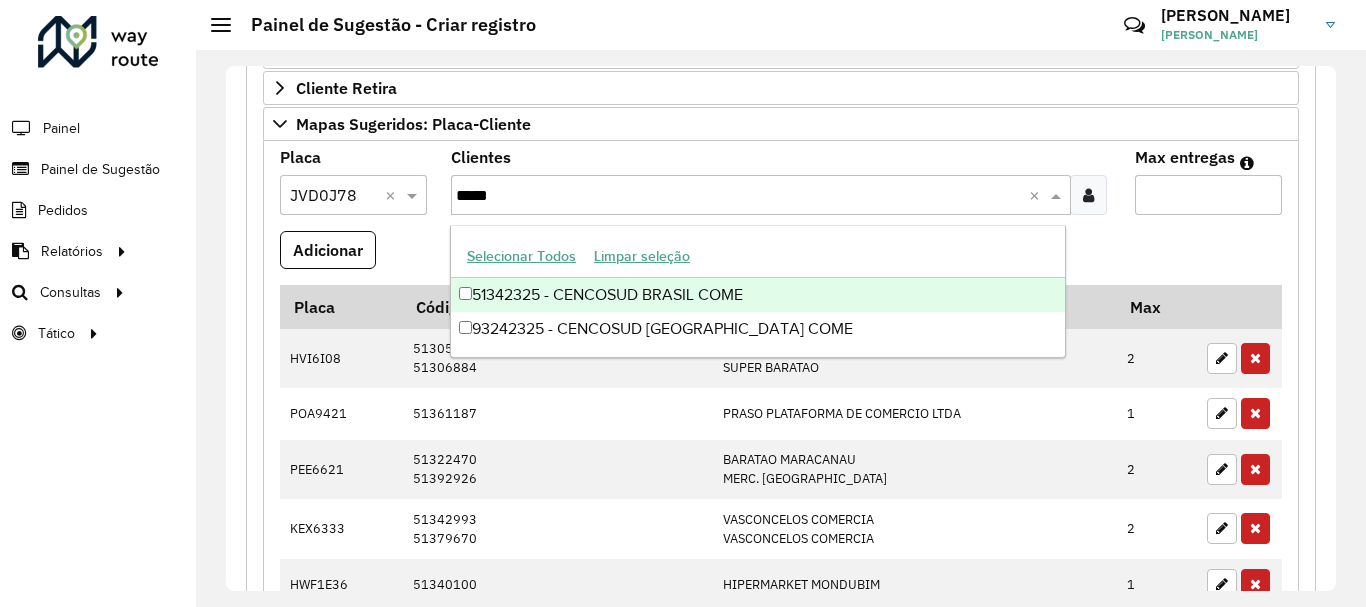 type on "*****" 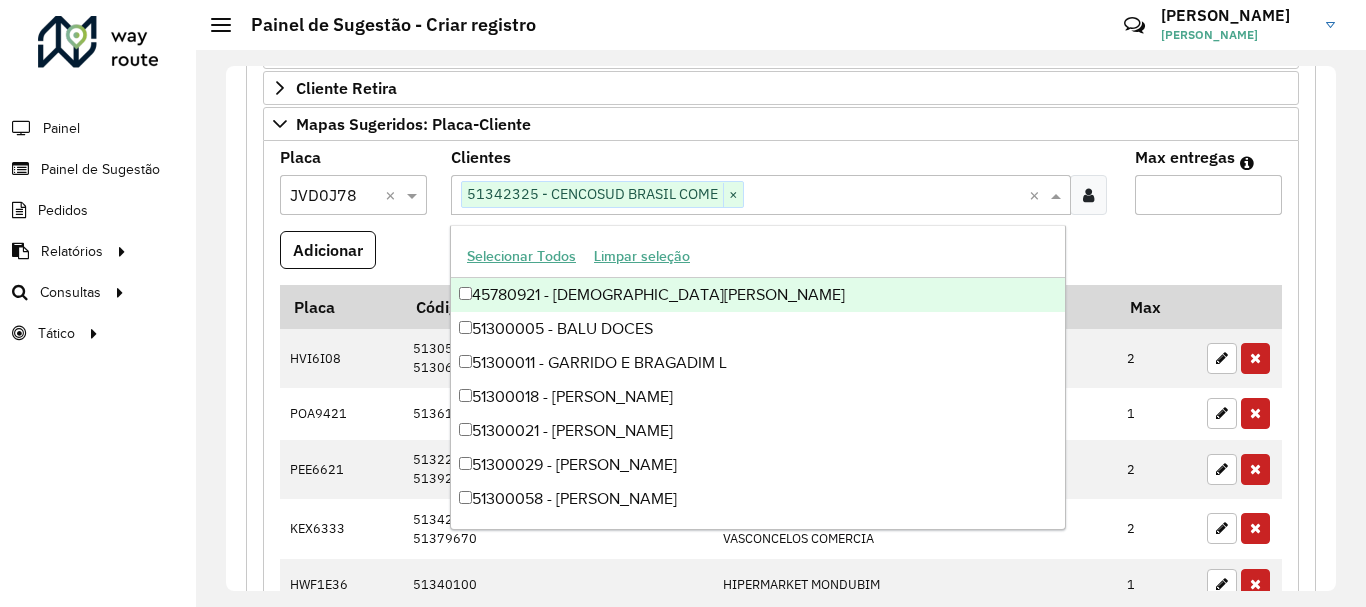 click on "Max entregas" at bounding box center (1208, 195) 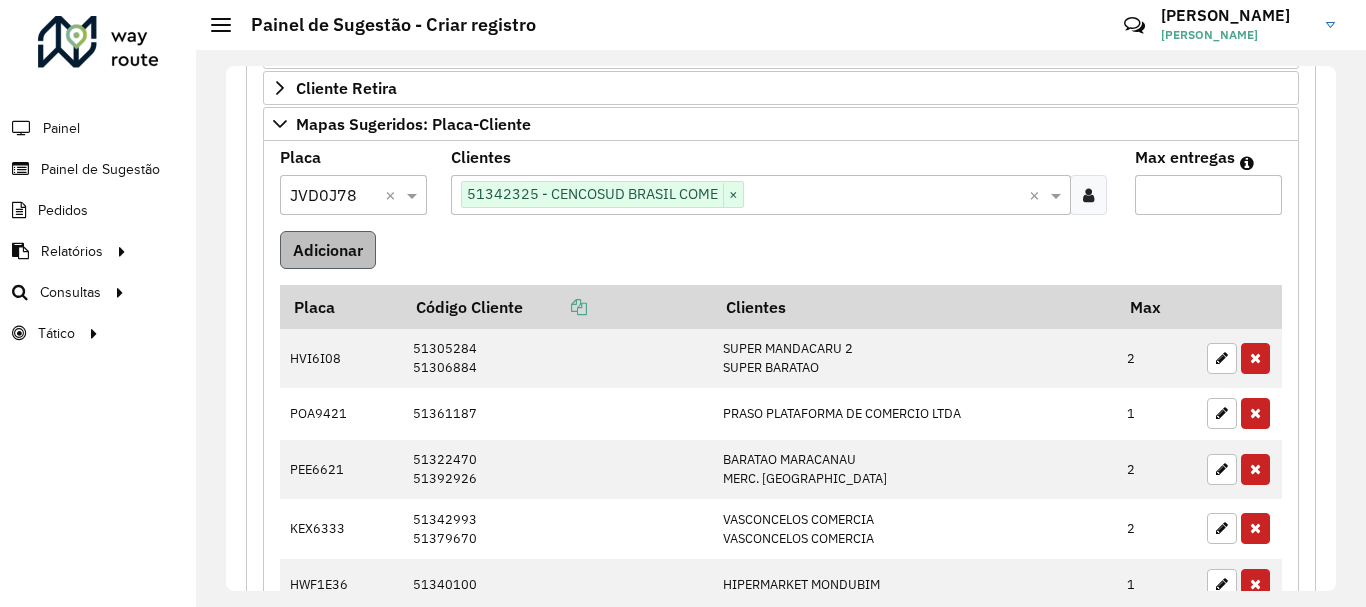 type on "*" 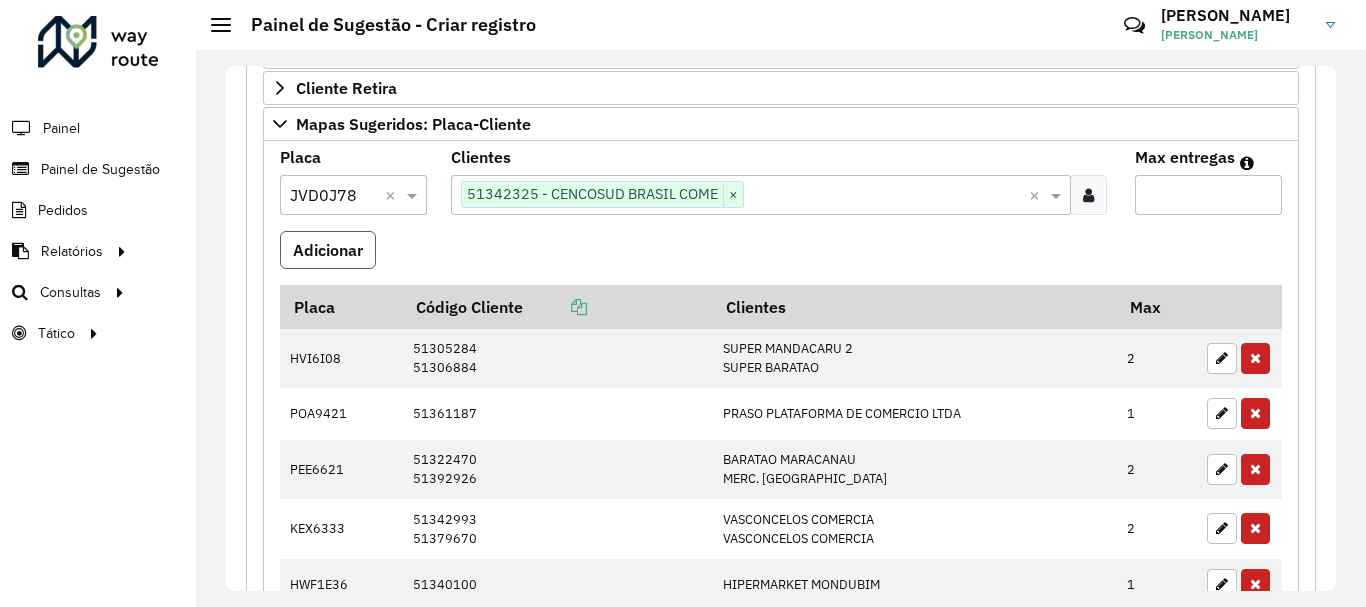 click on "Adicionar" at bounding box center (328, 250) 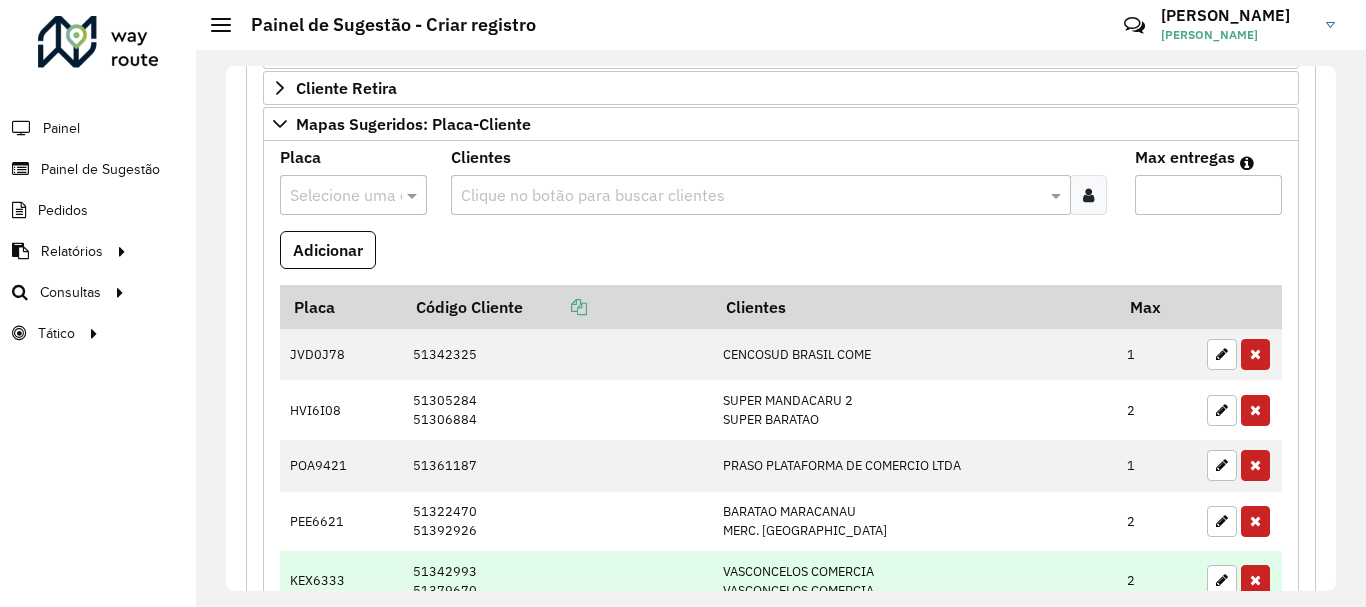 click on "51342993 51379670" at bounding box center (558, 580) 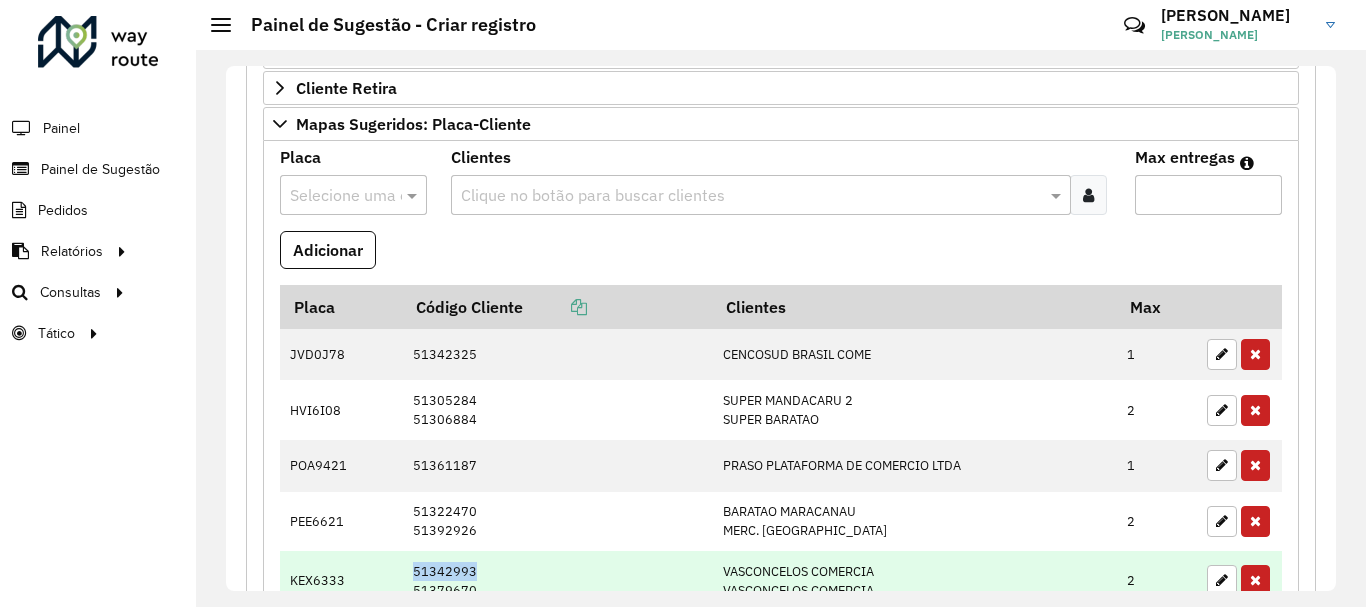 click on "51342993 51379670" at bounding box center [558, 580] 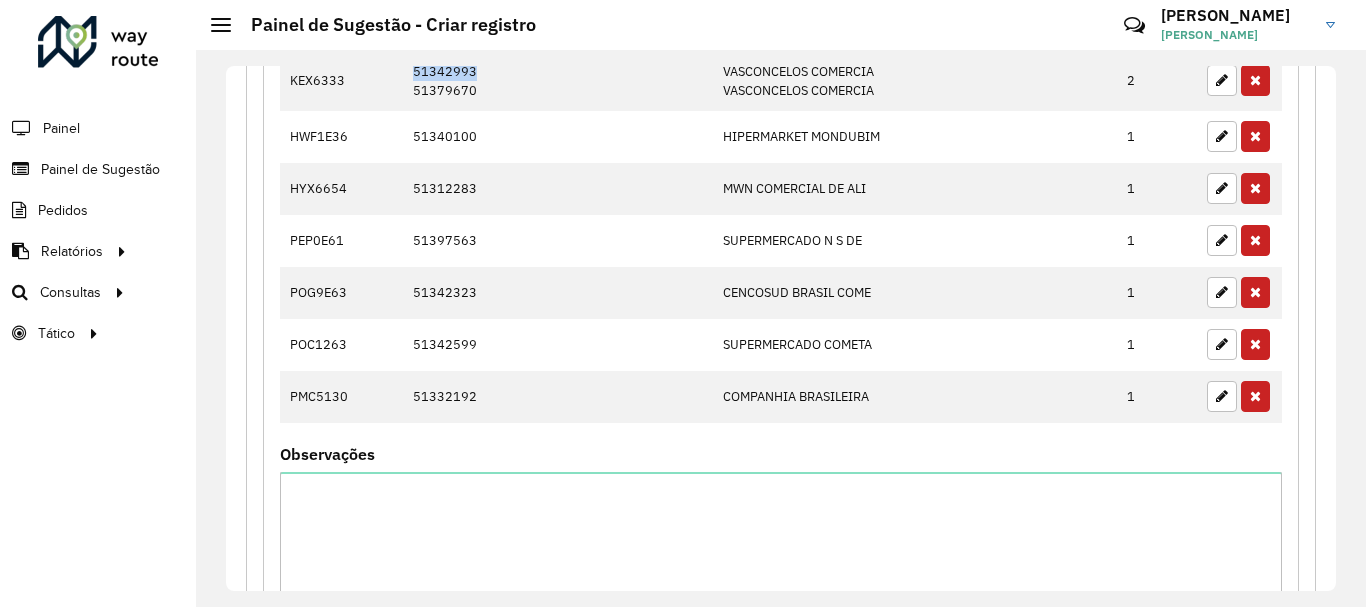 scroll, scrollTop: 900, scrollLeft: 0, axis: vertical 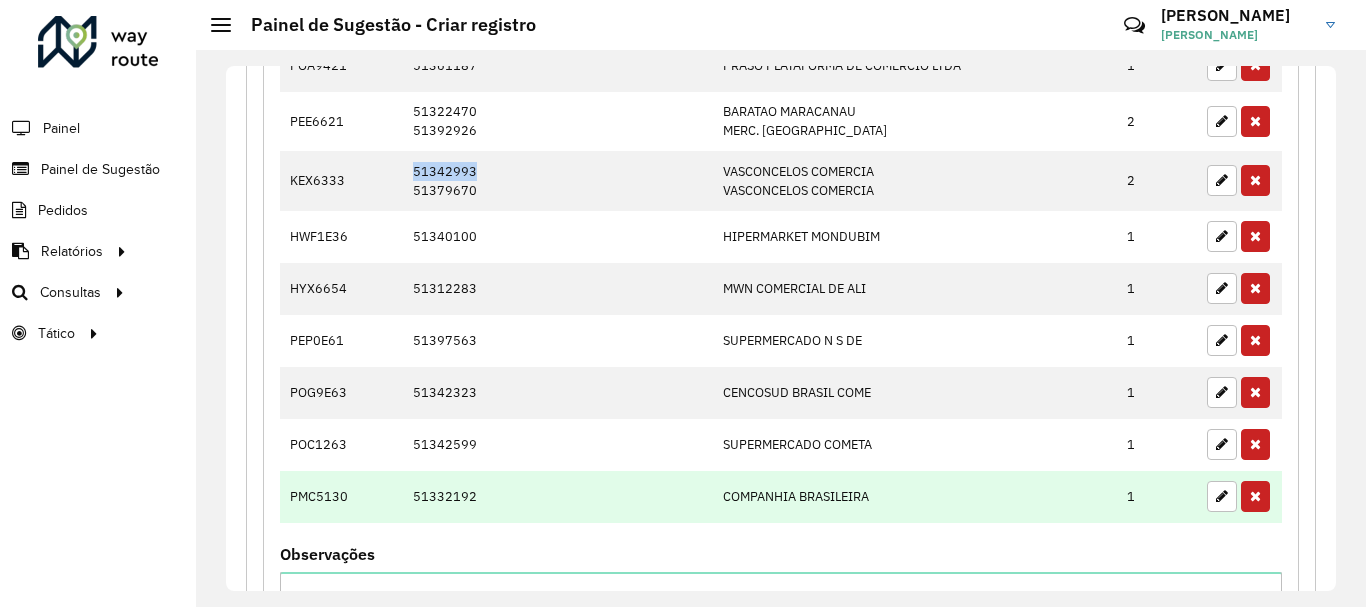 click on "51332192" at bounding box center (558, 497) 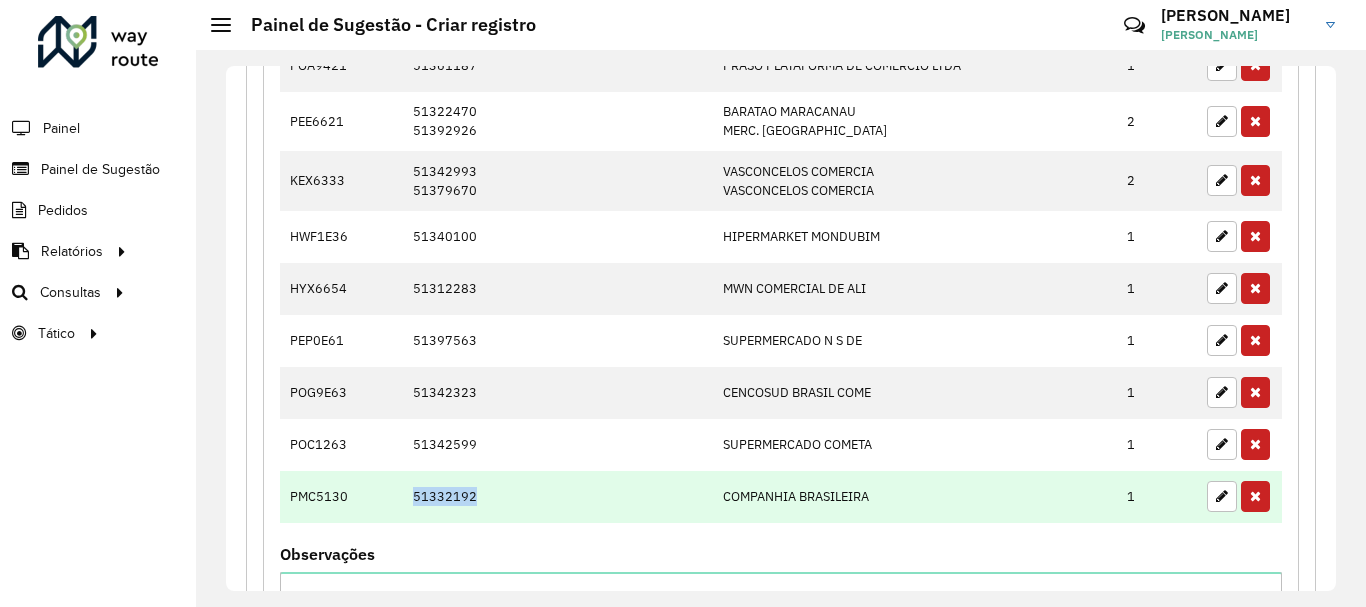 click on "51332192" at bounding box center (558, 497) 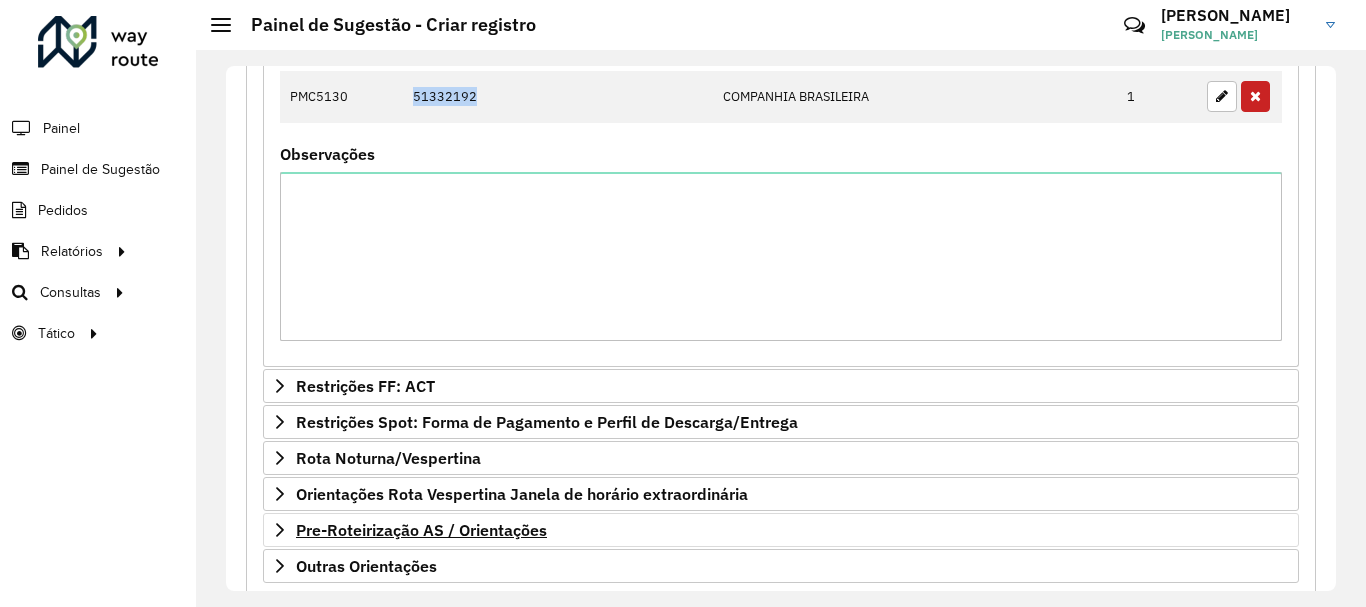 scroll, scrollTop: 1416, scrollLeft: 0, axis: vertical 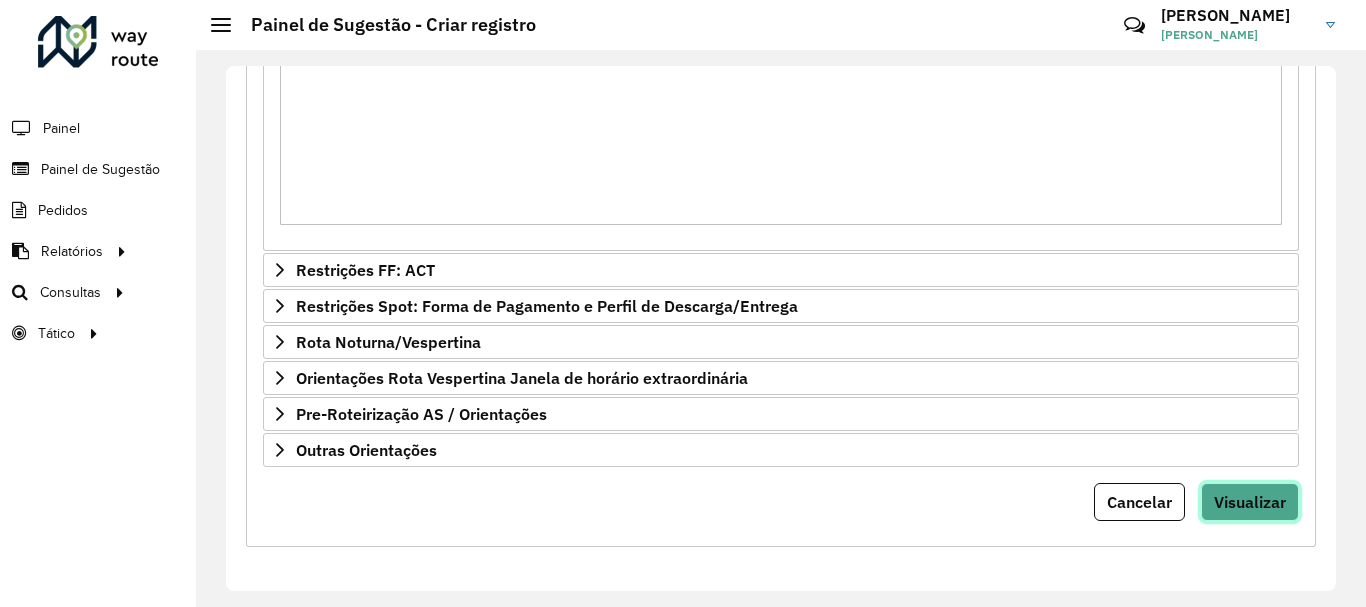 click on "Visualizar" at bounding box center [1250, 502] 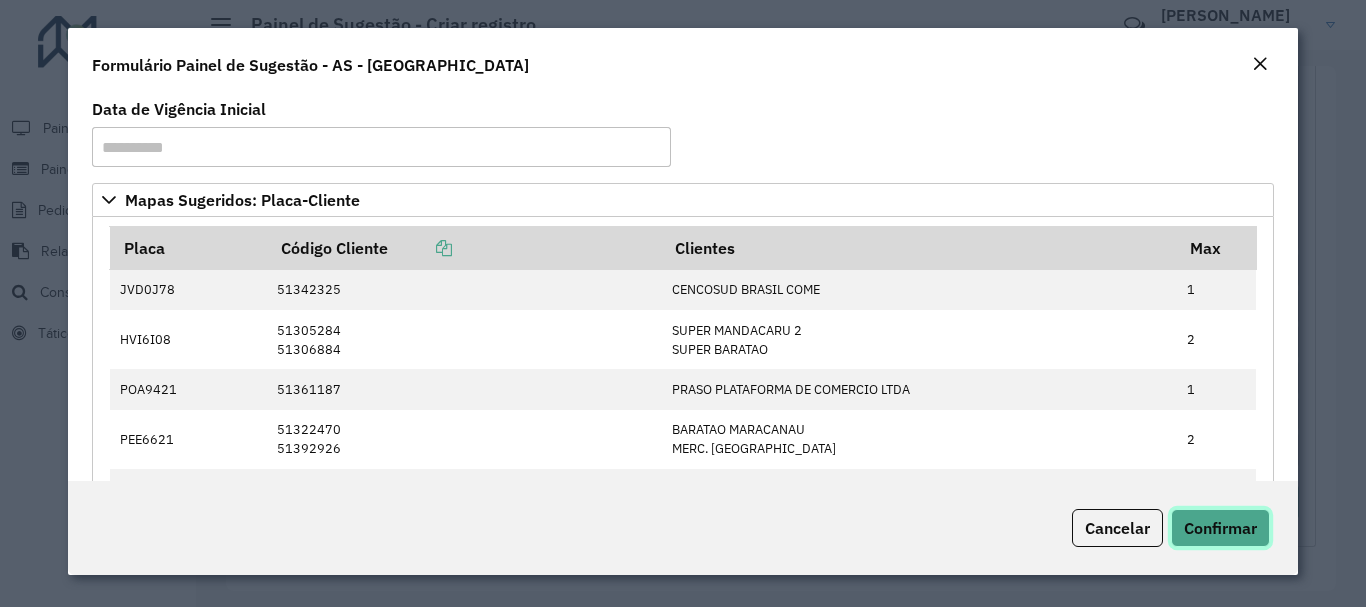 click on "Confirmar" 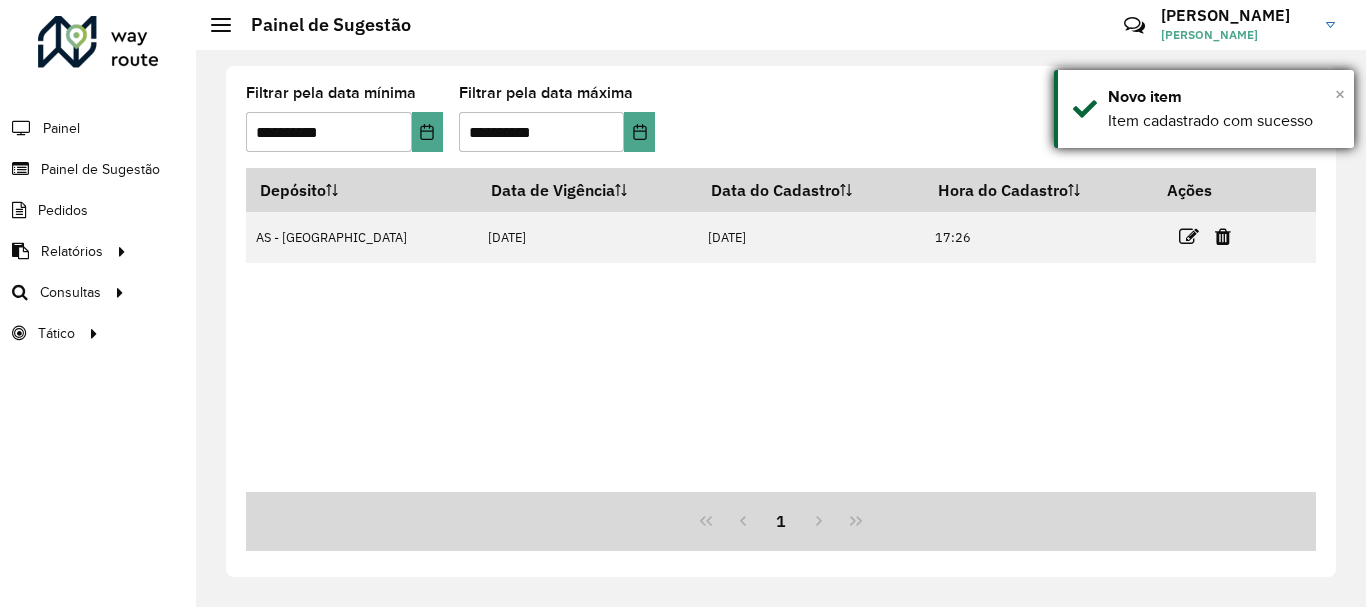 click on "×" at bounding box center [1340, 94] 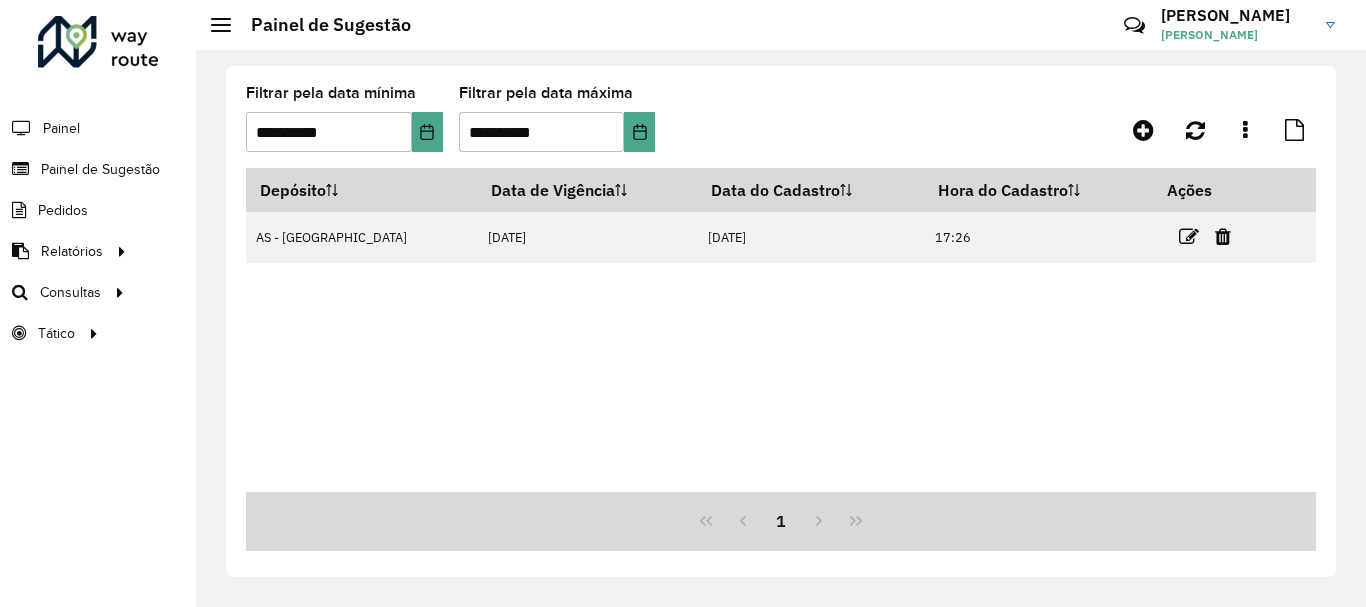click on "**********" 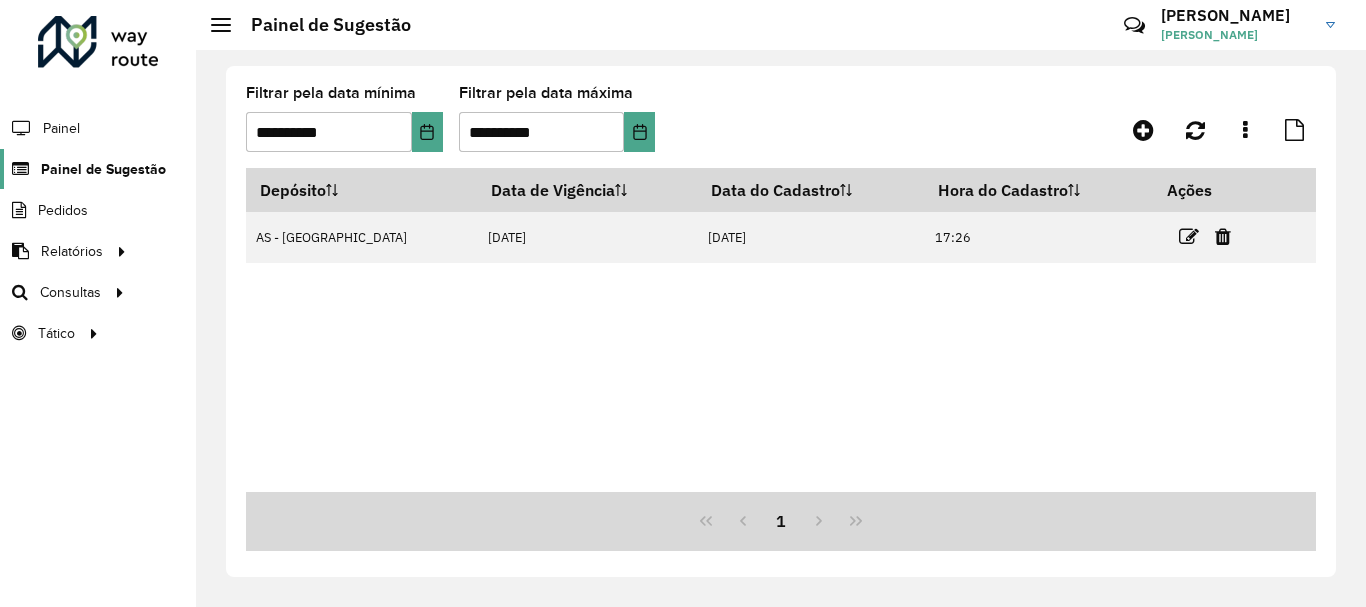 click on "Painel de Sugestão" 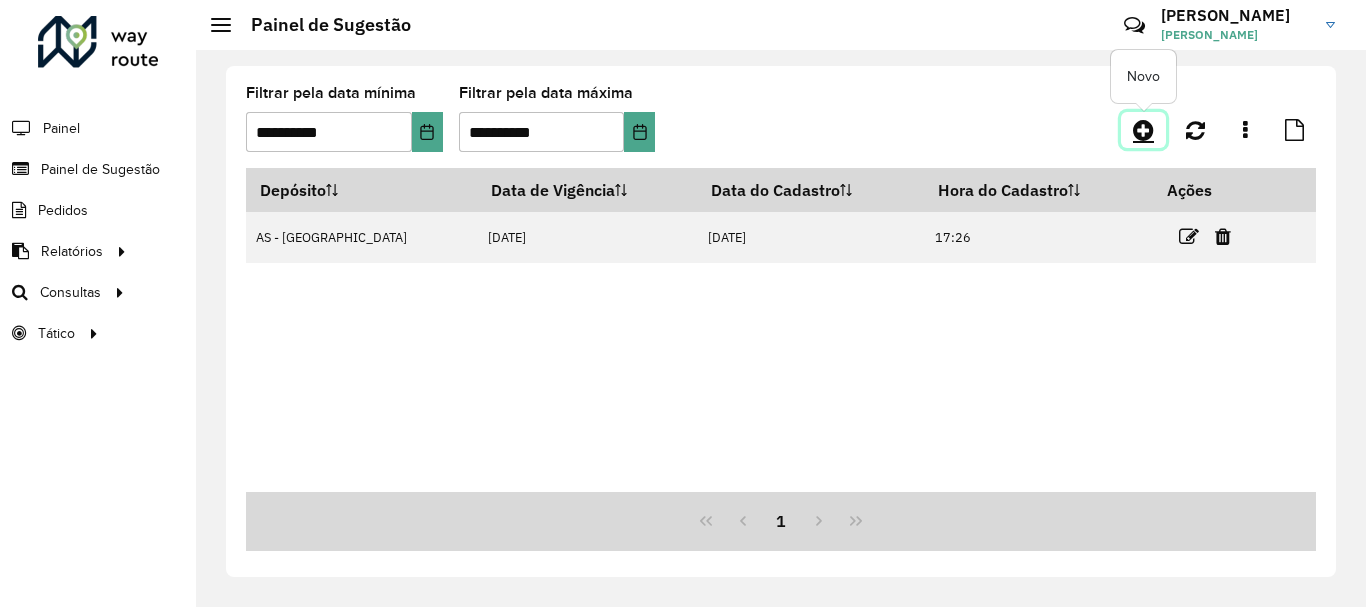 click 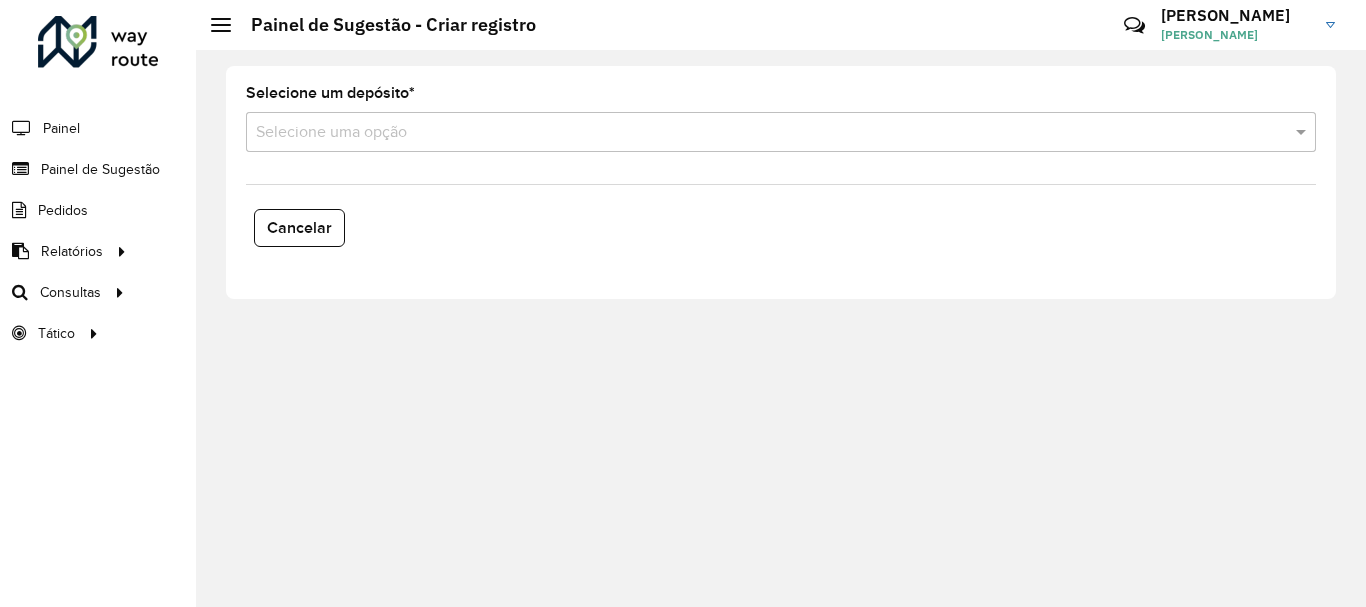 click at bounding box center (761, 133) 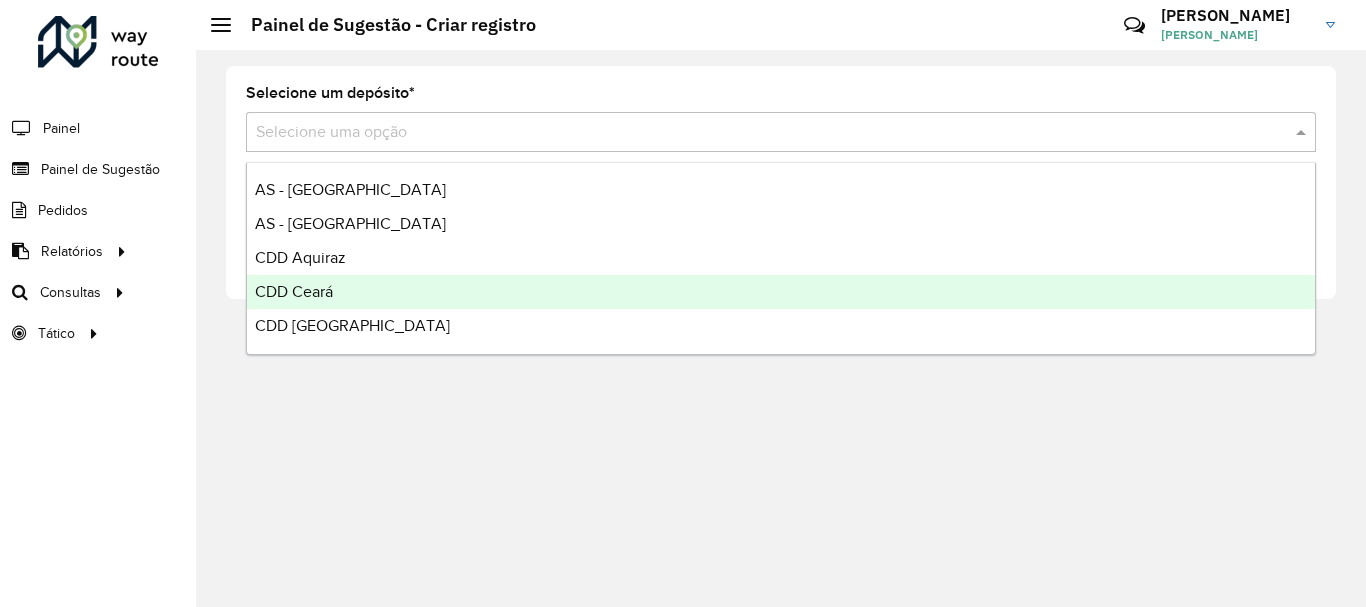 click on "CDD Ceará" at bounding box center (781, 292) 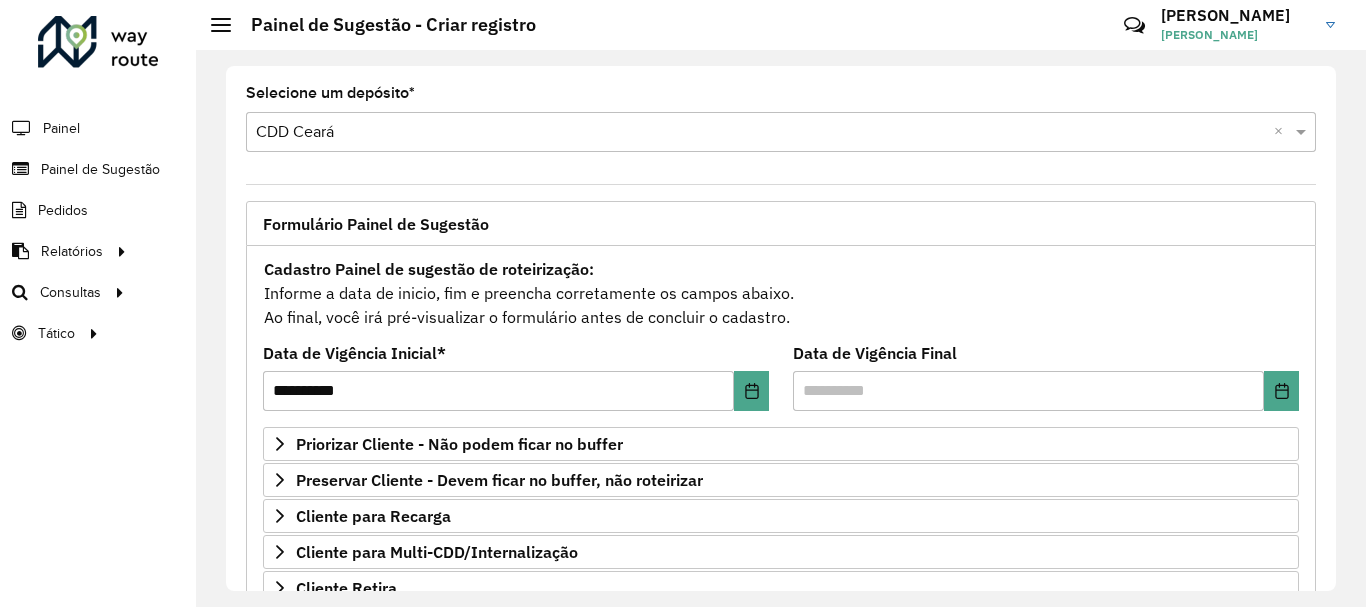 click on "Selecione um depósito  * Selecione uma opção × CDD Ceará ×" 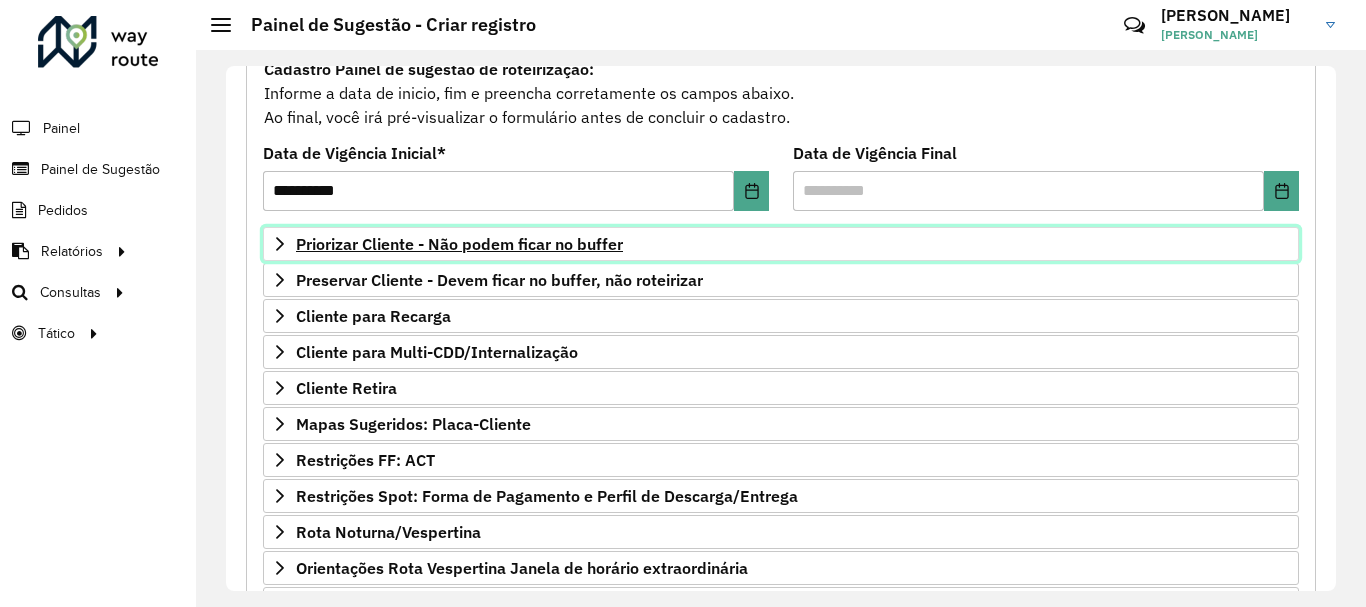 click on "Priorizar Cliente - Não podem ficar no buffer" at bounding box center [459, 244] 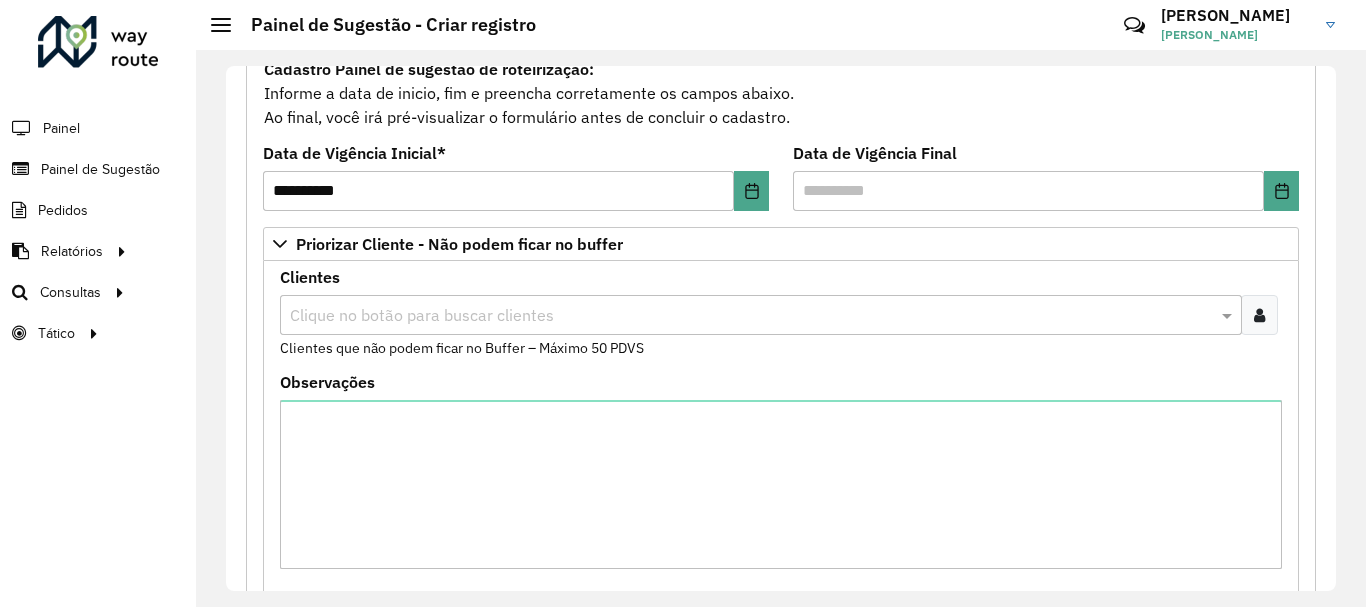 click at bounding box center [751, 316] 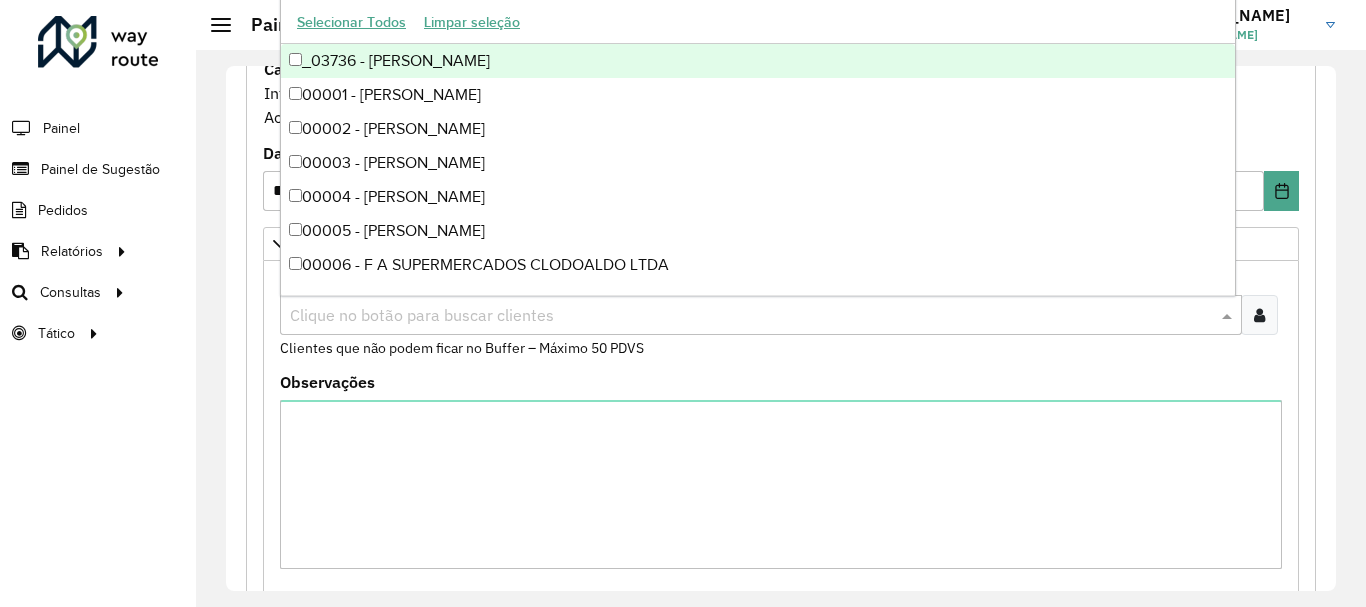 click at bounding box center (751, 316) 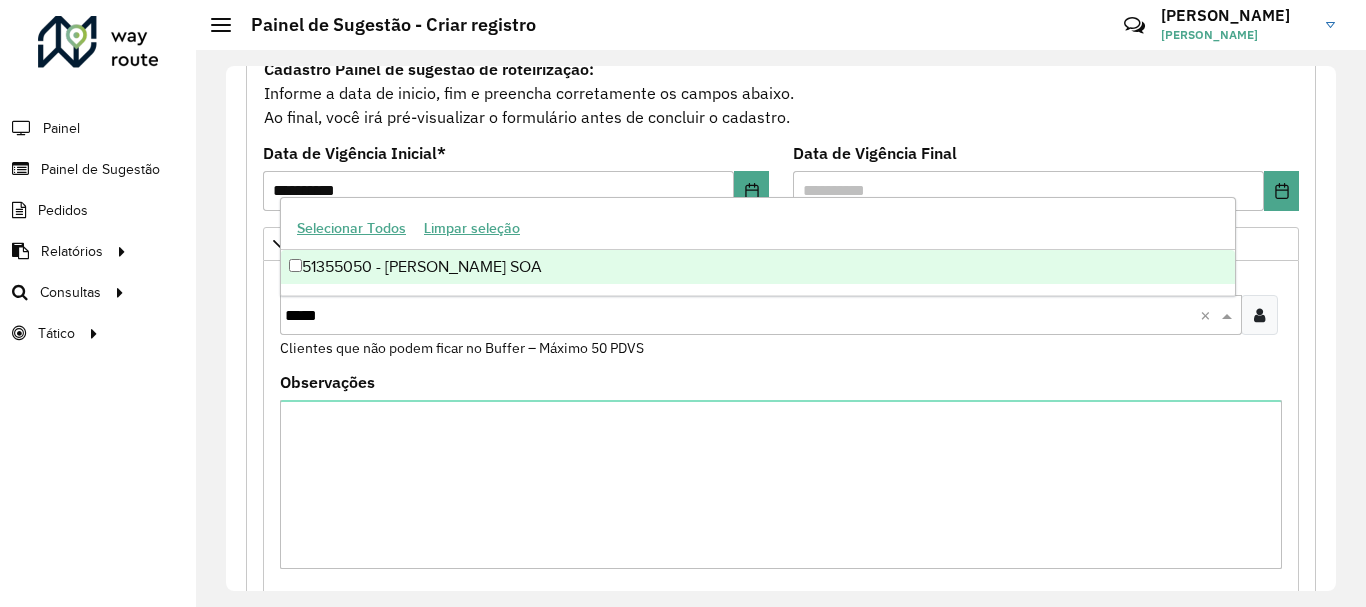 type on "*****" 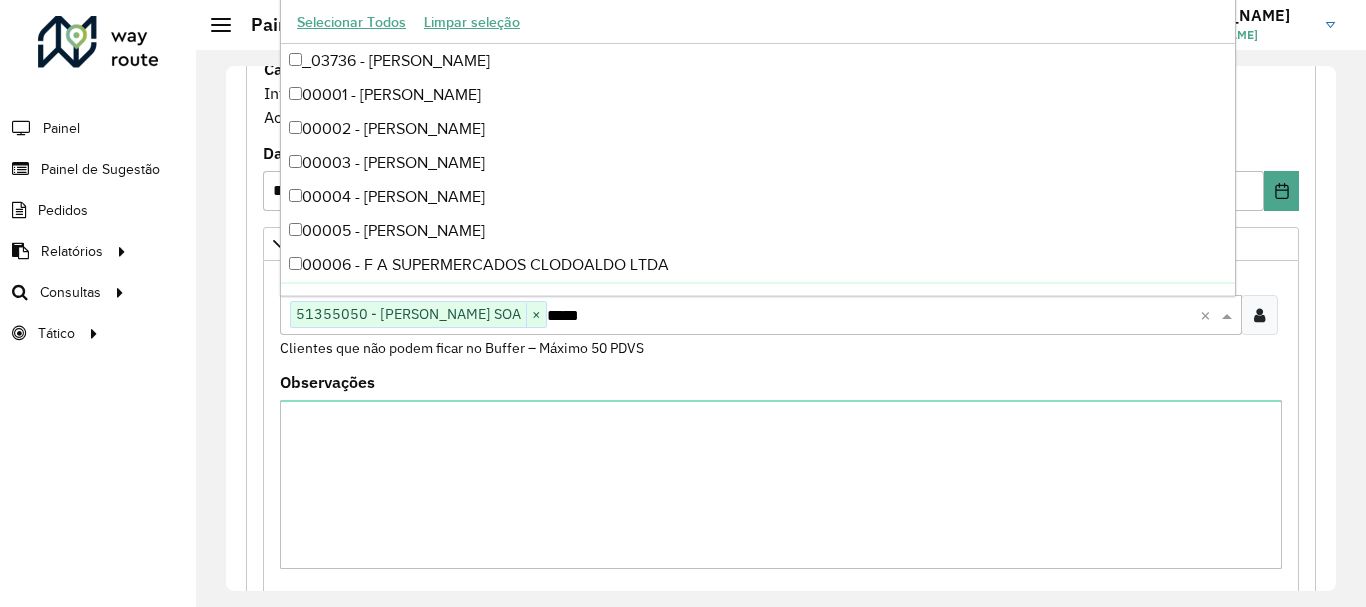 click on "Clientes  Clique no botão para buscar clientes 51355050 - [PERSON_NAME] SOA × ***** × Clientes que não podem ficar no Buffer – Máximo 50 PDVS" at bounding box center [781, 322] 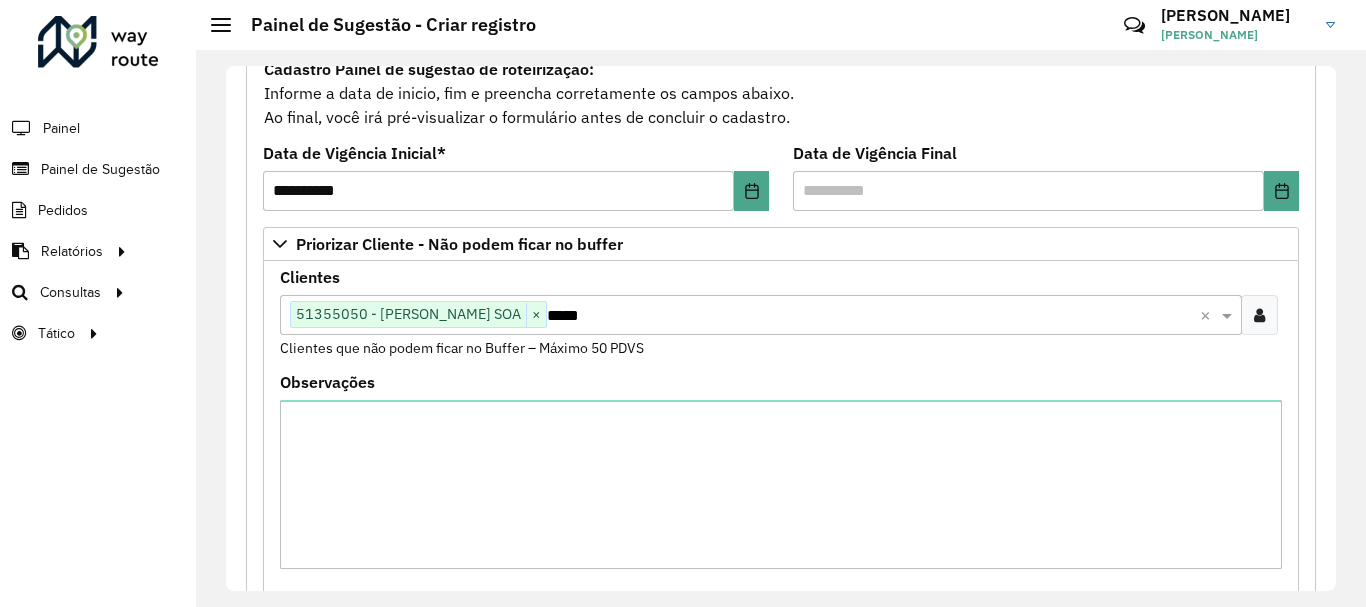 click on "*****" at bounding box center (873, 316) 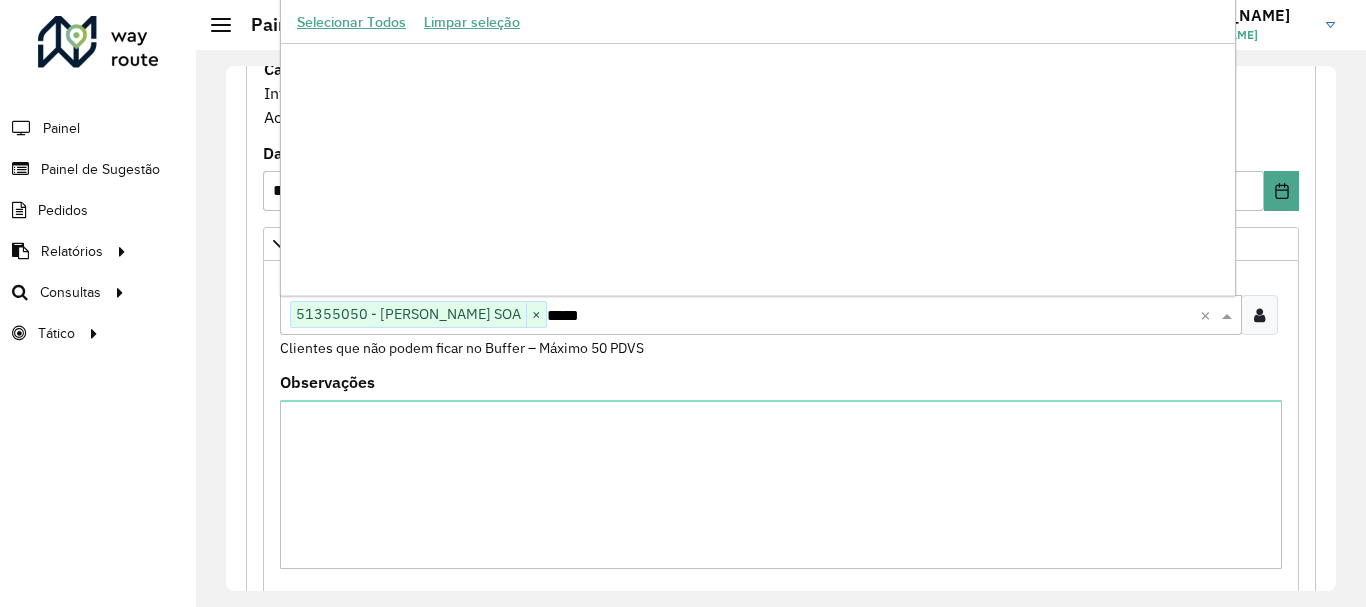 scroll, scrollTop: 382296, scrollLeft: 0, axis: vertical 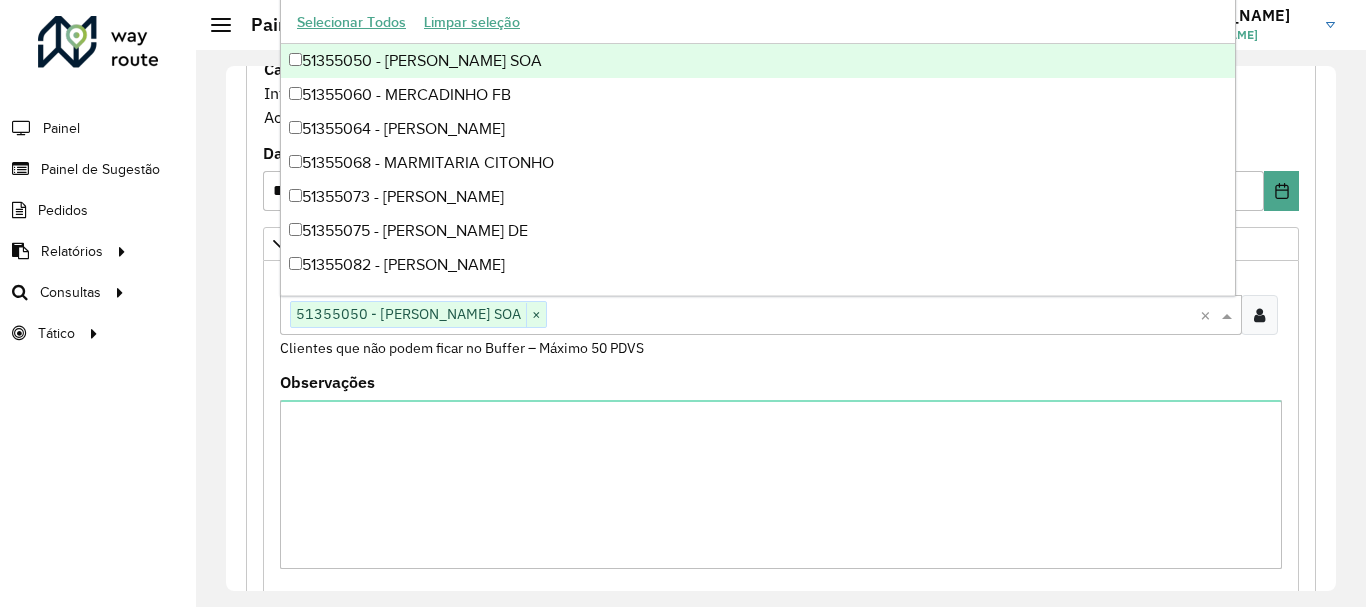 paste on "****" 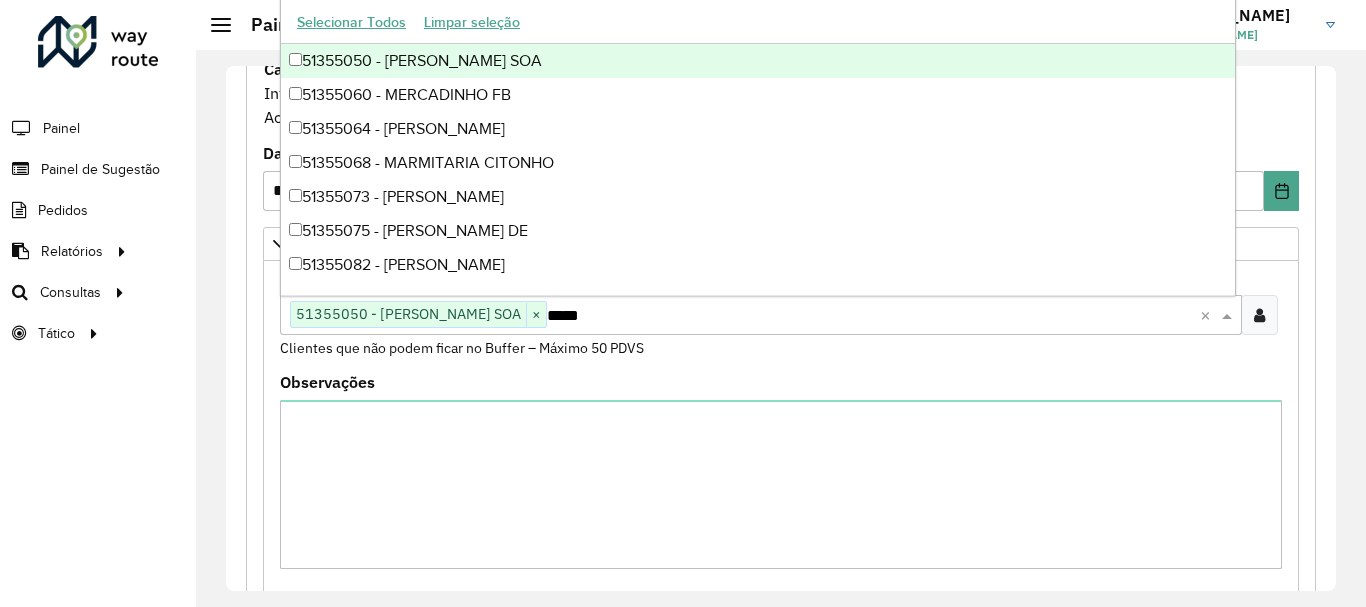 scroll, scrollTop: 0, scrollLeft: 0, axis: both 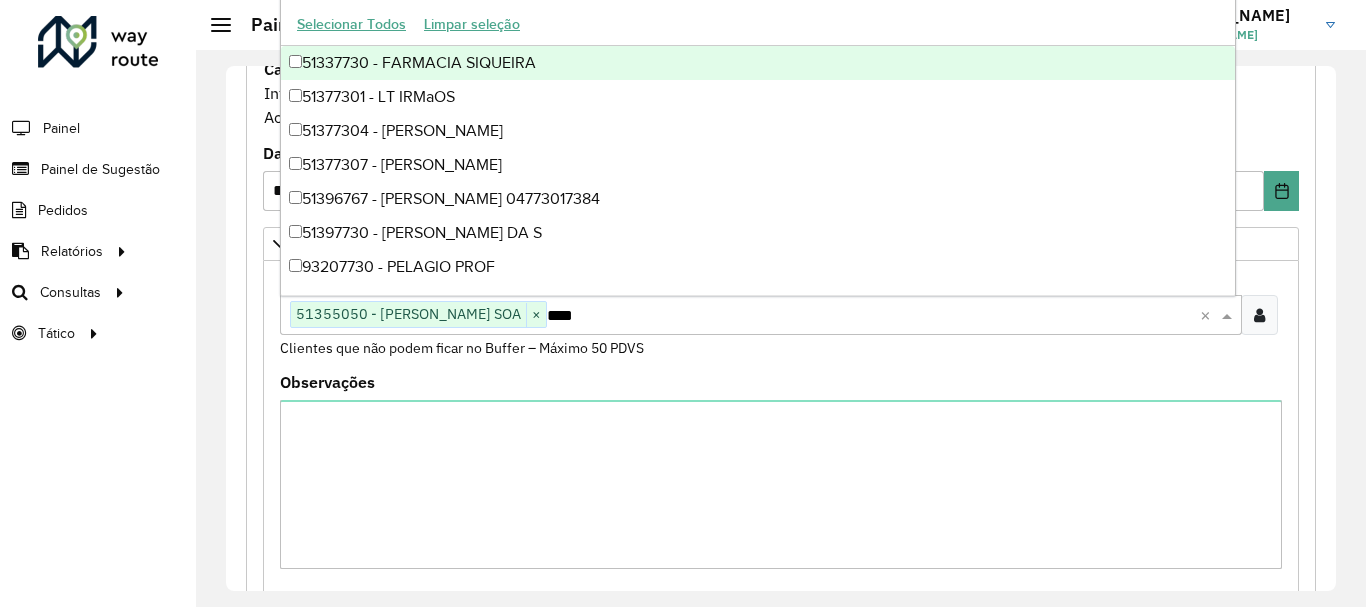 type on "****" 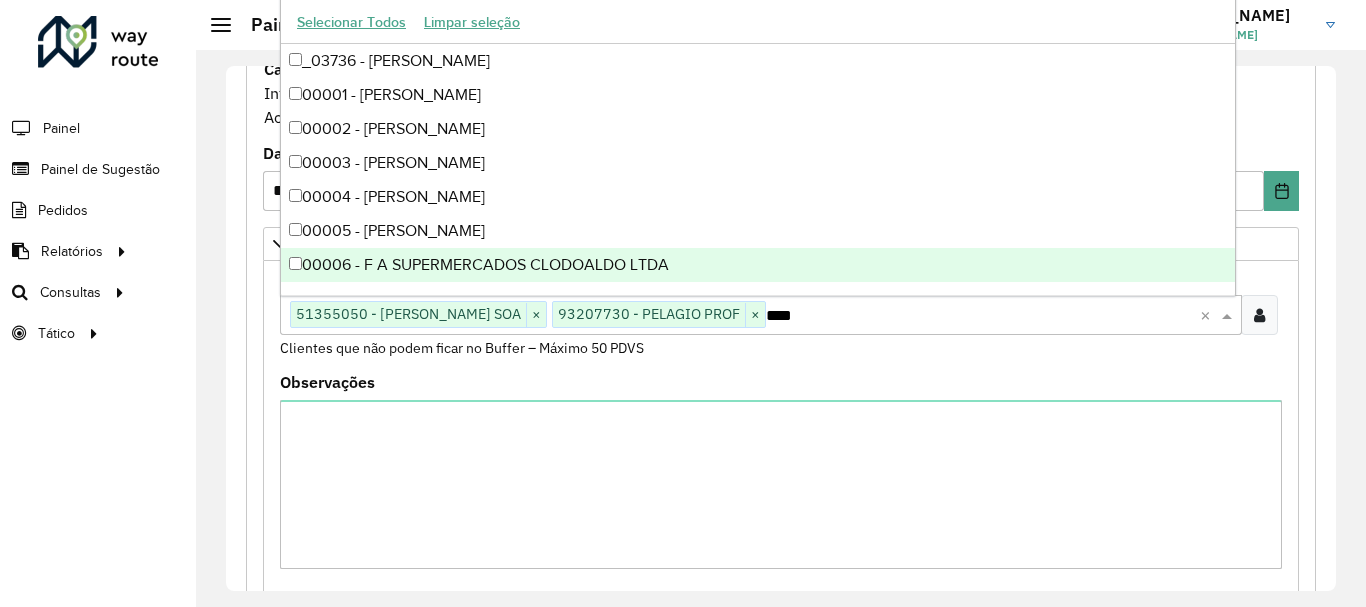 click on "Observações" at bounding box center [781, 472] 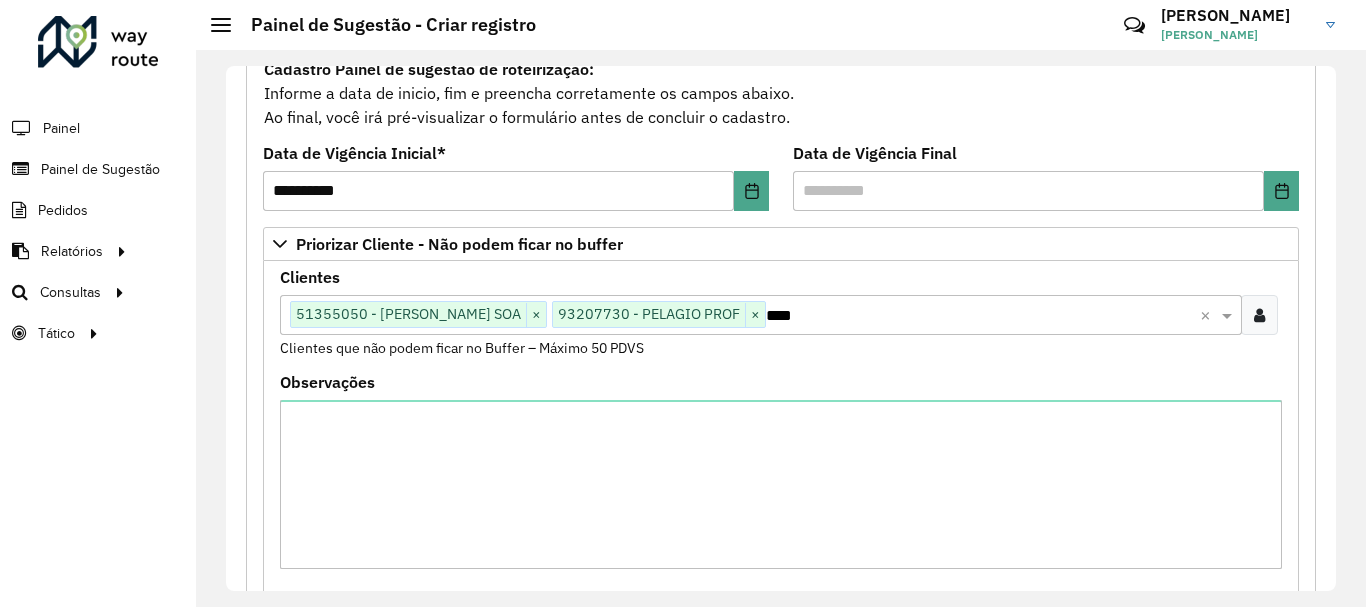 click on "****" at bounding box center [983, 316] 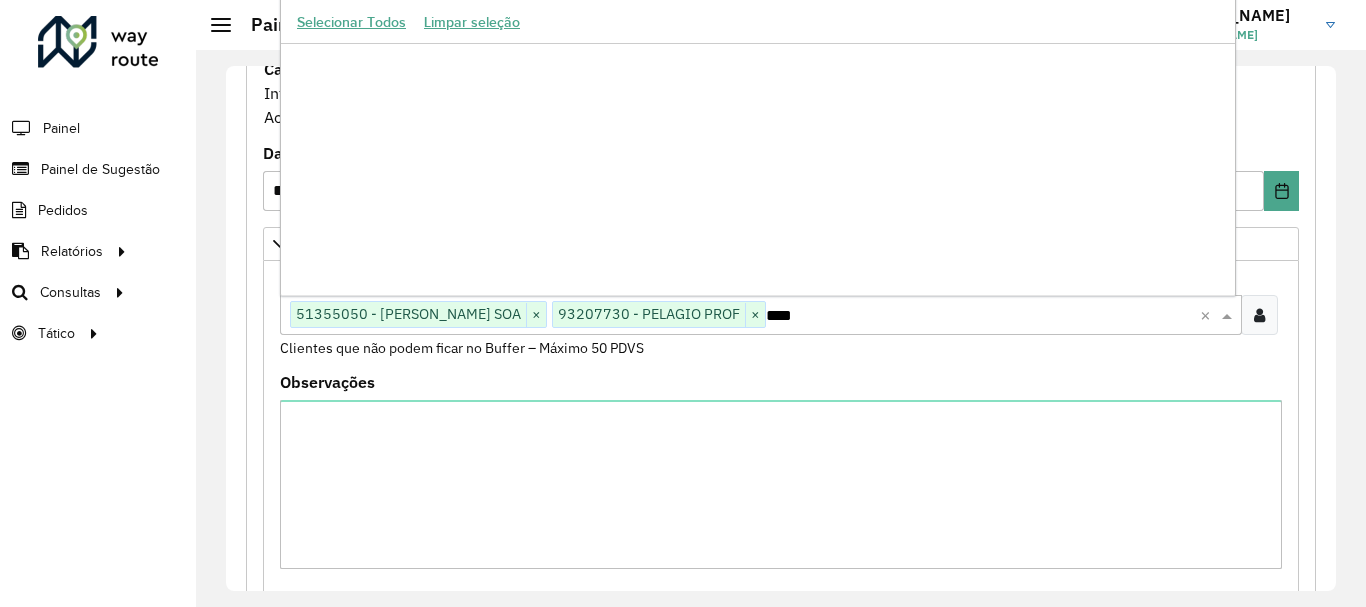 scroll, scrollTop: 1016226, scrollLeft: 0, axis: vertical 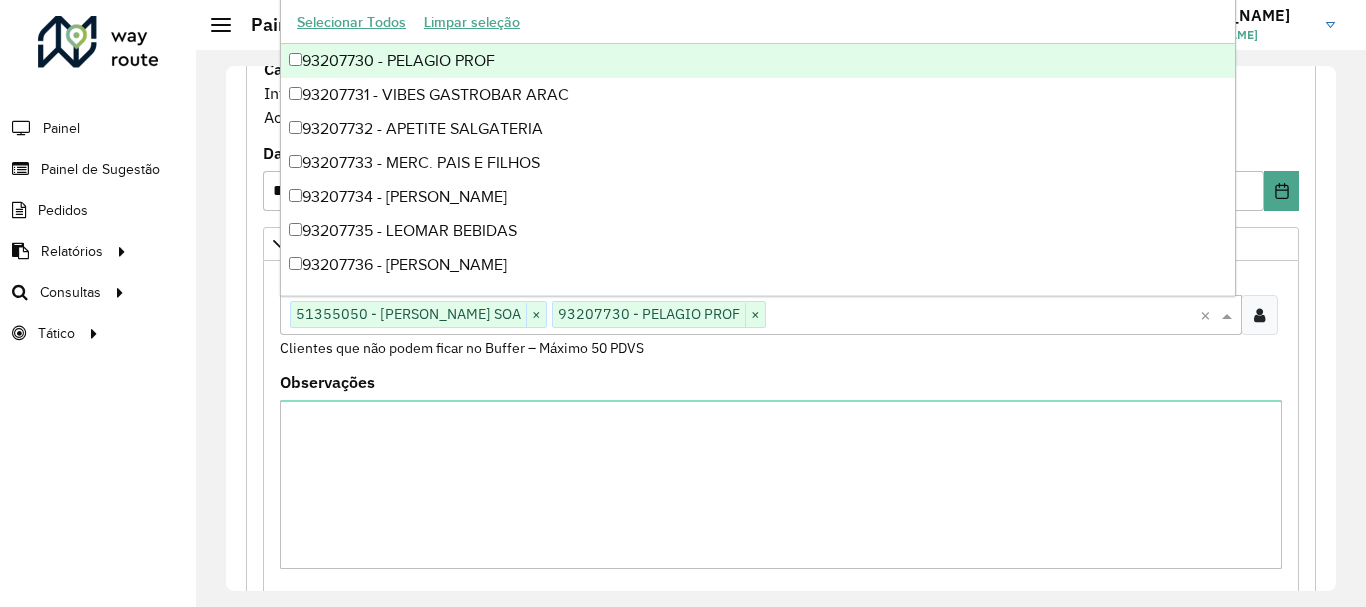 paste on "*****" 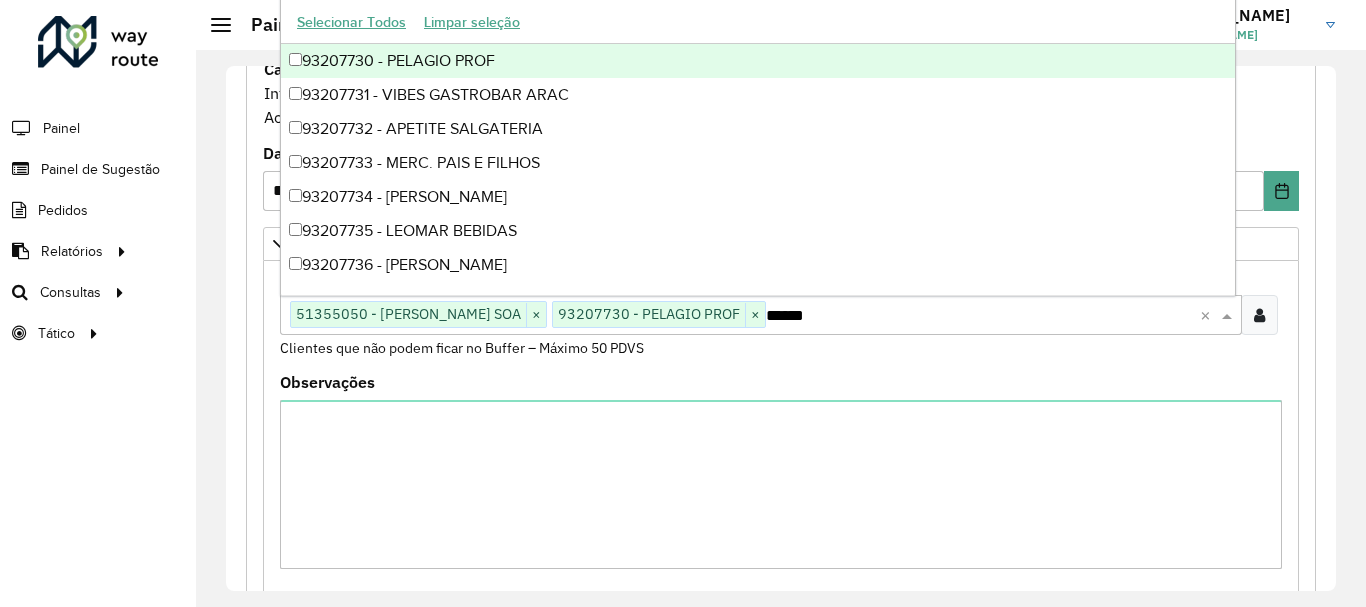 scroll, scrollTop: 0, scrollLeft: 0, axis: both 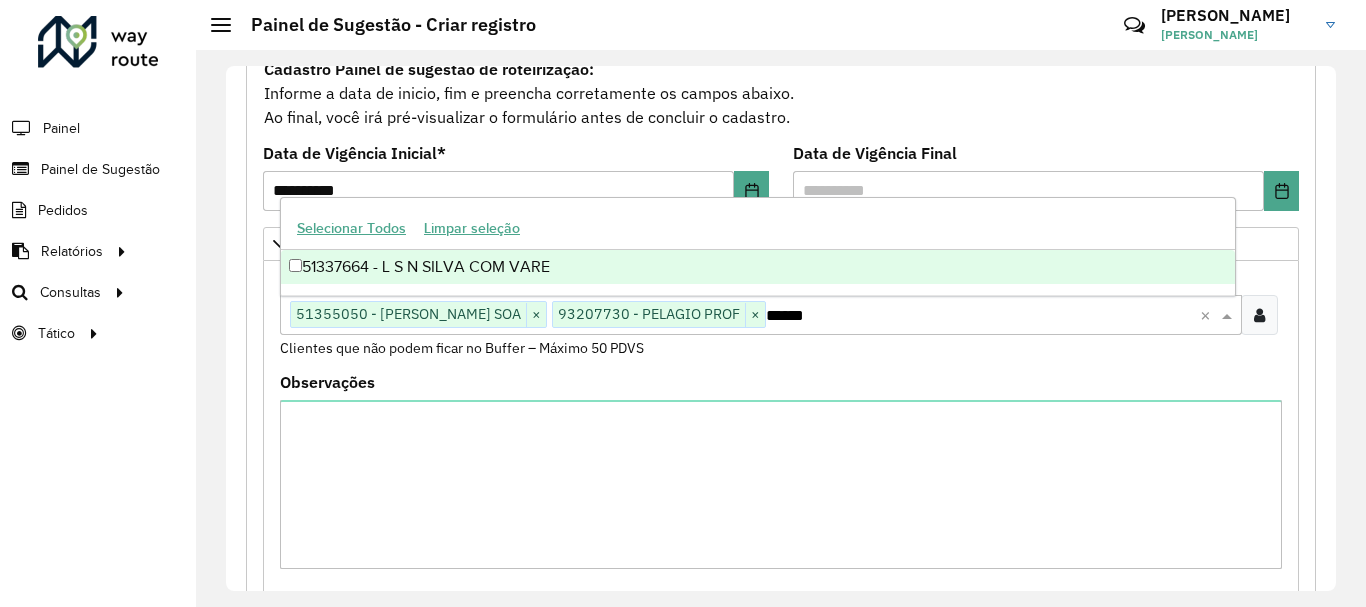 type on "*****" 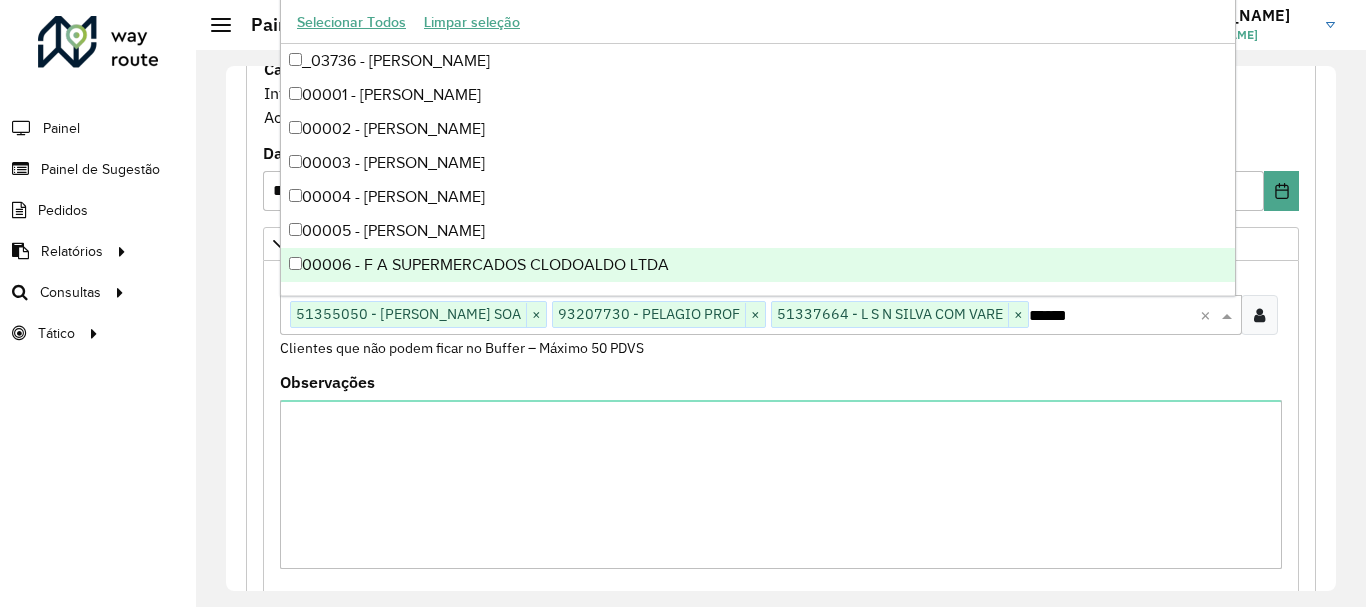 click on "**********" at bounding box center [781, 558] 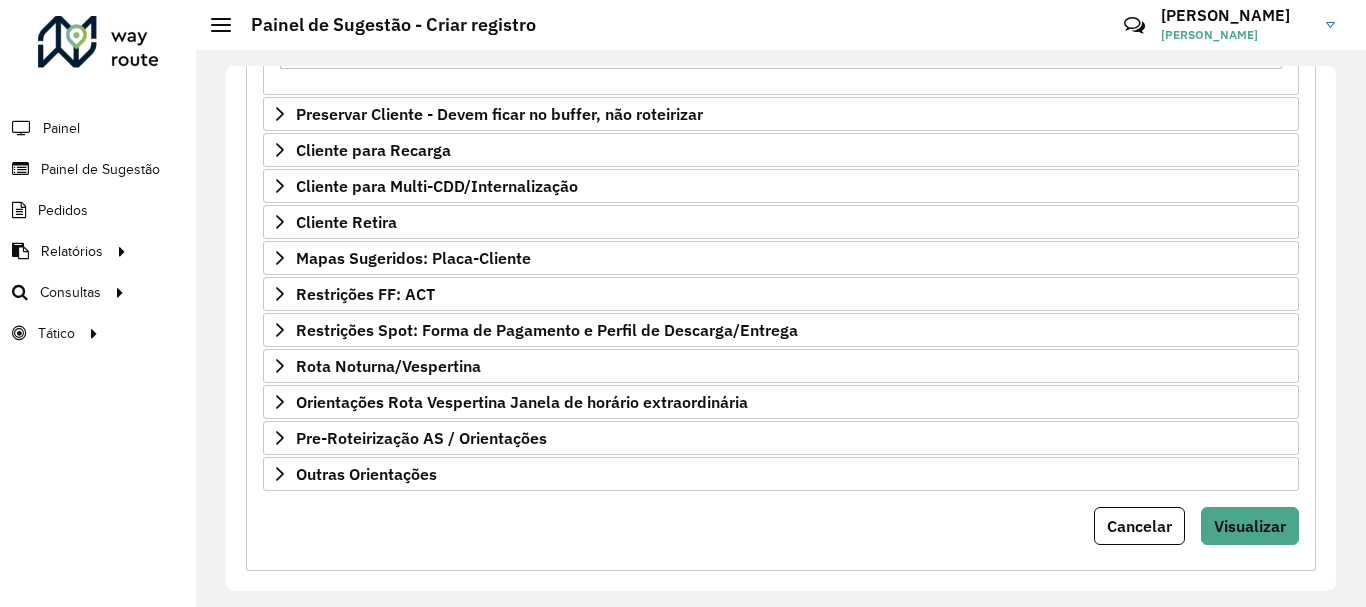 scroll, scrollTop: 724, scrollLeft: 0, axis: vertical 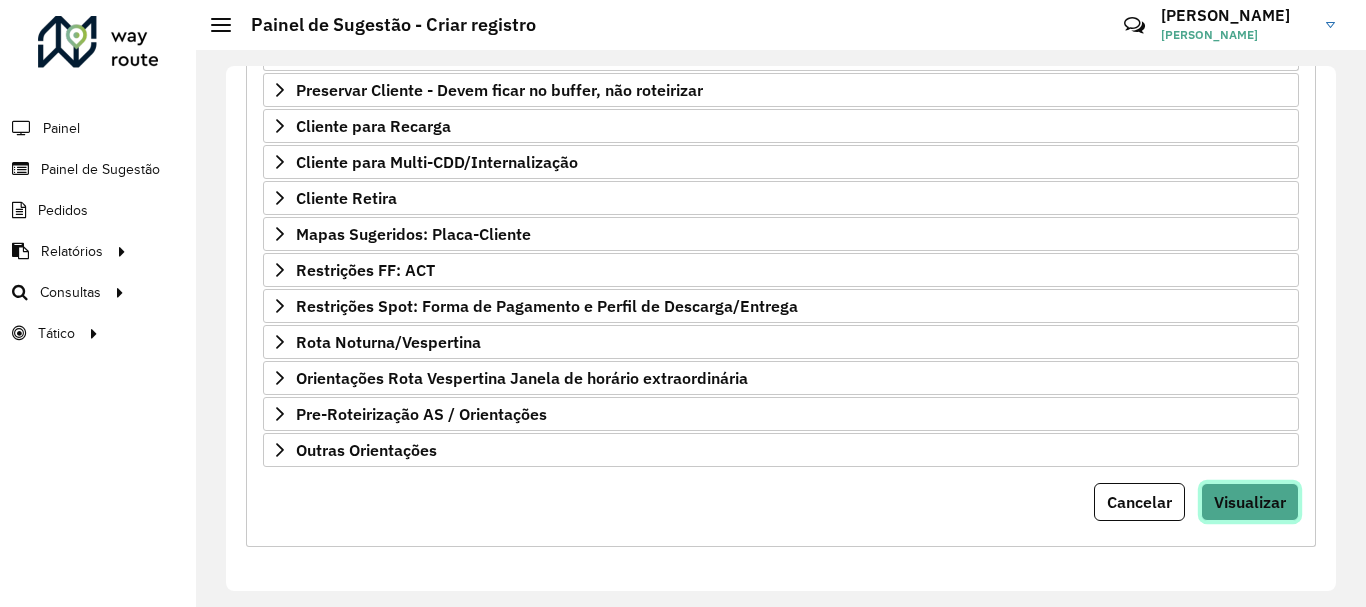 click on "Visualizar" at bounding box center (1250, 502) 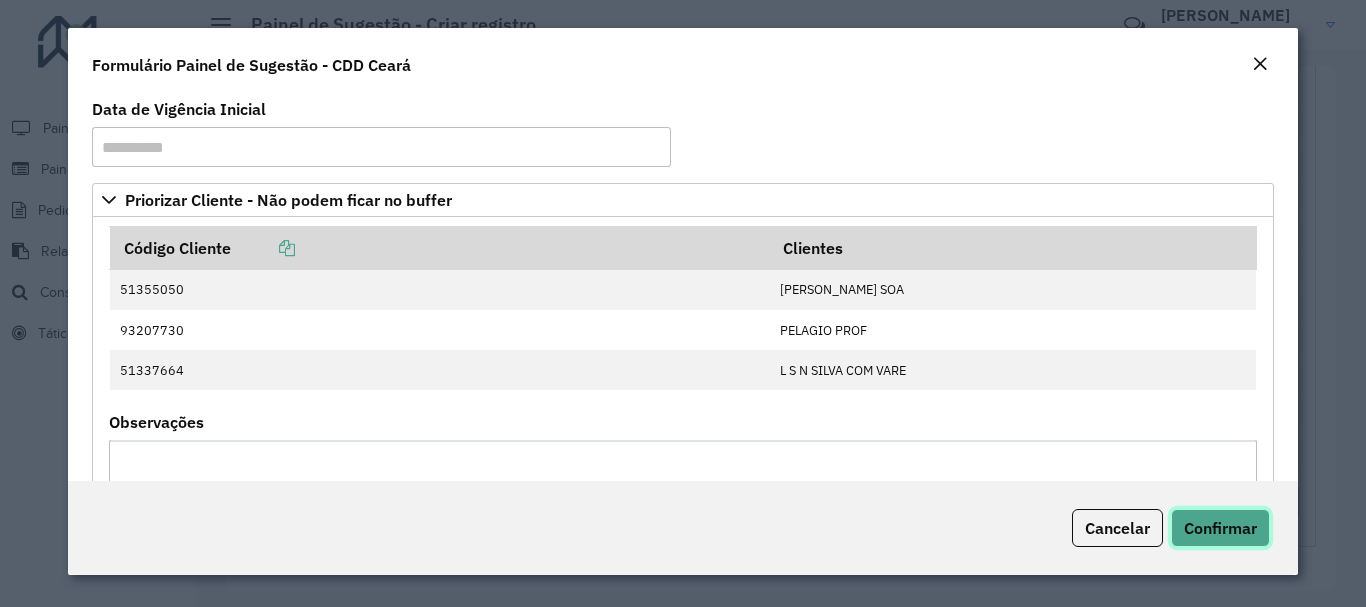 click on "Confirmar" 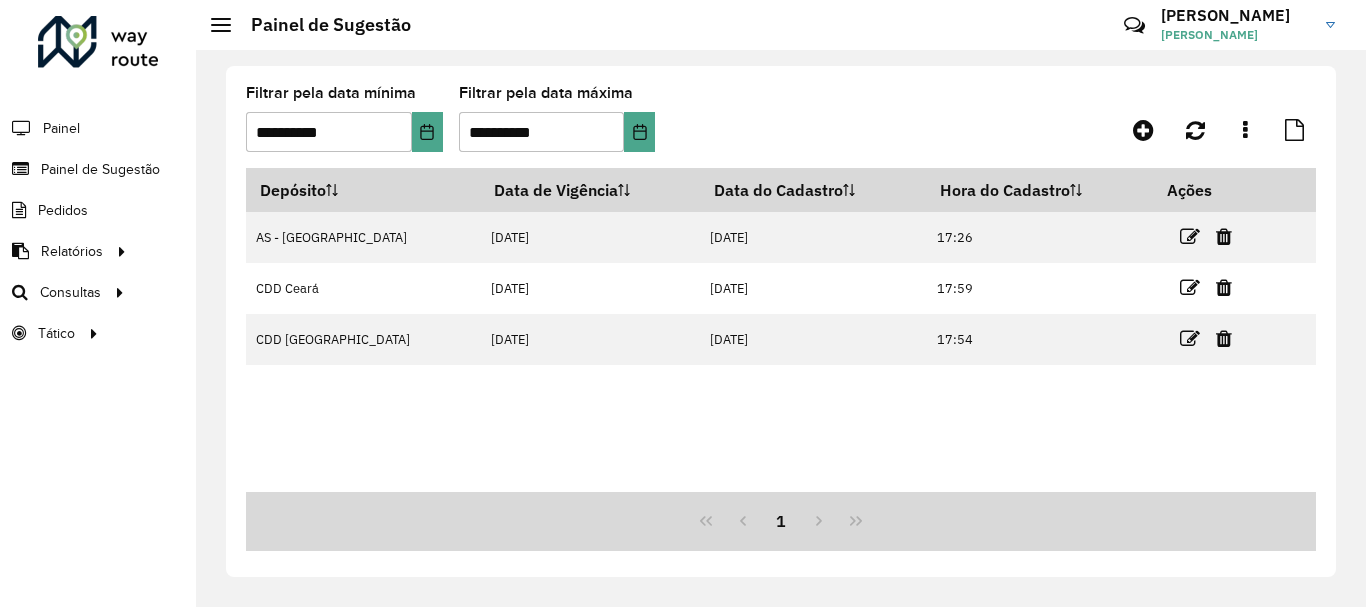 click on "**********" 